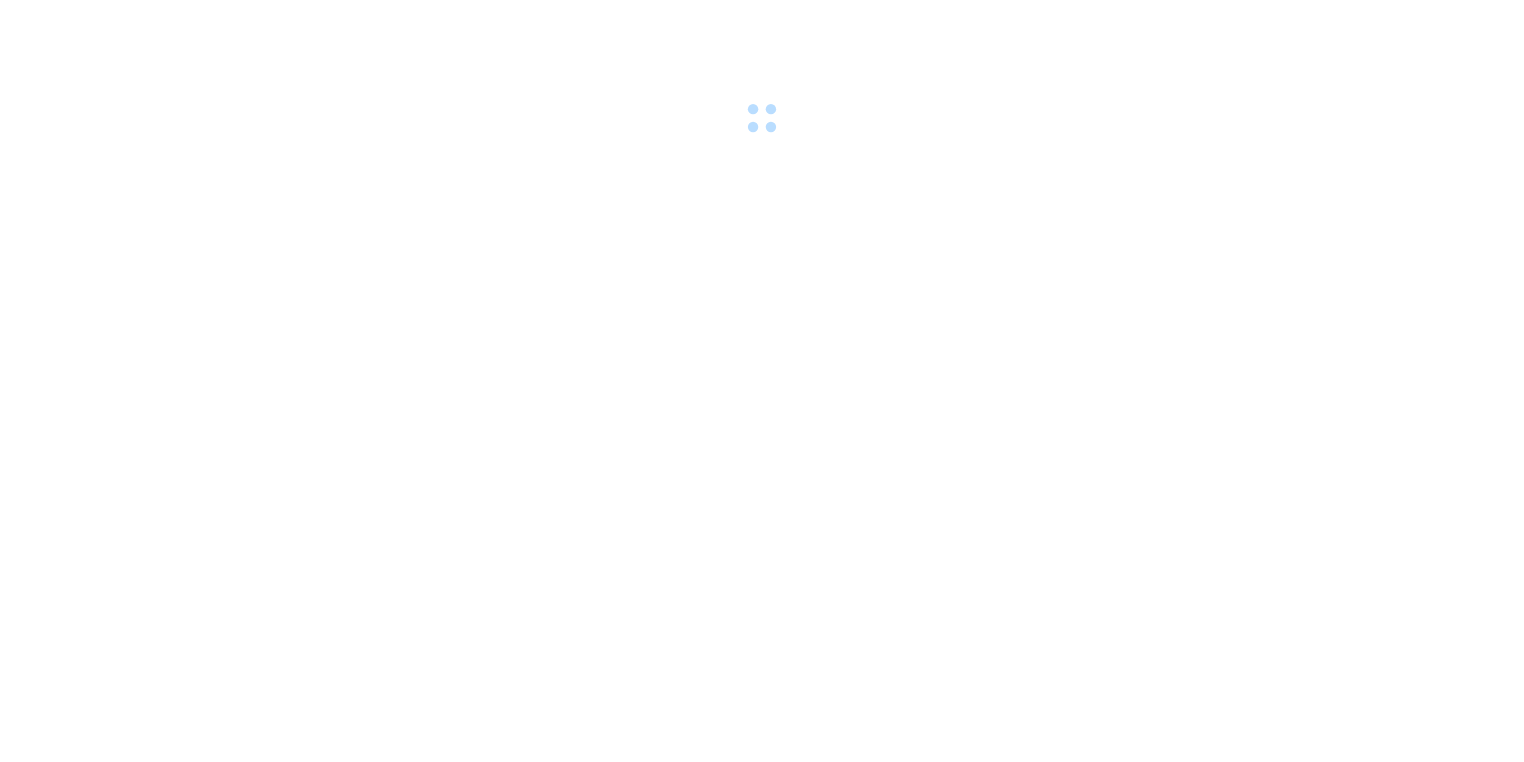 scroll, scrollTop: 0, scrollLeft: 0, axis: both 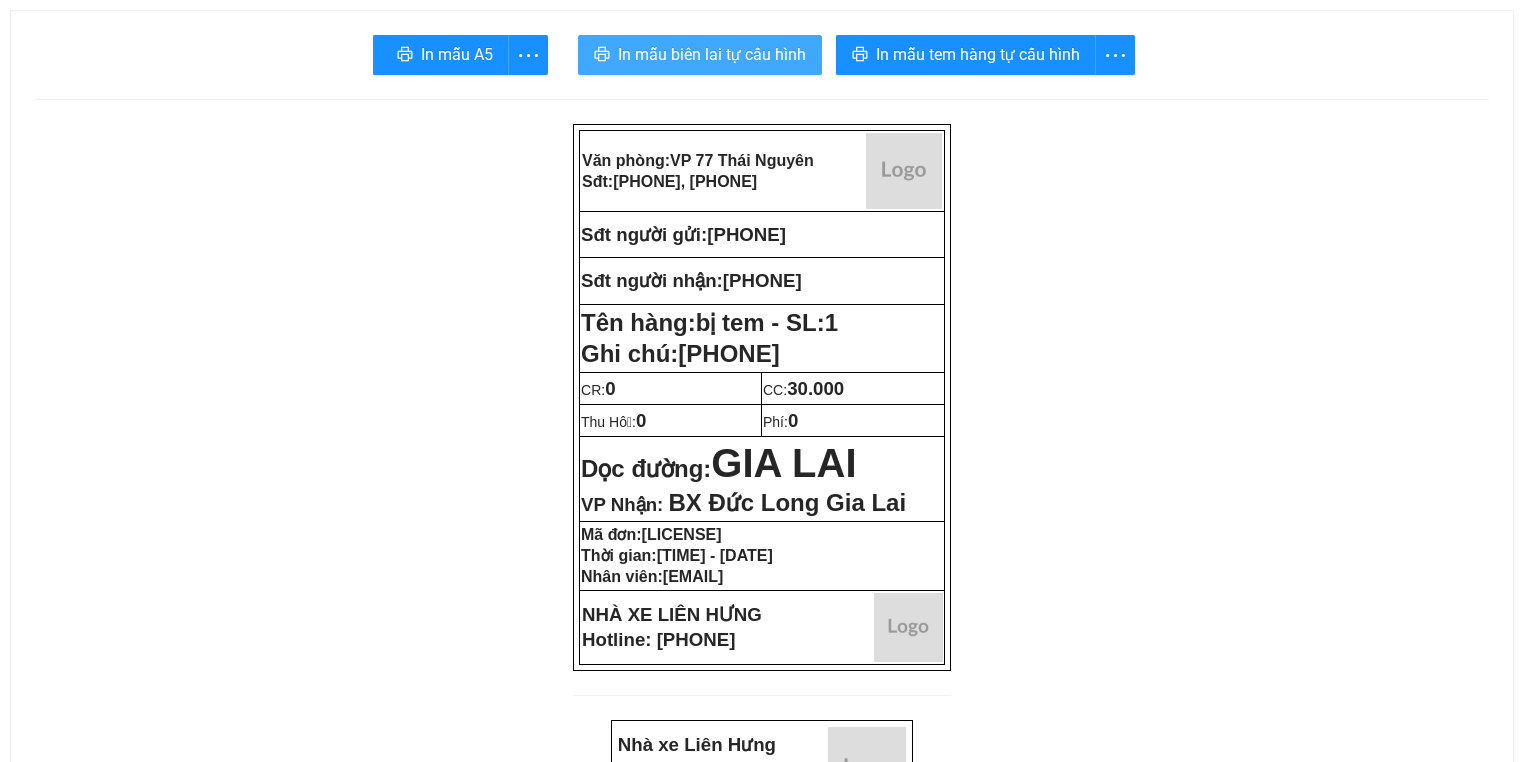 click on "In mẫu biên lai tự cấu hình" at bounding box center (700, 55) 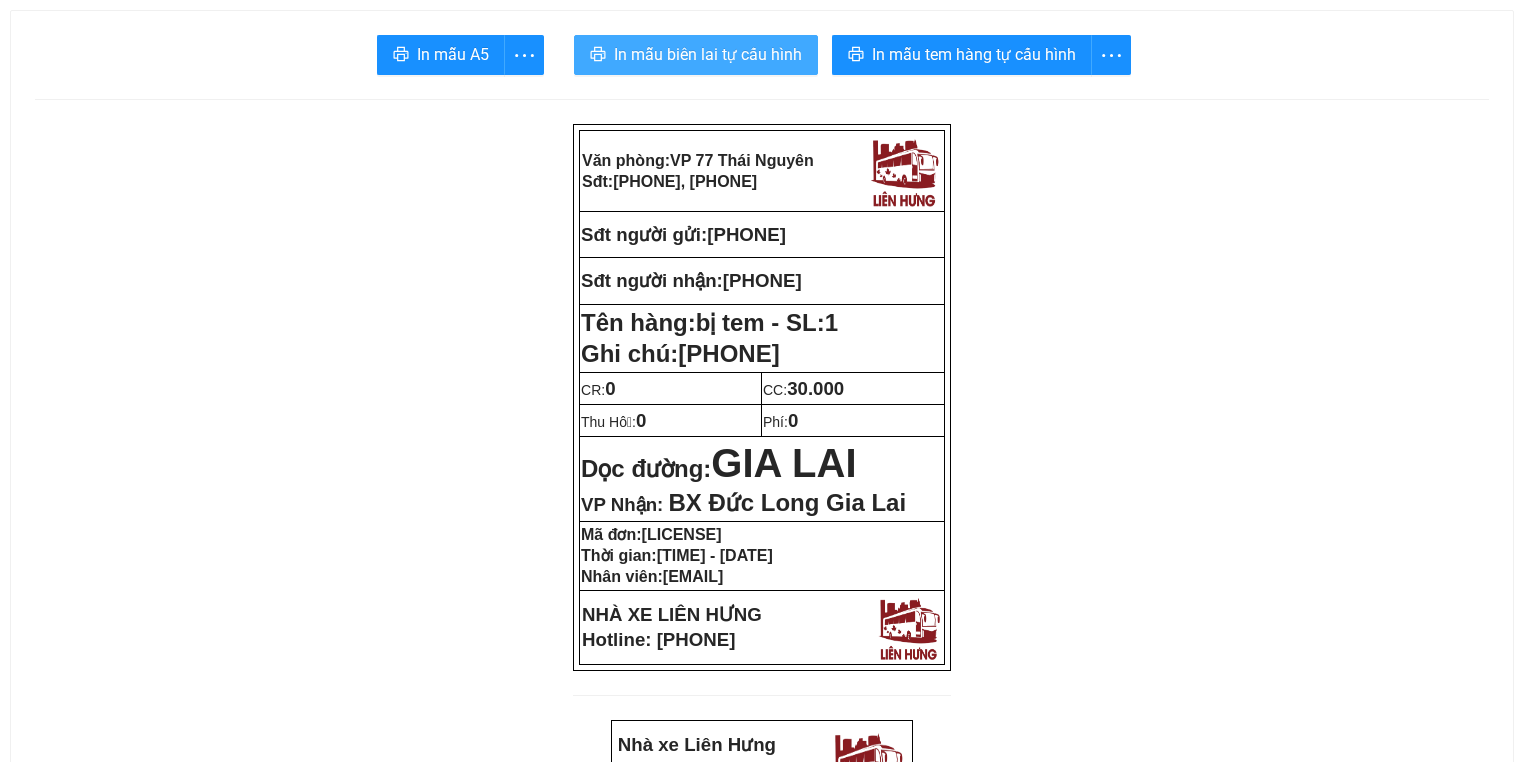 scroll, scrollTop: 0, scrollLeft: 0, axis: both 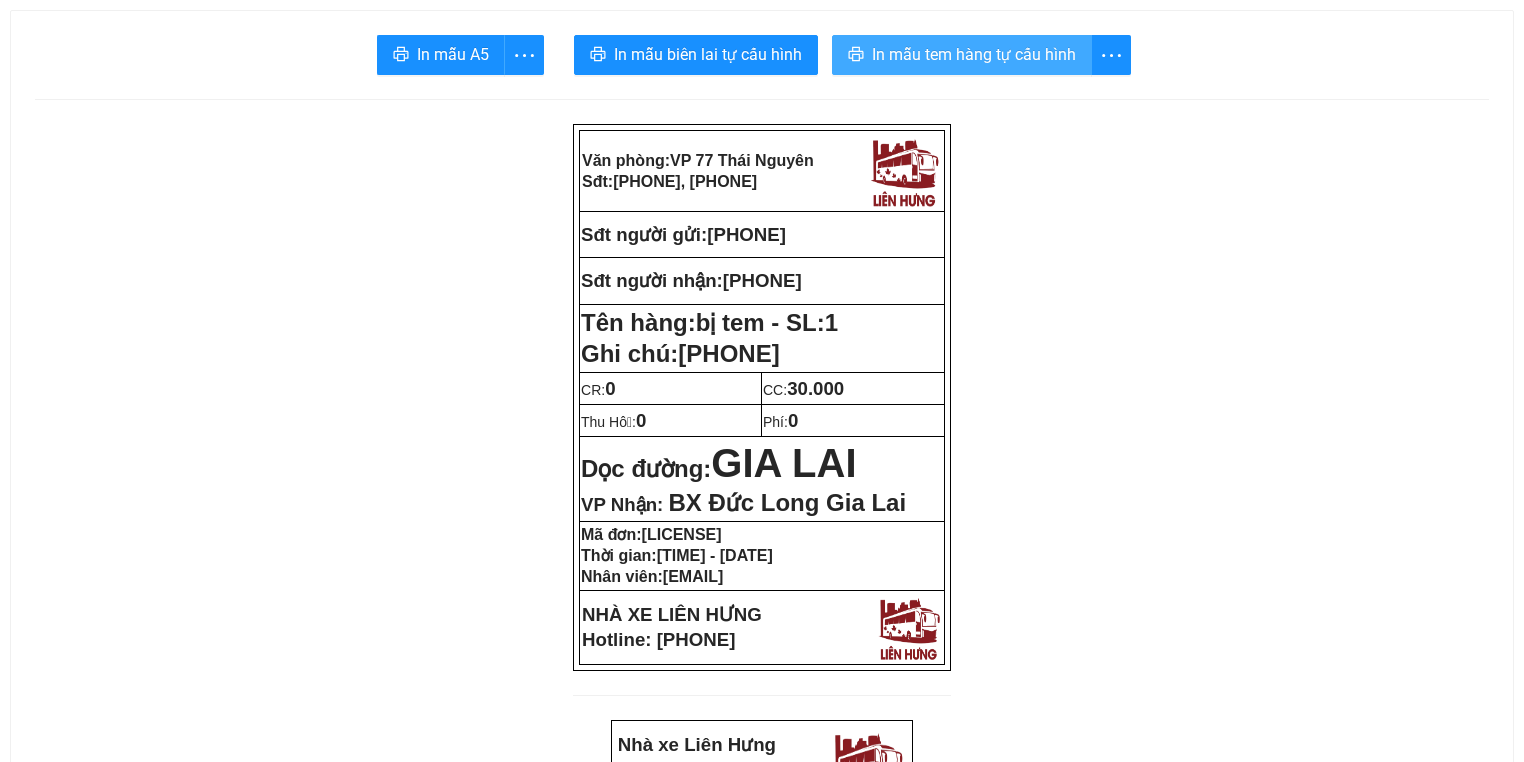 click on "In mẫu tem hàng tự cấu hình" at bounding box center (974, 54) 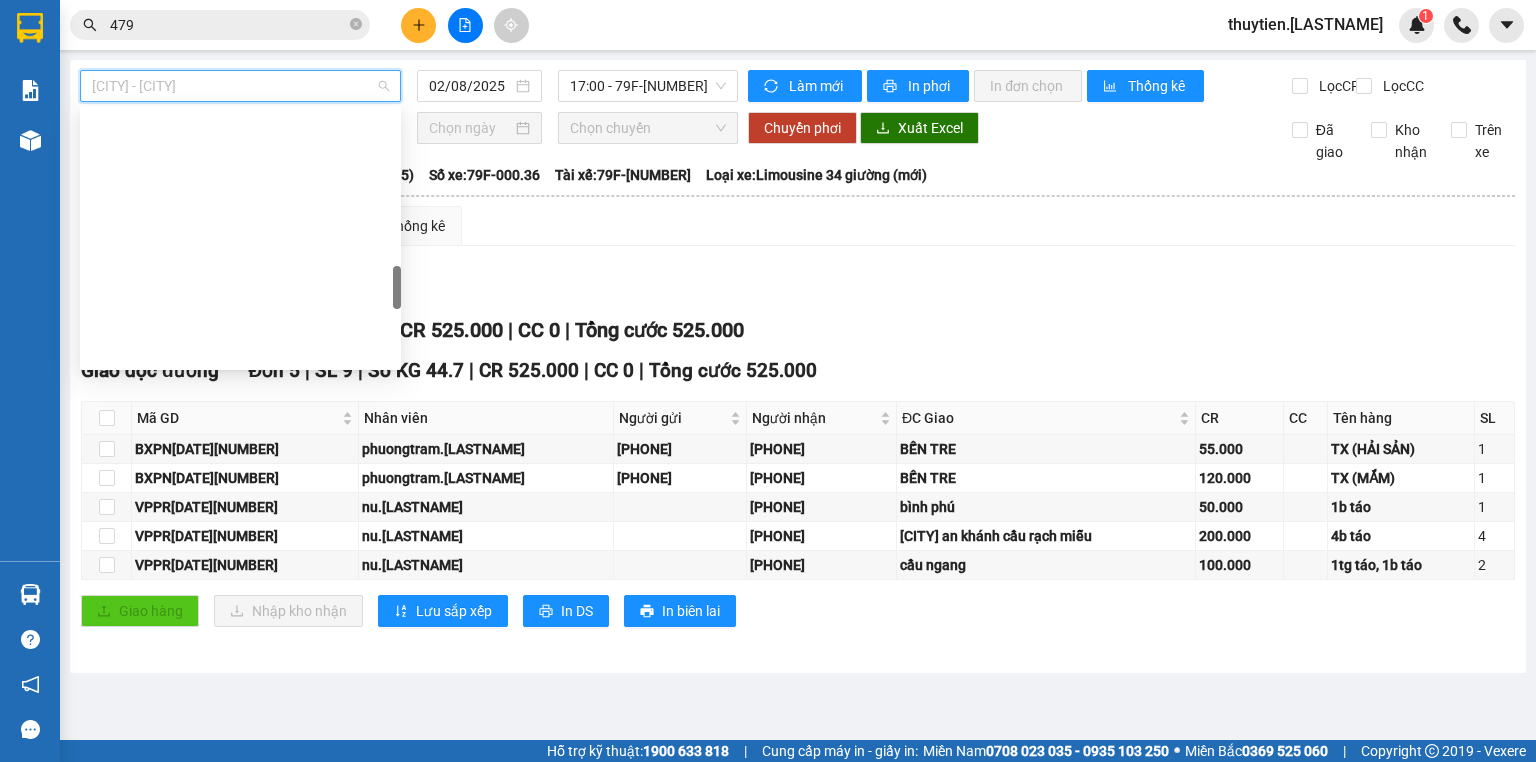 scroll, scrollTop: 0, scrollLeft: 0, axis: both 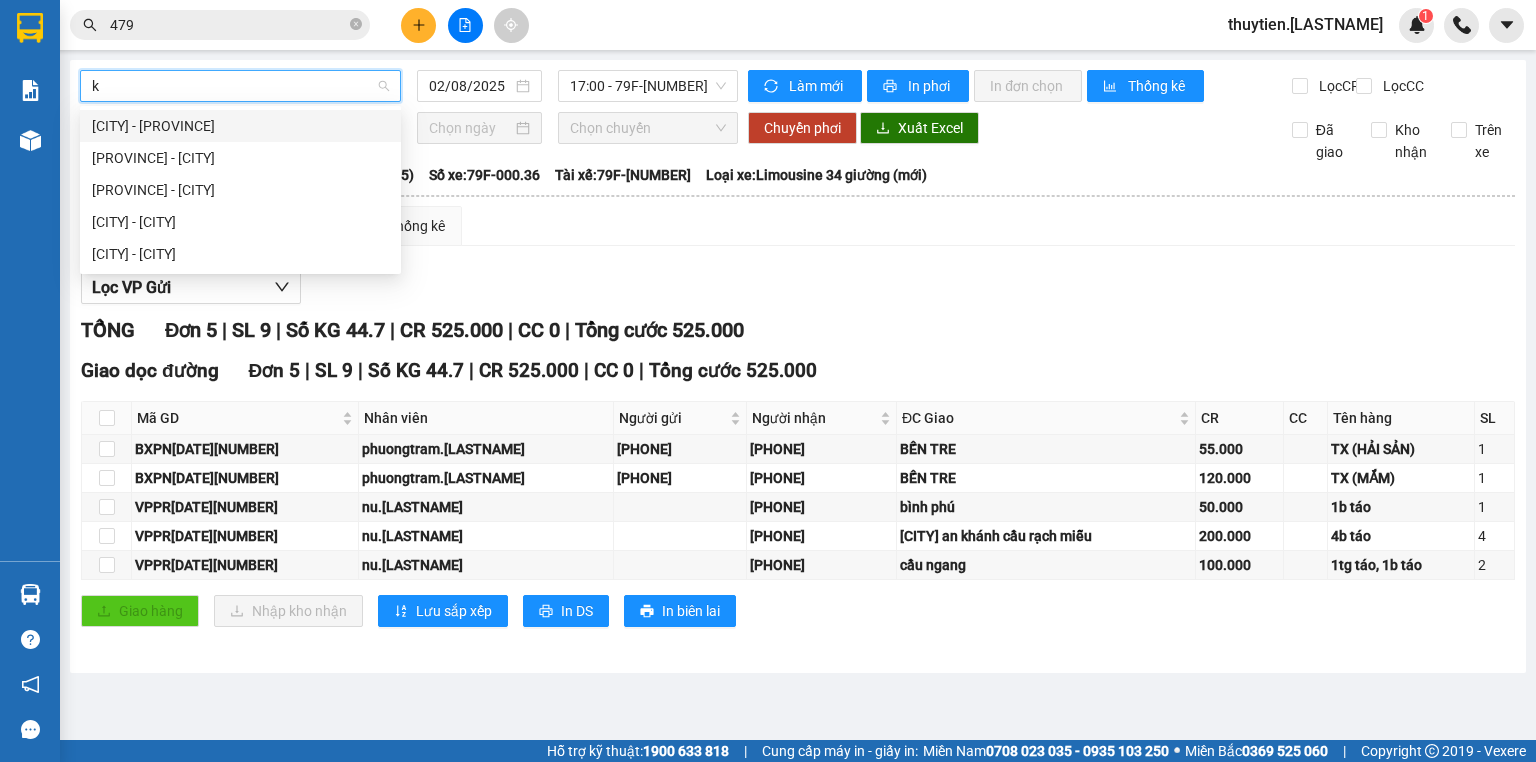 type on "ki" 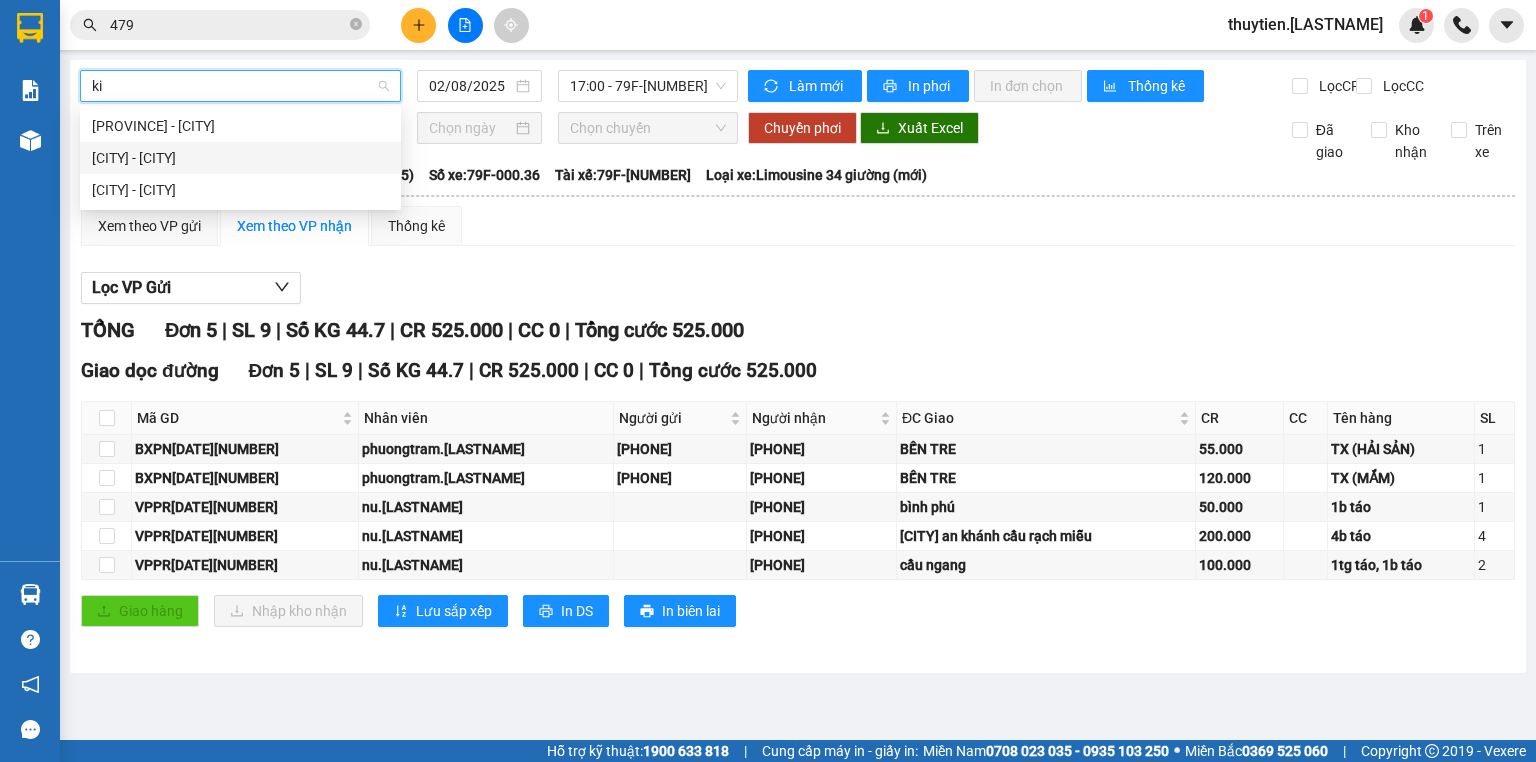 click on "Nha Trang - Kiên Giang" at bounding box center (240, 158) 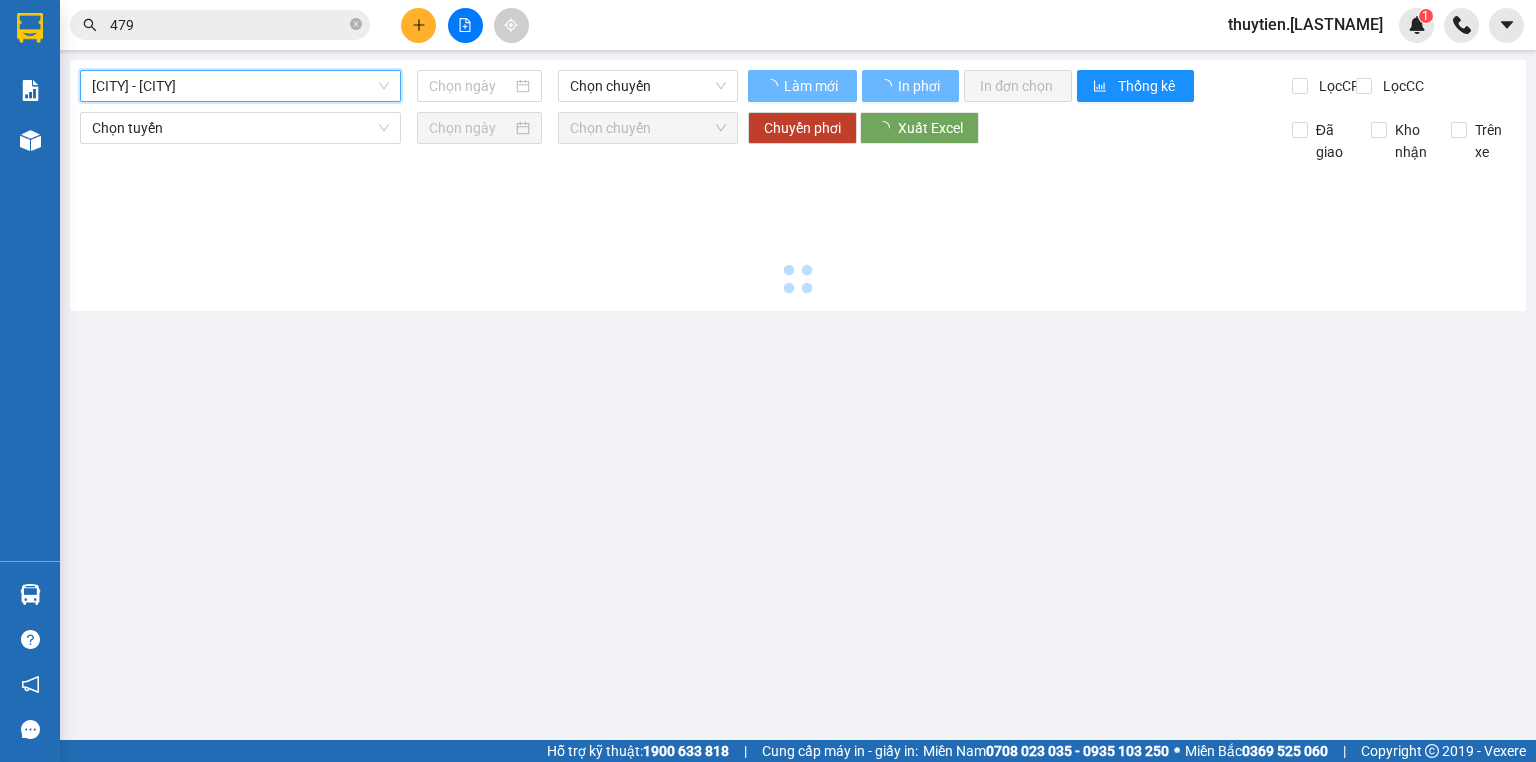 type on "02/08/2025" 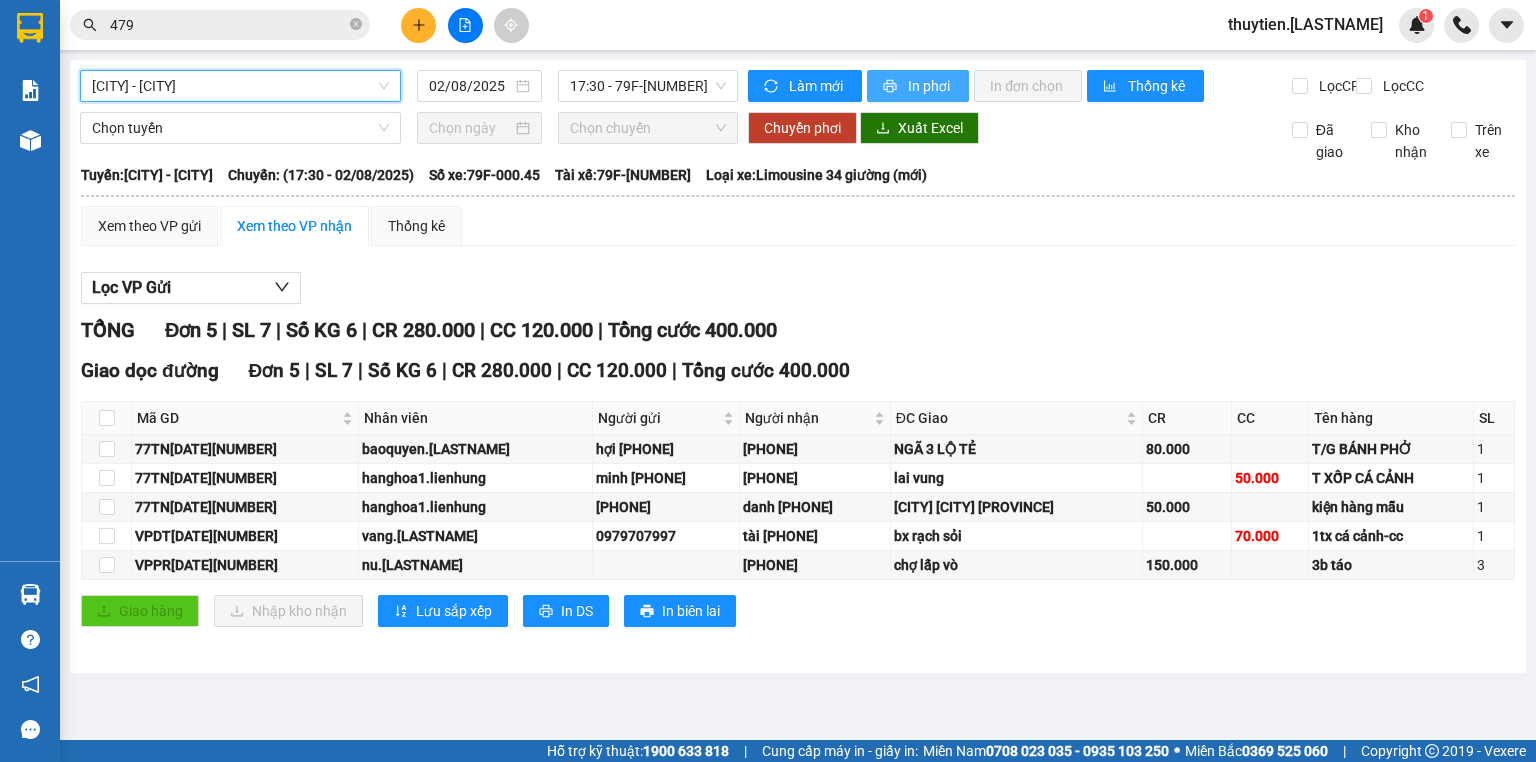 click on "In phơi" at bounding box center [918, 86] 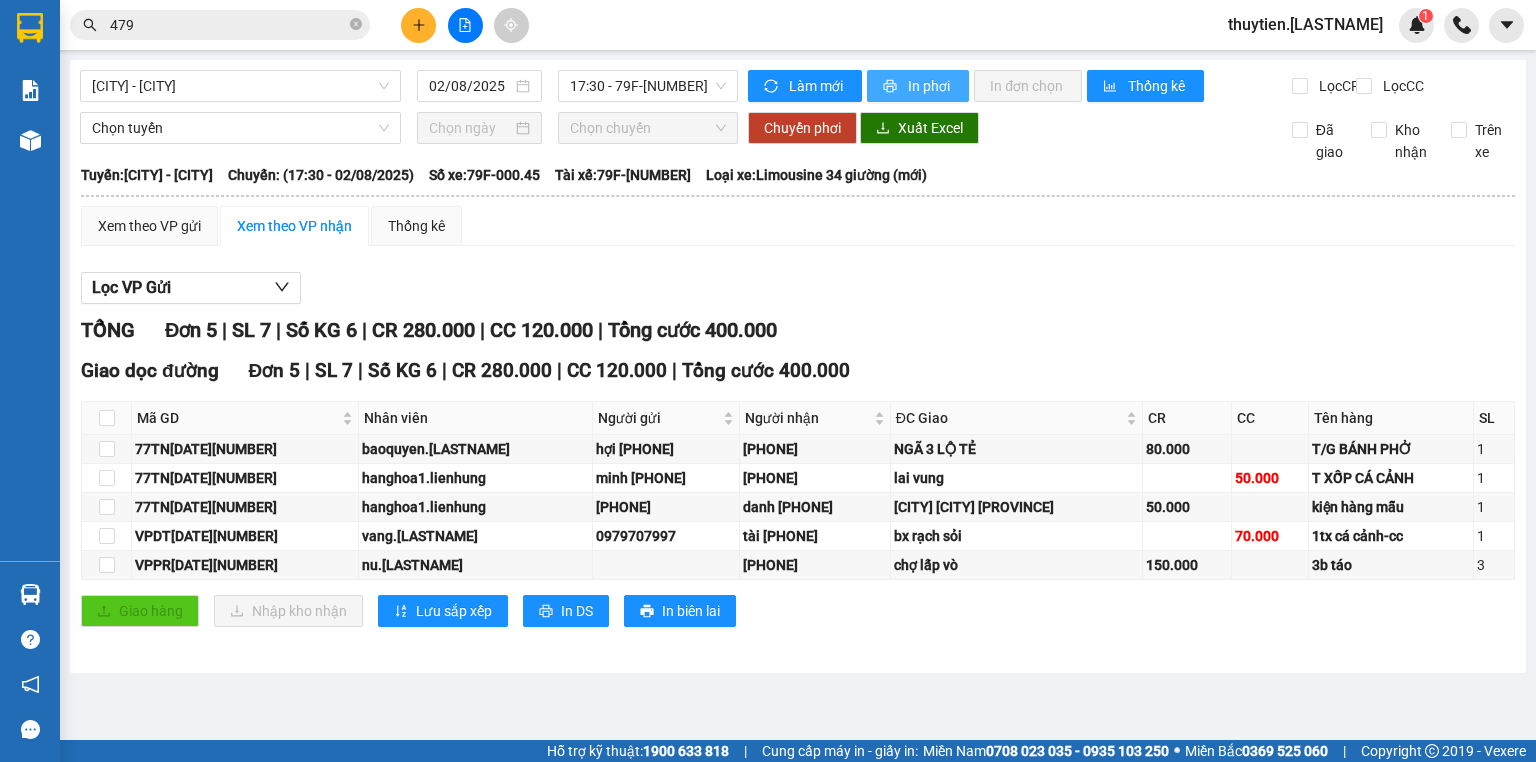 scroll, scrollTop: 0, scrollLeft: 0, axis: both 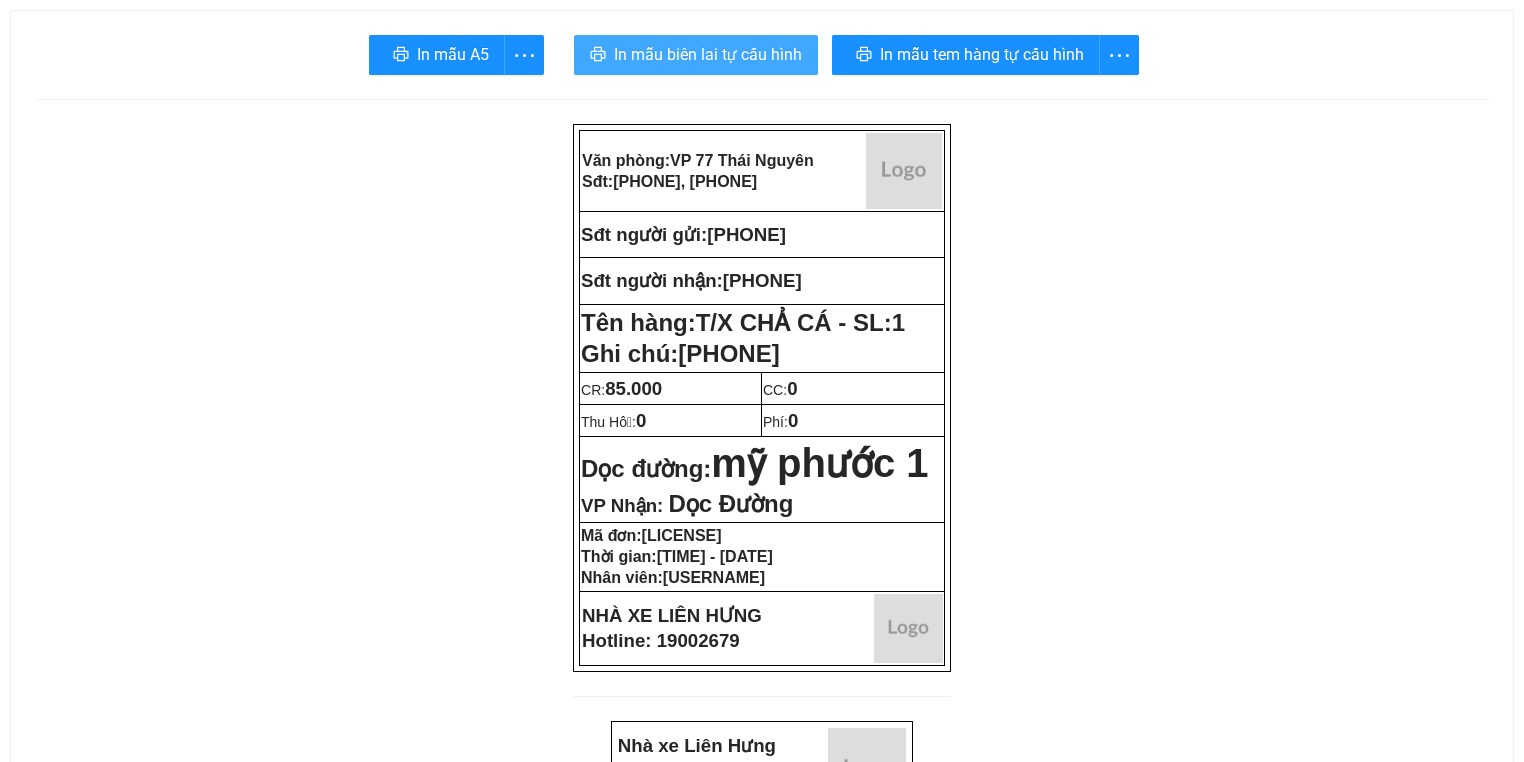 drag, startPoint x: 746, startPoint y: 82, endPoint x: 742, endPoint y: 65, distance: 17.464249 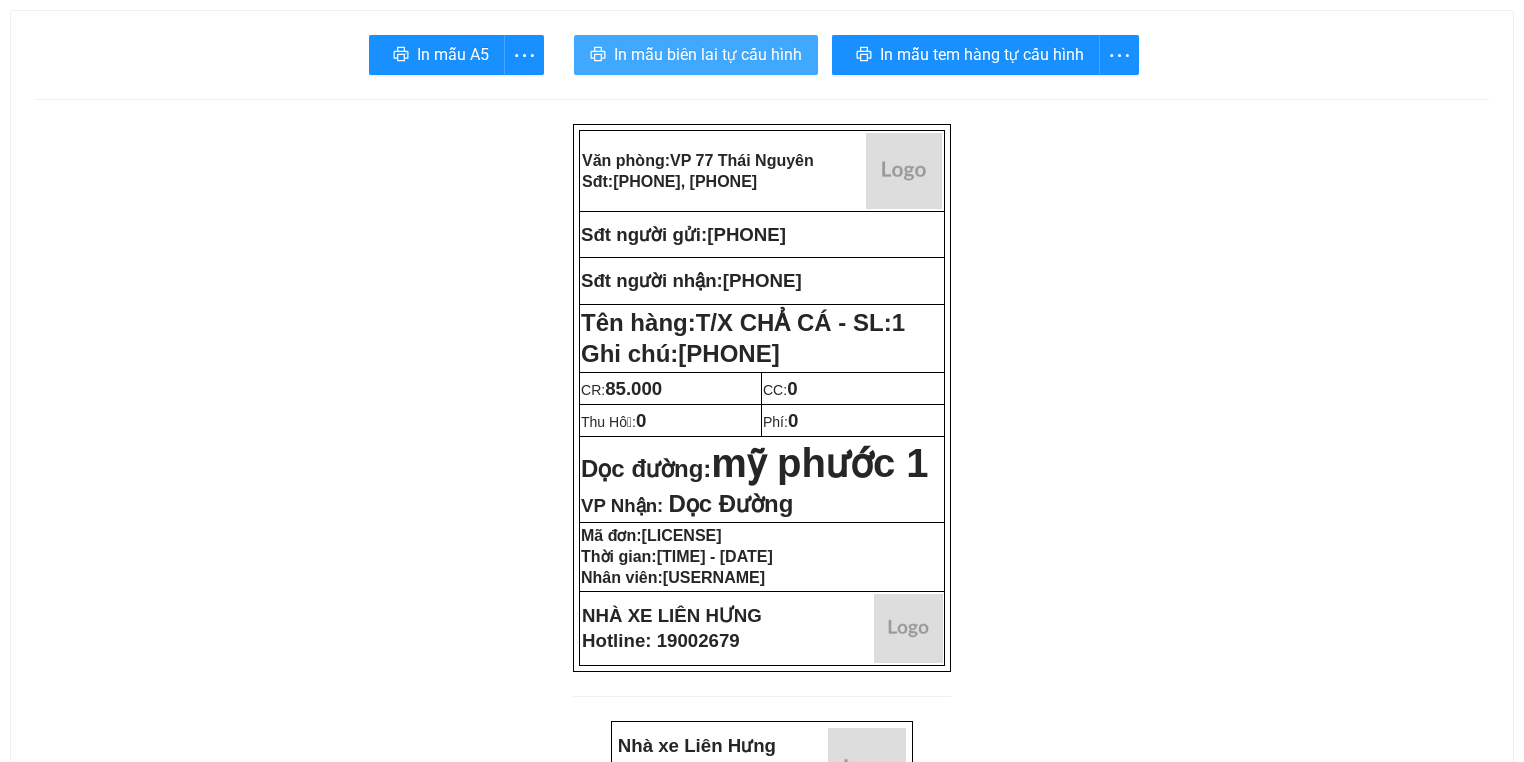 click on "In mẫu A5
In mẫu biên lai tự cấu hình  In mẫu tem hàng tự cấu hình
Văn phòng:  VP [NUMBER] [STREET]
Sđt:  [PHONE], [PHONE]
Sđt người gửi:  [PHONE]
Sđt người nhận:  [PHONE]
Tên hàng:  T/X CHẢ CÁ - SL:  1
Ghi chú:  [PHONE]
CR:  85.000
CC:  0
Thu Hộ: 0
Phí:  0
Dọc đường:  [LOCATION]
VP Nhận:   Dọc Đường
Mã đơn:  [LICENSE]
Thời gian:  [TIME] - [DATE]
Nhân viên:  [USERNAME]
NHÀ XE LIÊN HƯNG
Hotline: 19002679
Nhà xe Liên Hưng
VP: [NUMBER] [STREET], [CITY]
Phiếu gửi hàng
Người gửi:
SĐT gửi:  [PHONE]
Người nhận:
SĐT nhận:  [PHONE]
Tên hàng:  T/X CHẢ CÁ Số lượng:  1 Số kí:  26 KG Giá trị hàng:  Khách không kê khai
Ghi chú:  [PHONE] Tiền cước:  85.000" at bounding box center (762, 1190) 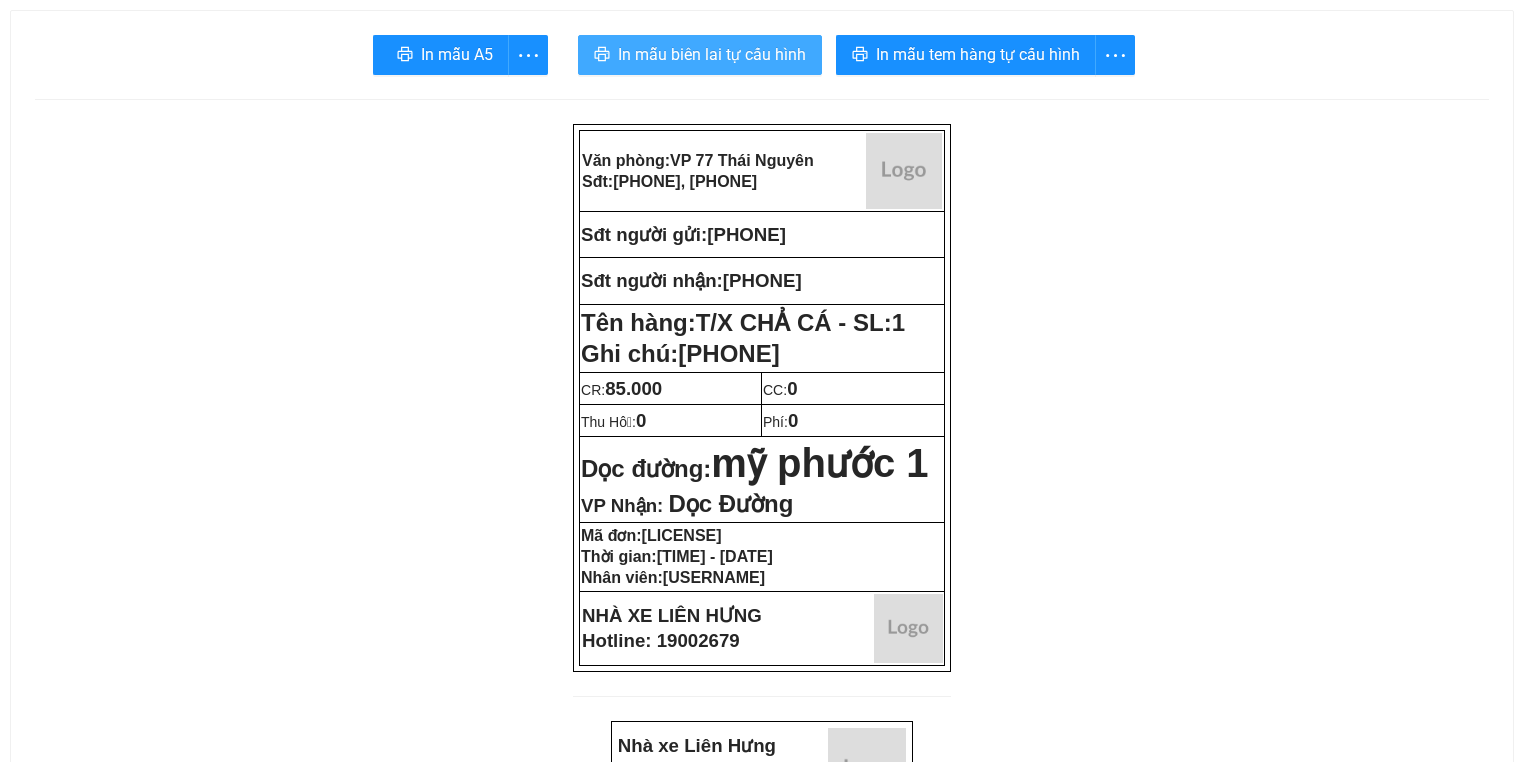 click on "In mẫu biên lai tự cấu hình" at bounding box center [712, 54] 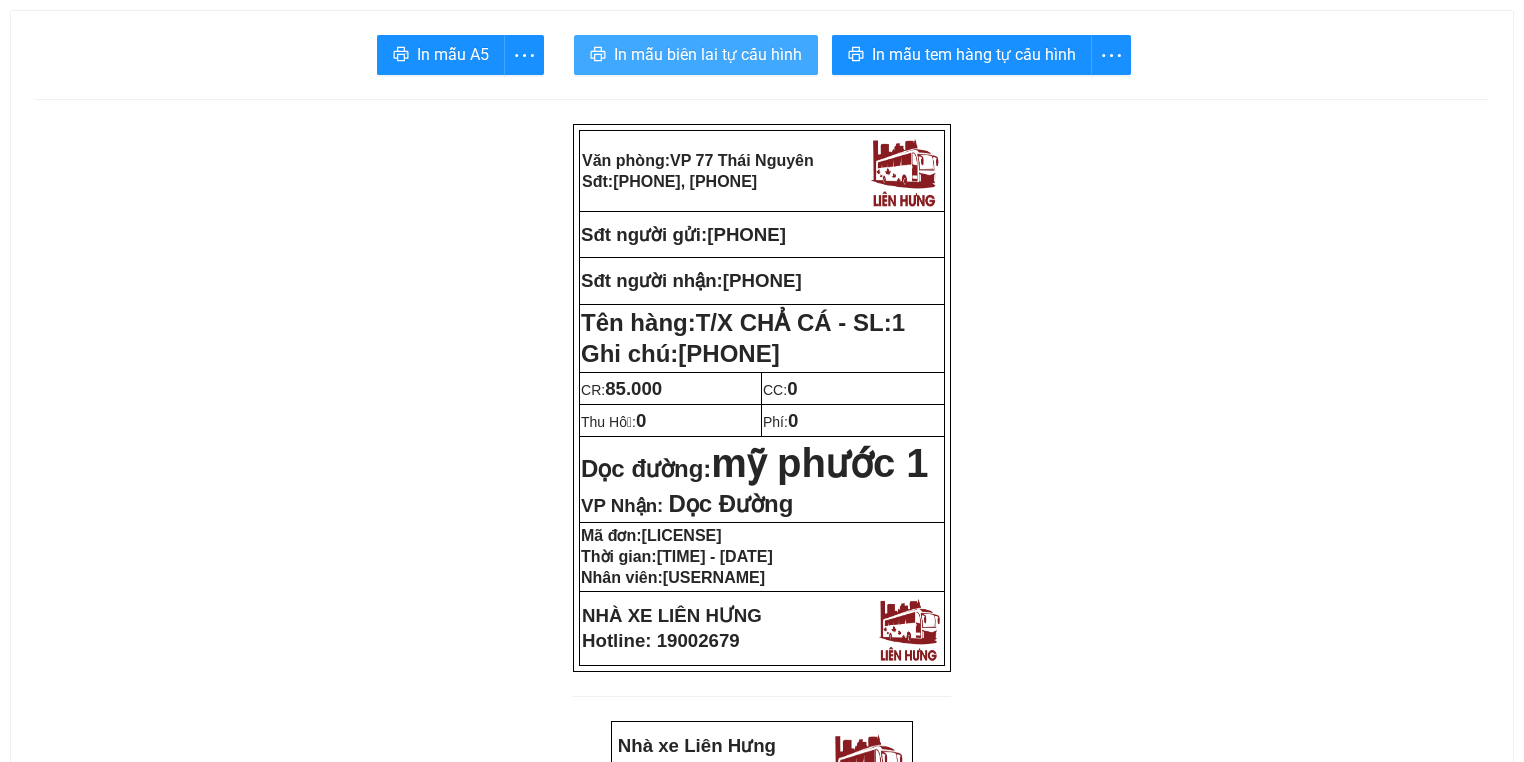 scroll, scrollTop: 0, scrollLeft: 0, axis: both 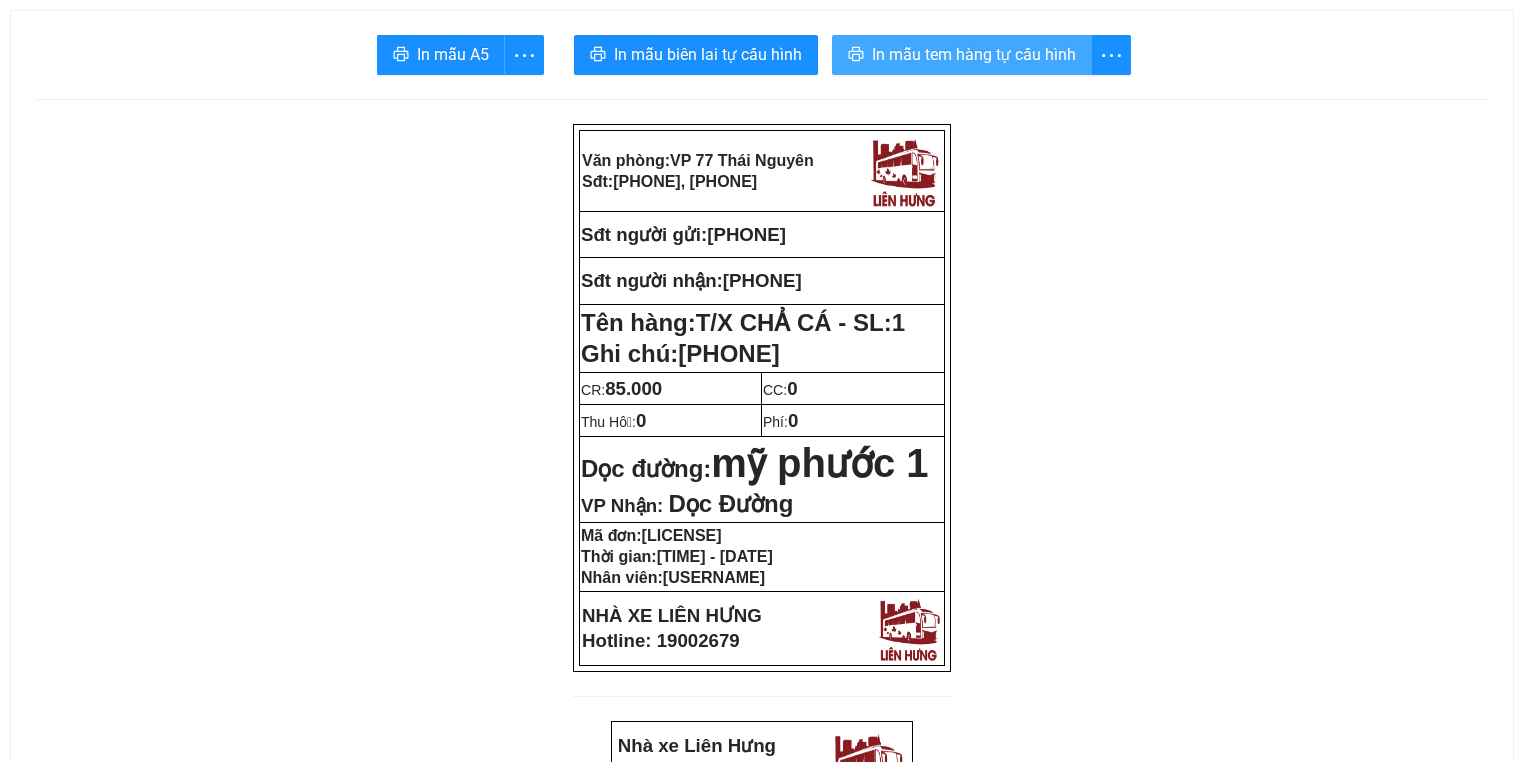 click on "In mẫu tem hàng tự cấu hình" at bounding box center [974, 54] 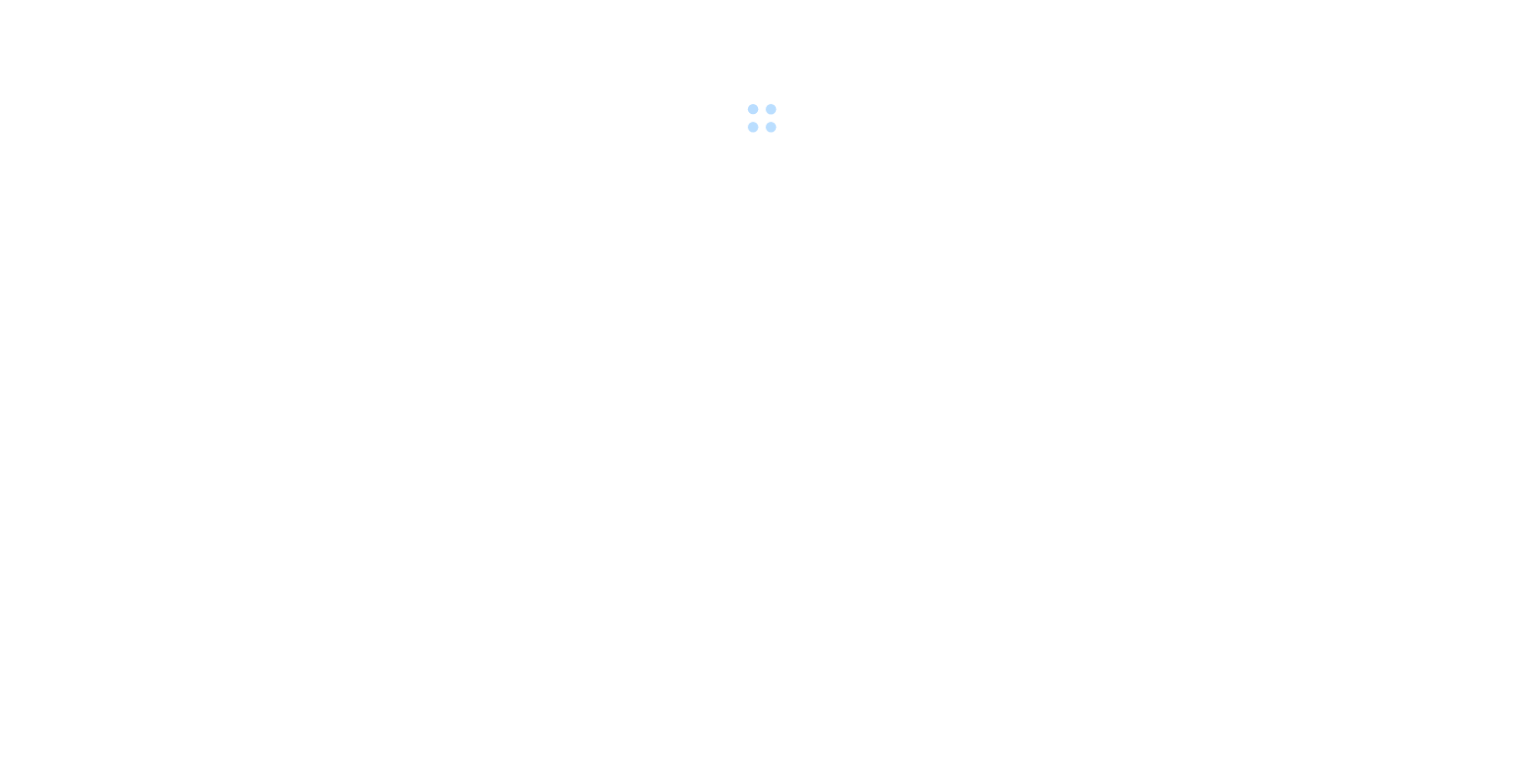 scroll, scrollTop: 0, scrollLeft: 0, axis: both 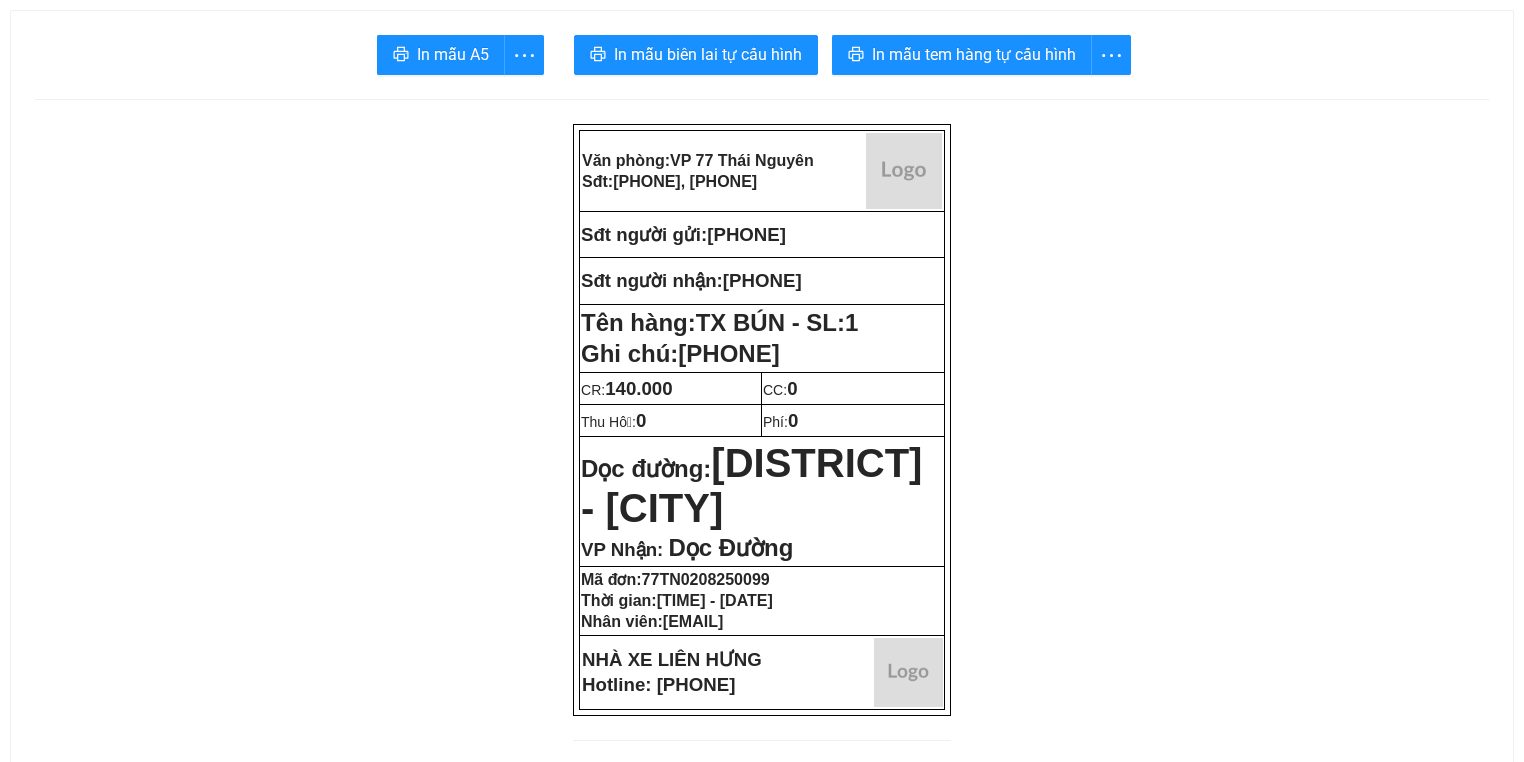 click on "In mẫu biên lai tự cấu hình" at bounding box center [708, 54] 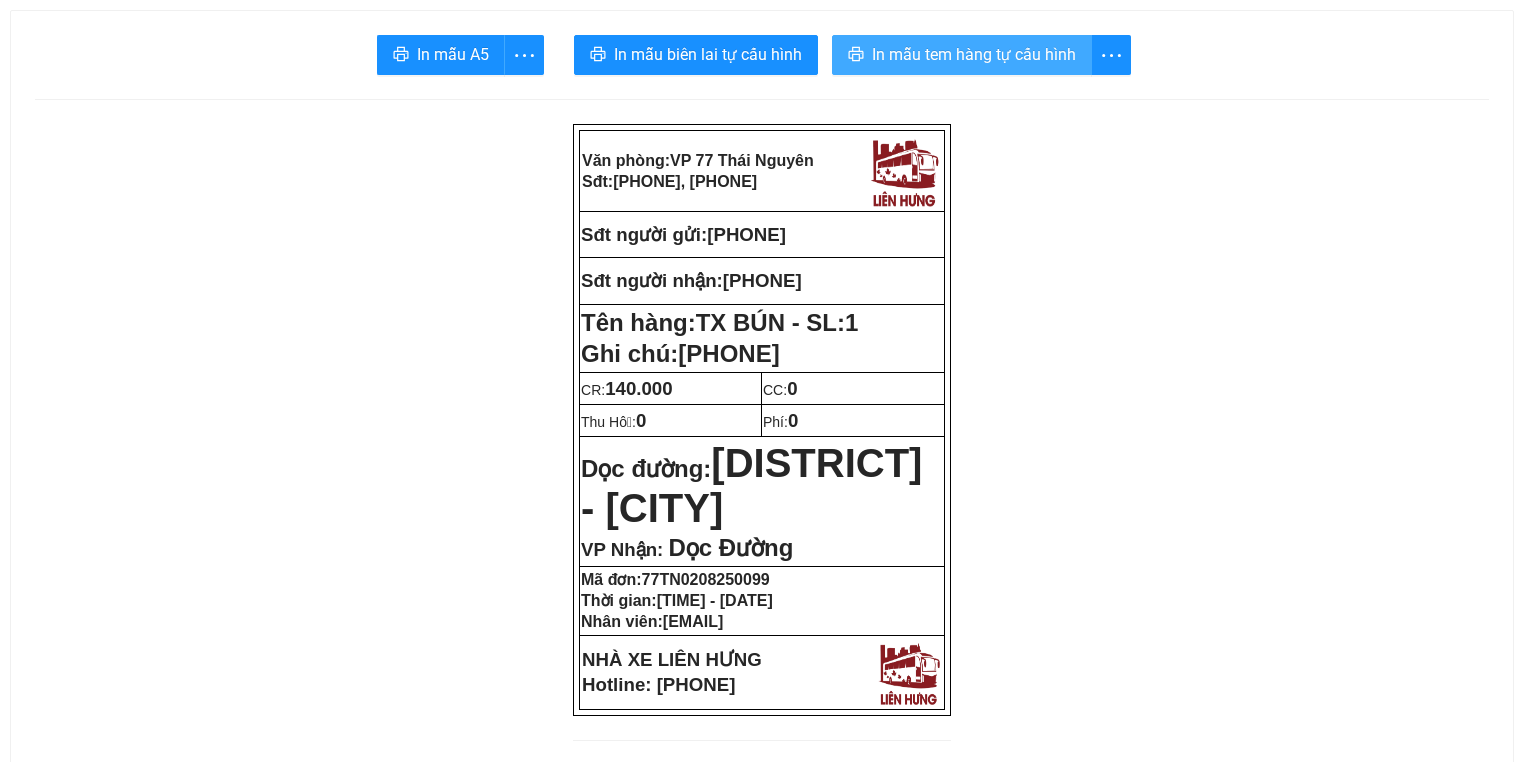 click on "In mẫu tem hàng tự cấu hình" at bounding box center [974, 54] 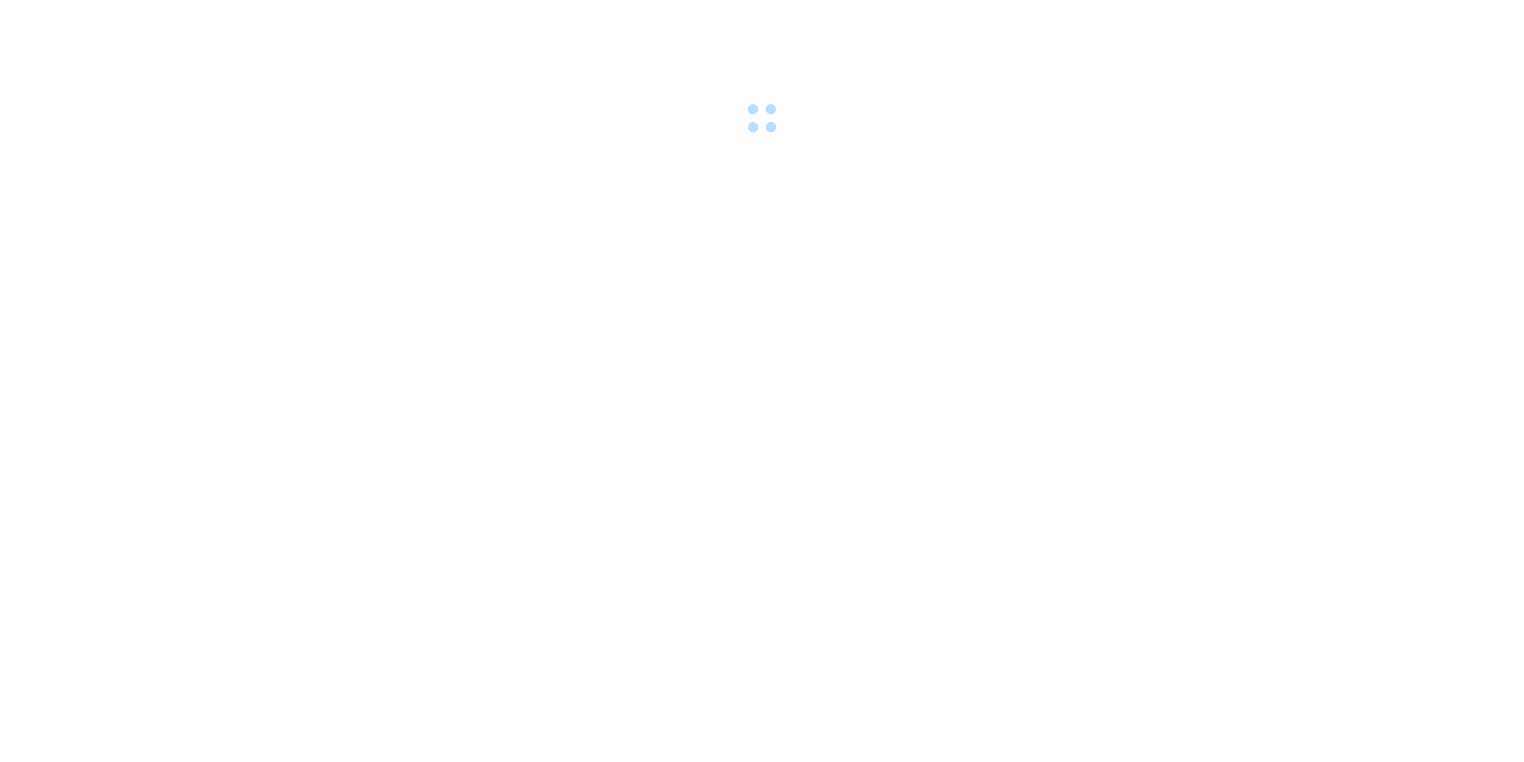 scroll, scrollTop: 0, scrollLeft: 0, axis: both 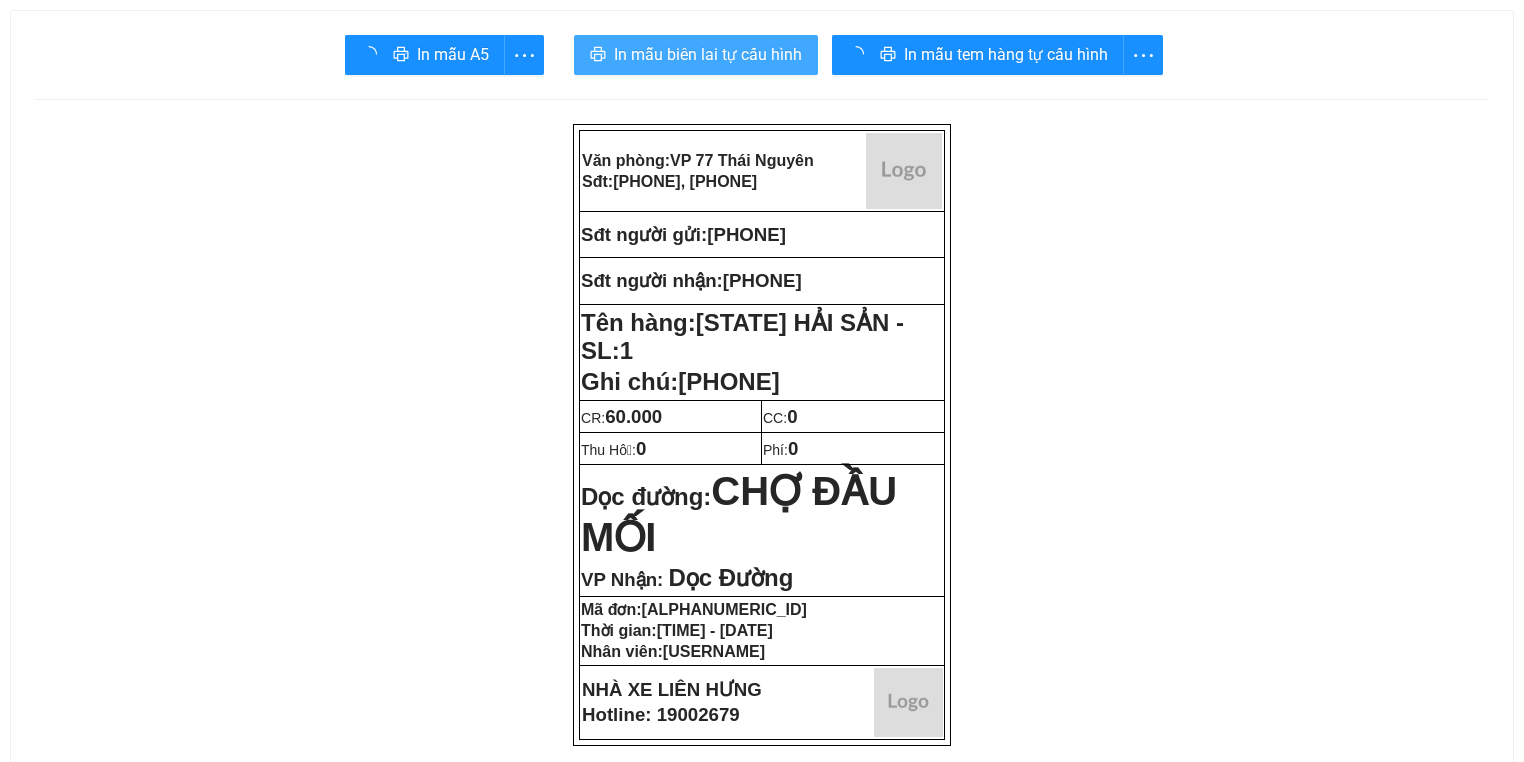click on "In mẫu biên lai tự cấu hình" at bounding box center (708, 54) 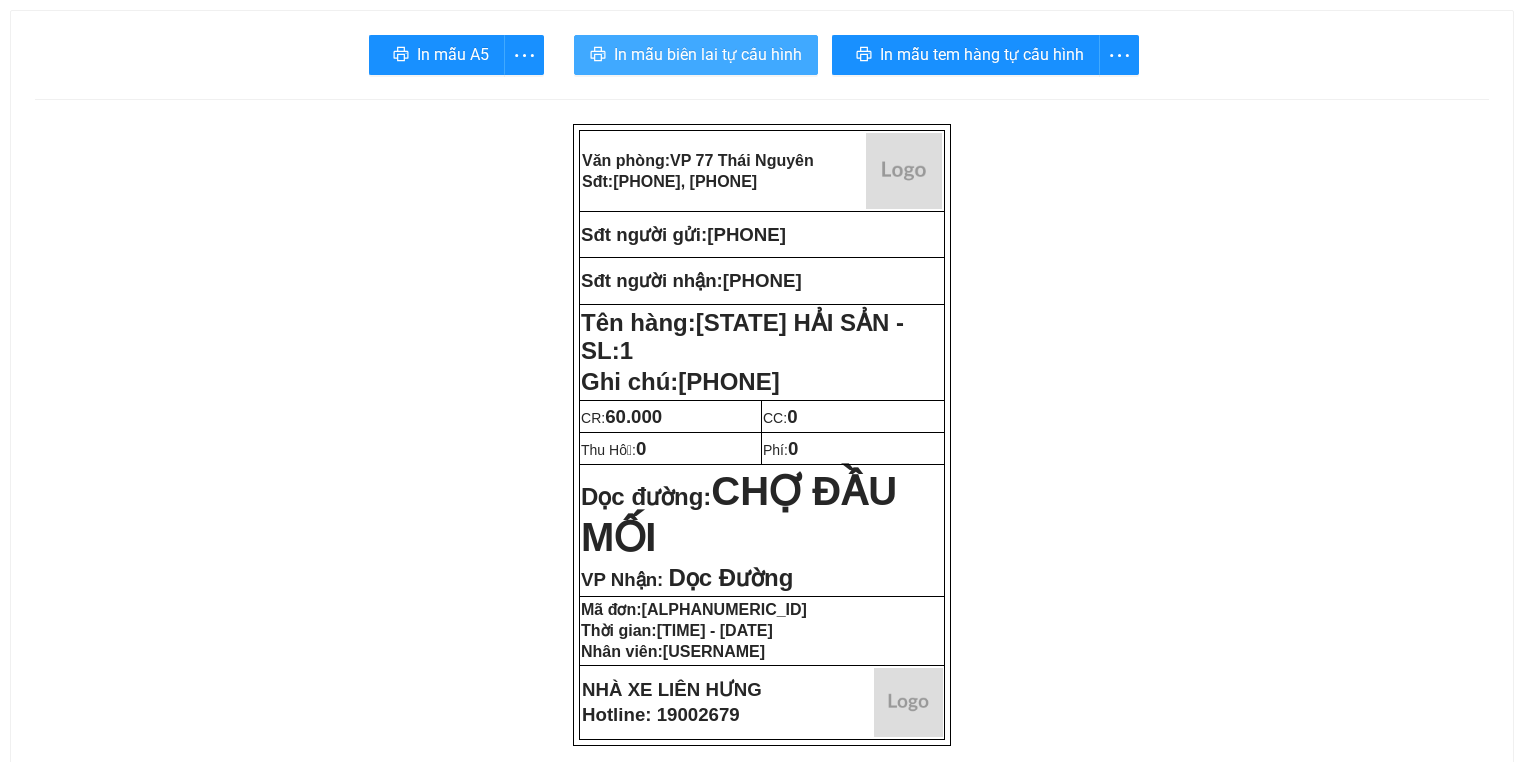 scroll, scrollTop: 0, scrollLeft: 0, axis: both 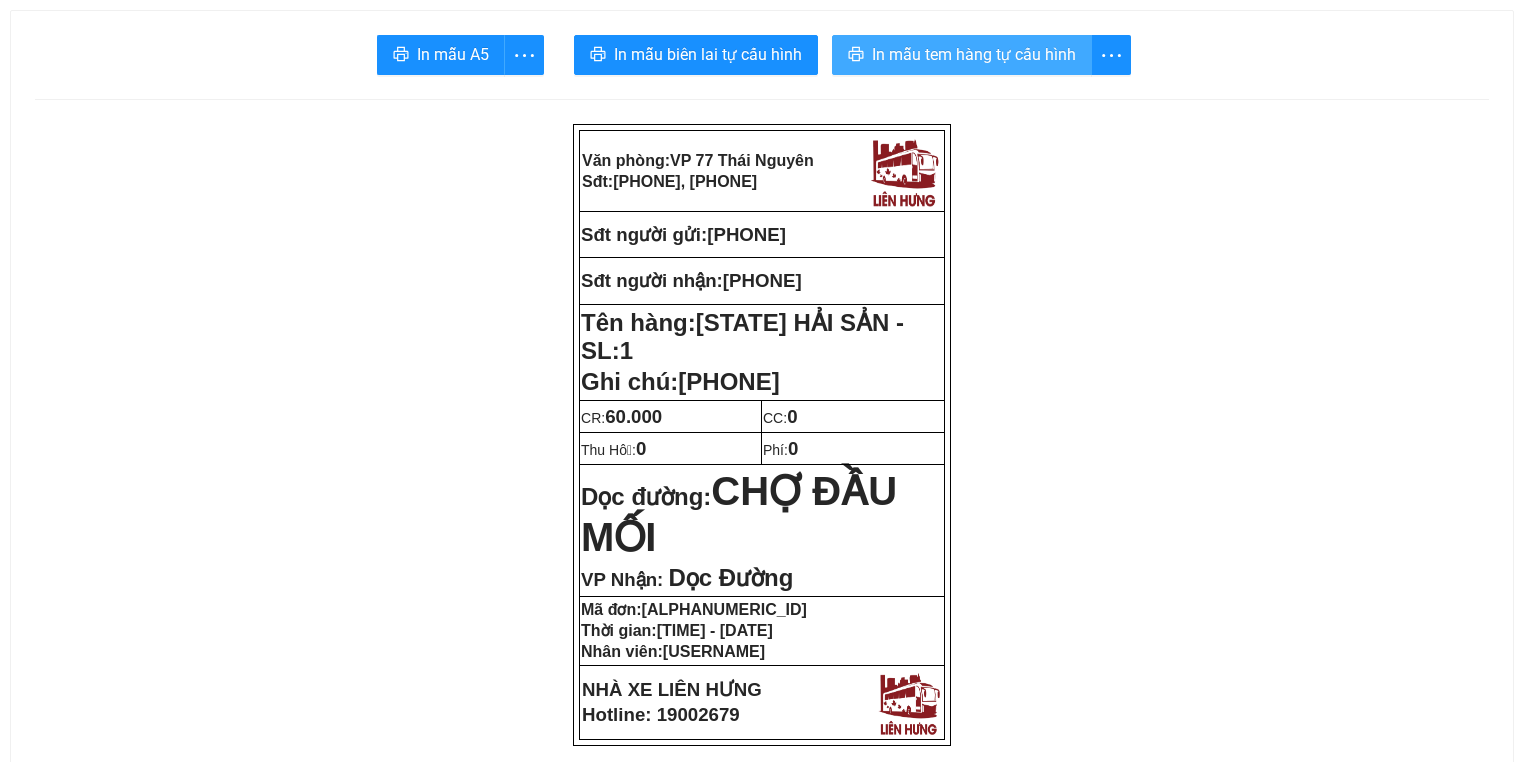 click on "In mẫu tem hàng tự cấu hình" at bounding box center [974, 54] 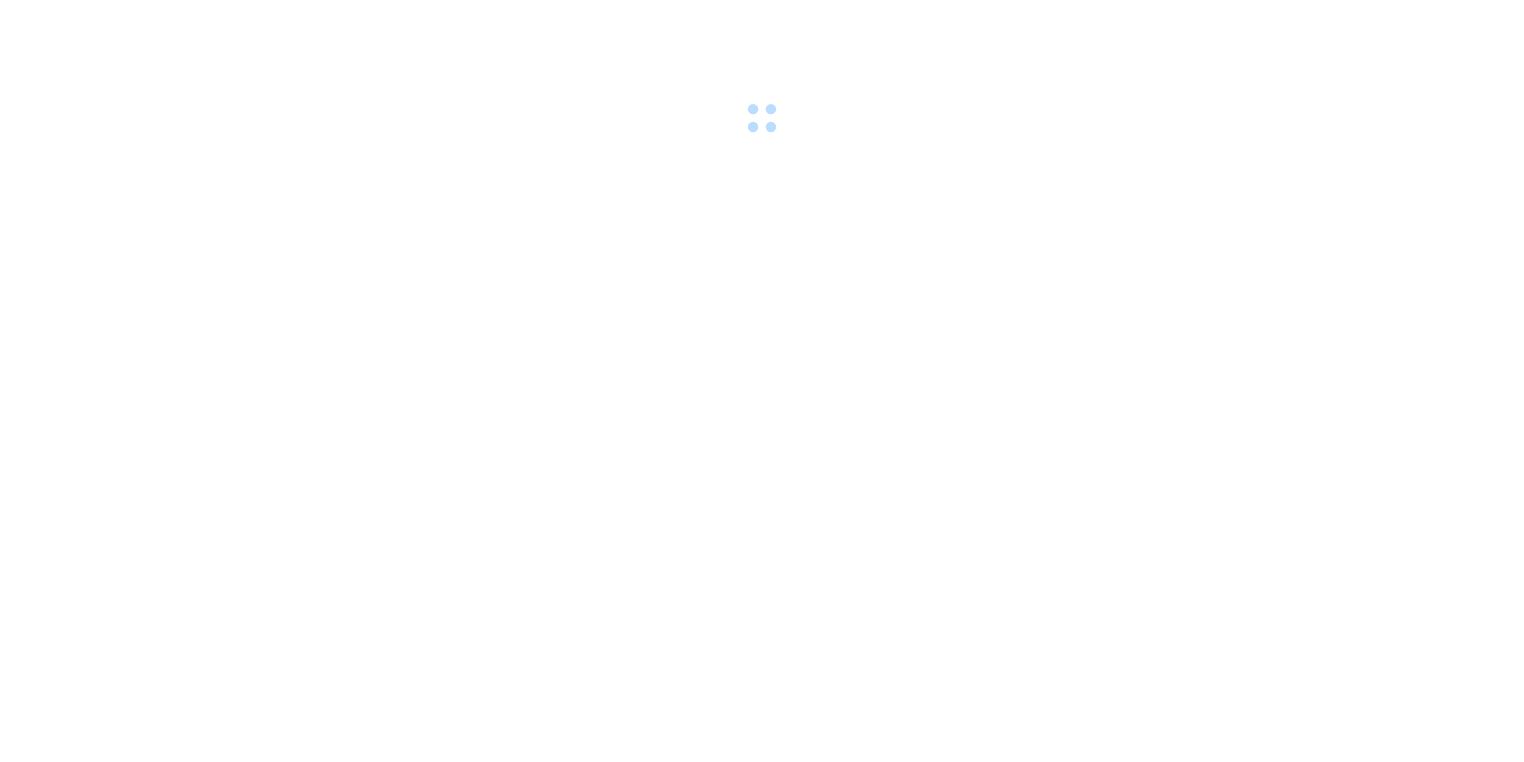 scroll, scrollTop: 0, scrollLeft: 0, axis: both 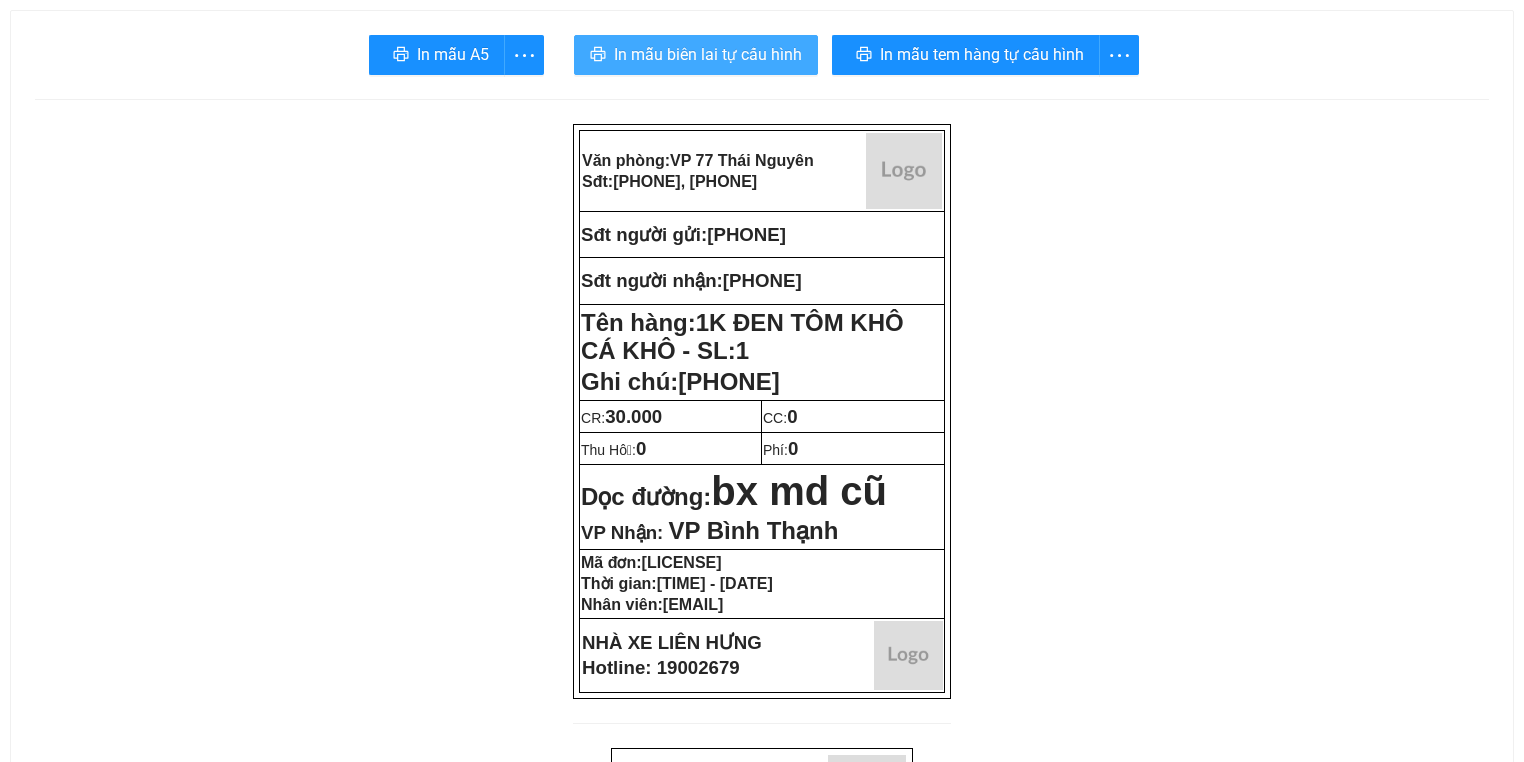 click on "In mẫu biên lai tự cấu hình" at bounding box center [708, 54] 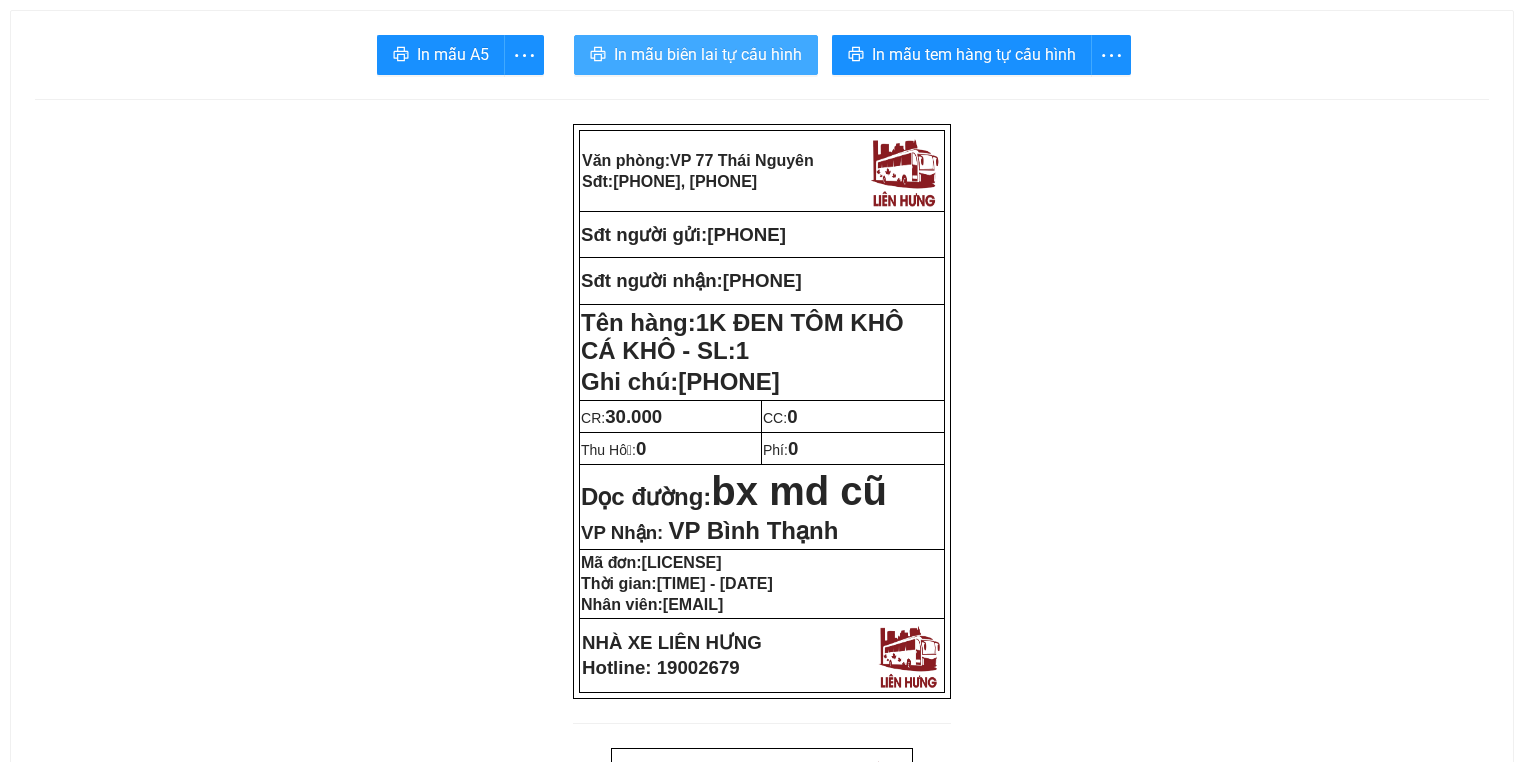 scroll, scrollTop: 0, scrollLeft: 0, axis: both 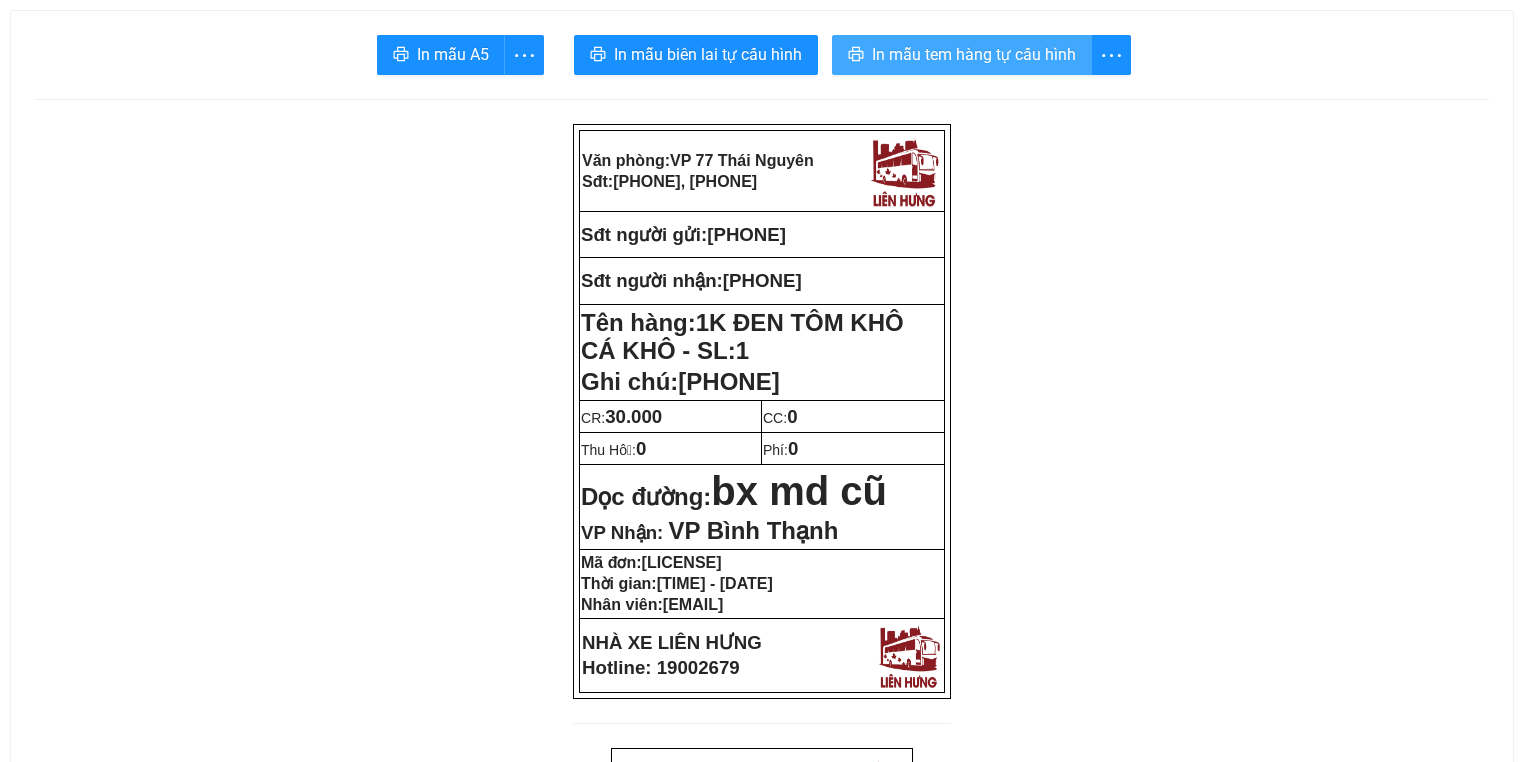 click on "In mẫu tem hàng tự cấu hình" at bounding box center [974, 54] 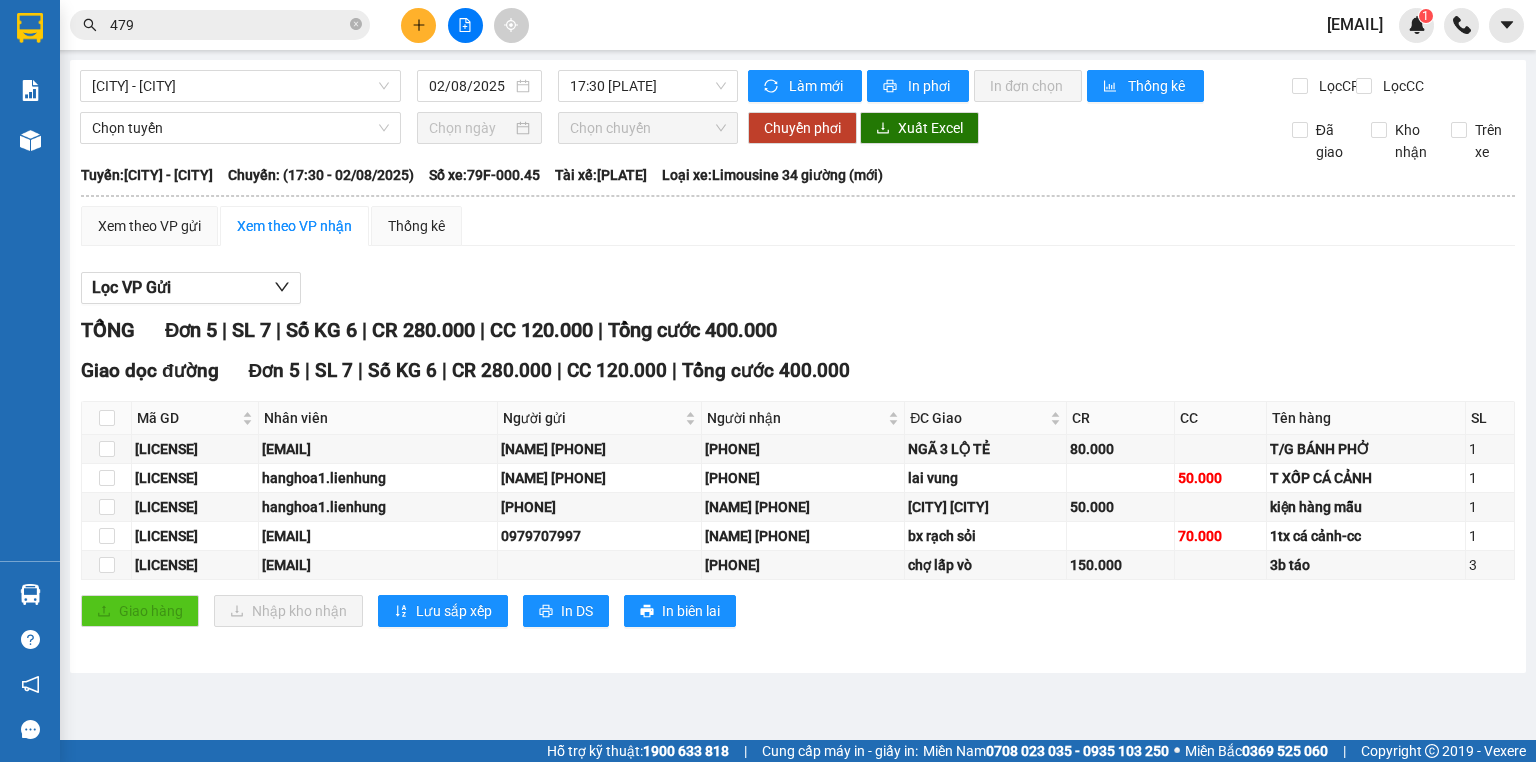 scroll, scrollTop: 0, scrollLeft: 0, axis: both 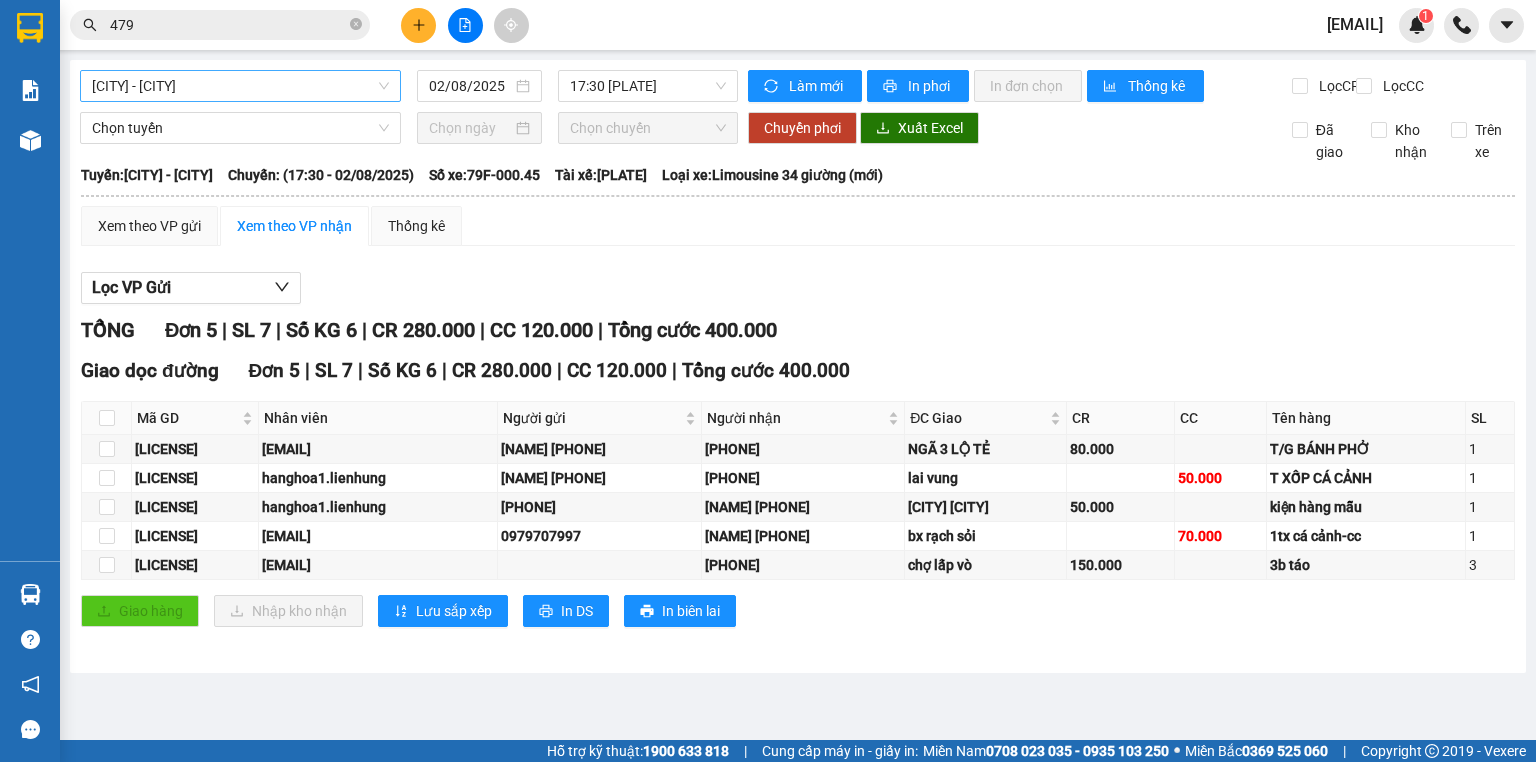 click on "Nha Trang - Kiên Giang" at bounding box center (240, 86) 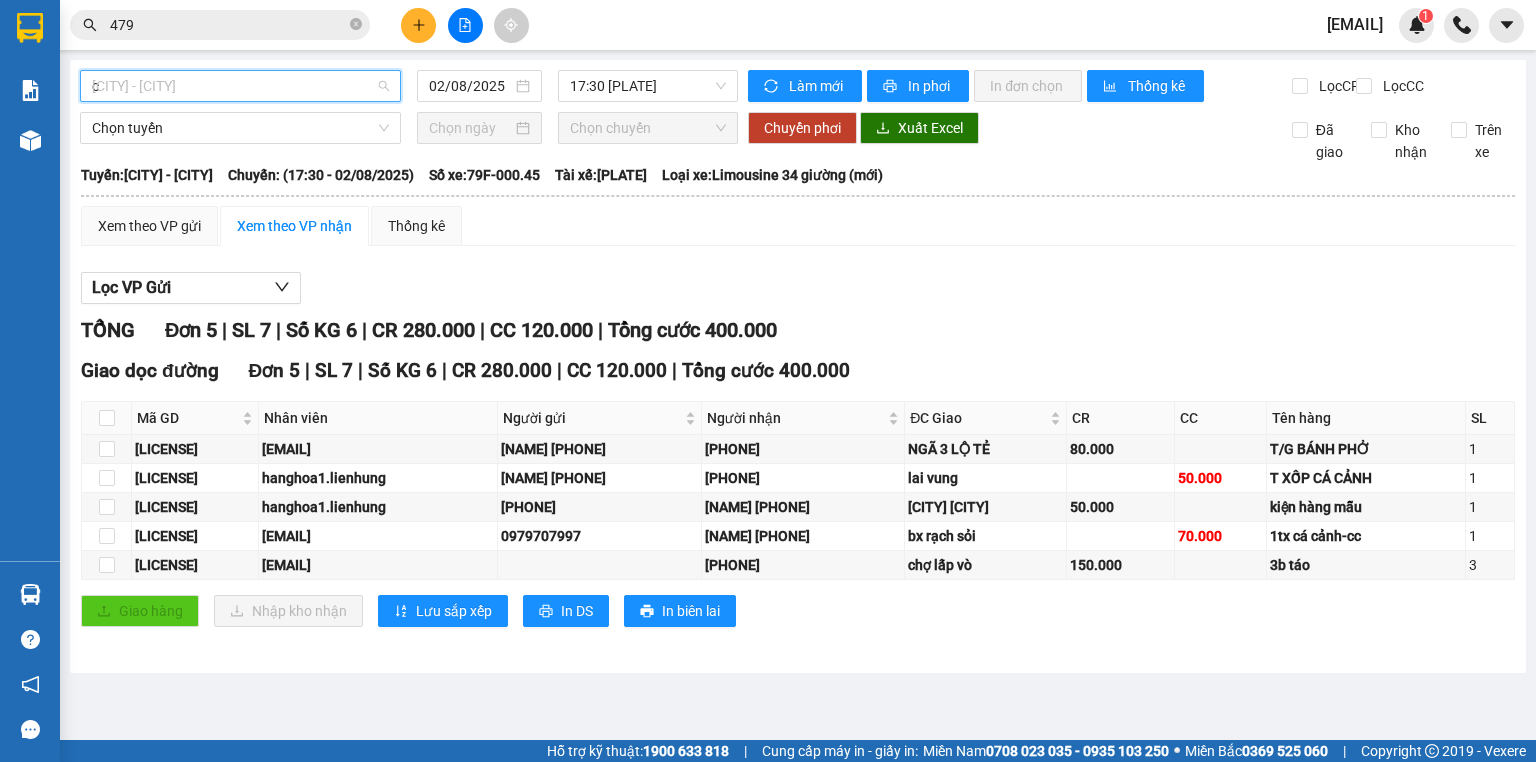 scroll, scrollTop: 320, scrollLeft: 0, axis: vertical 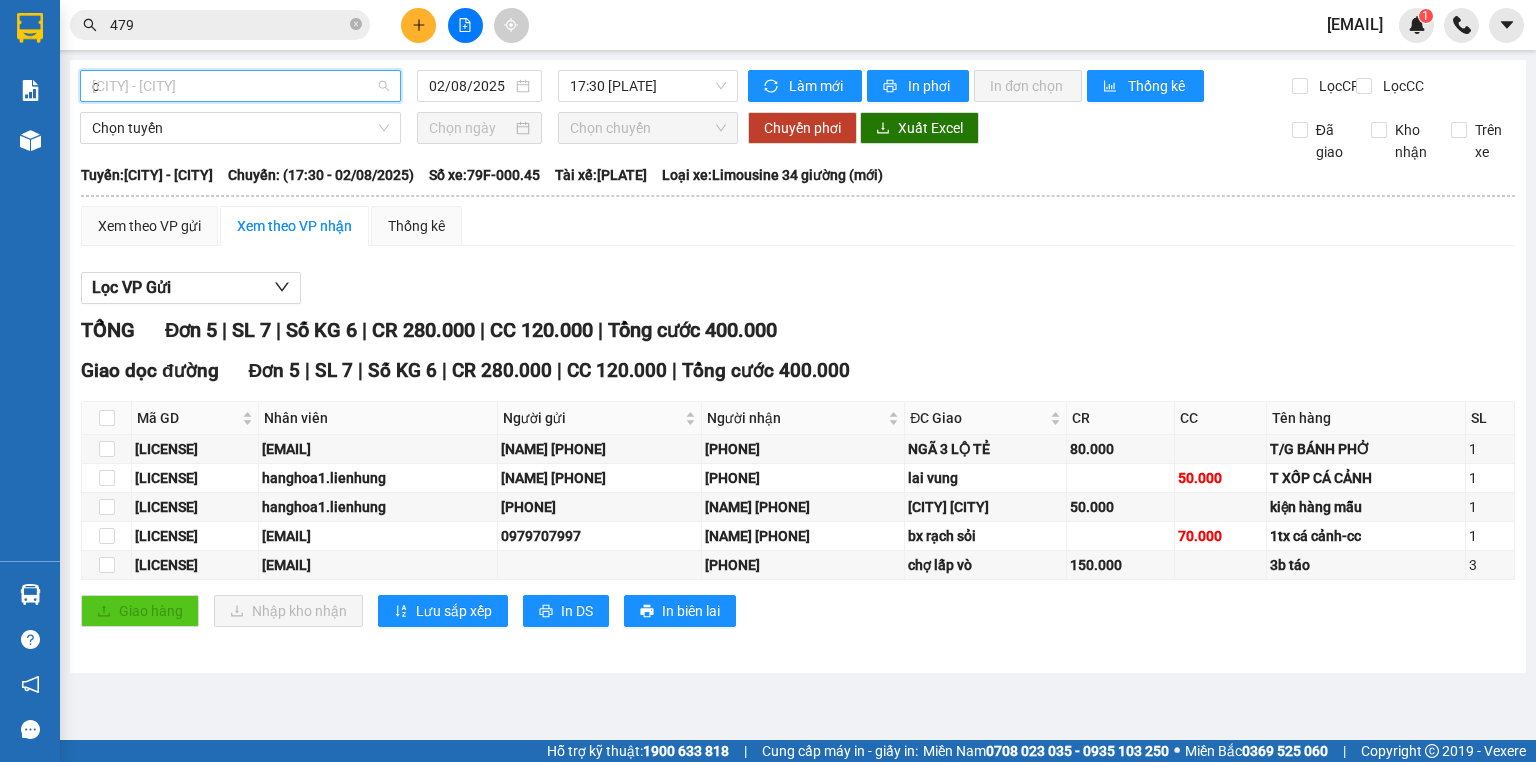 type on "ca" 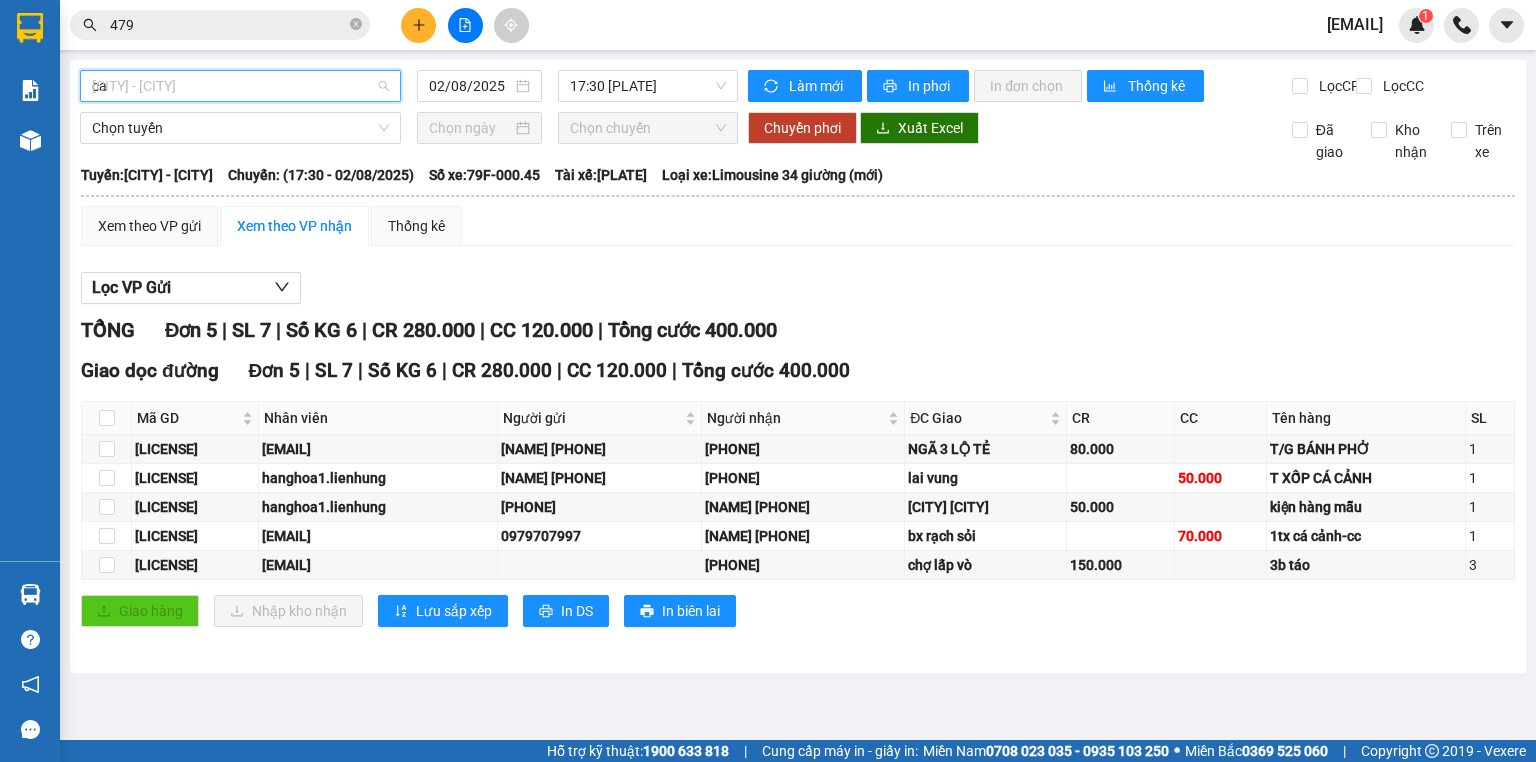 scroll, scrollTop: 0, scrollLeft: 0, axis: both 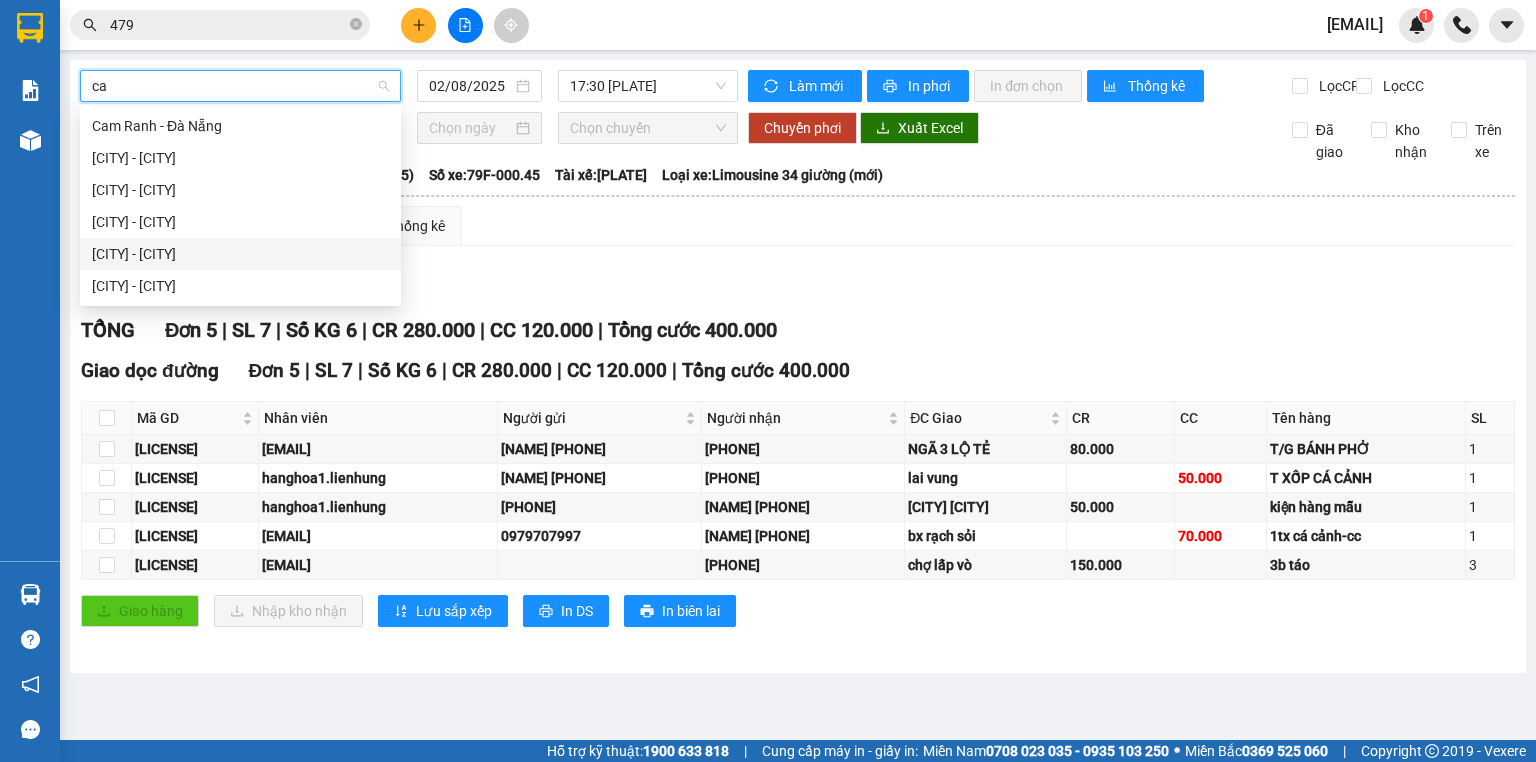 click on "Nha Trang - Cà Mau" at bounding box center [240, 254] 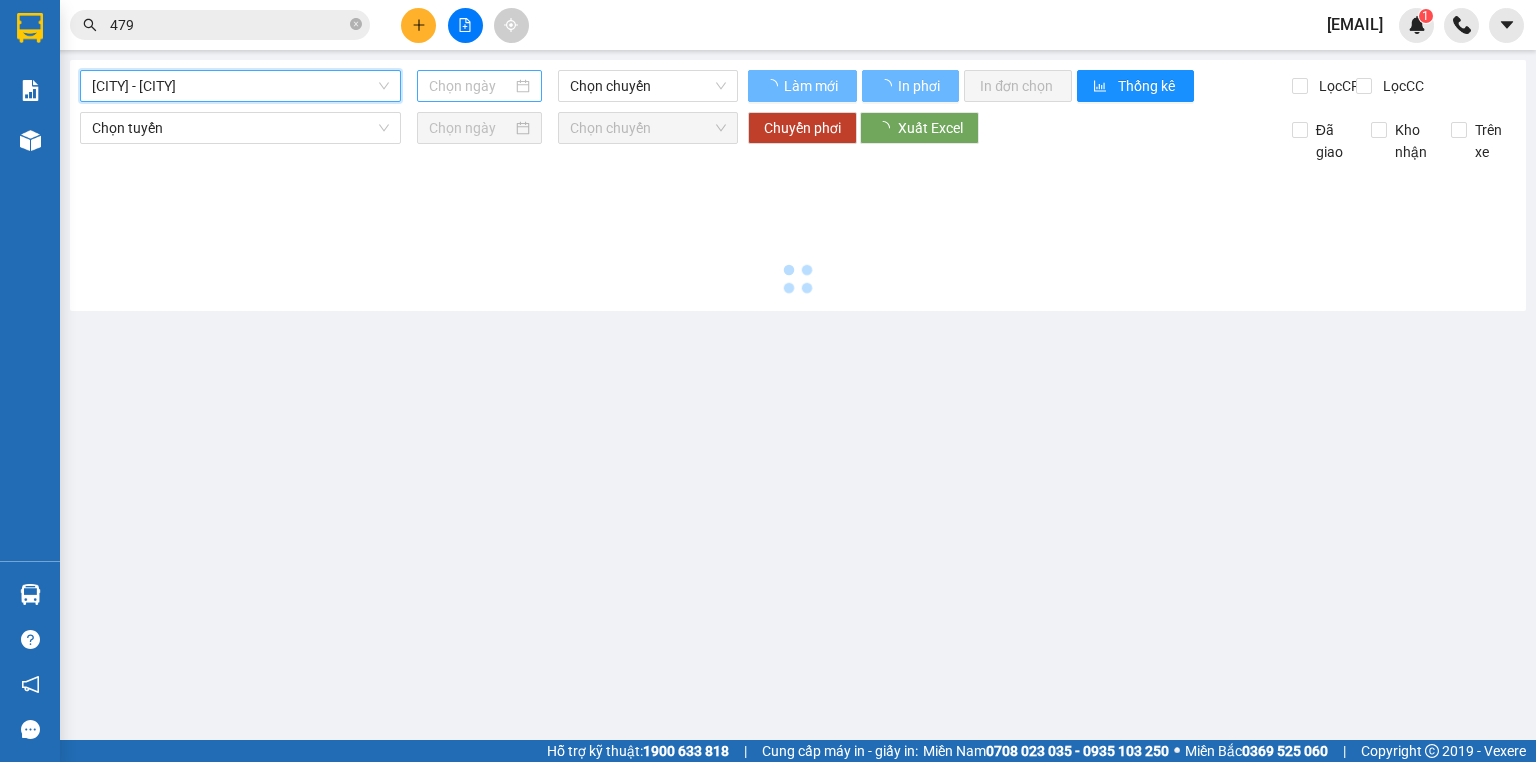 type on "02/08/2025" 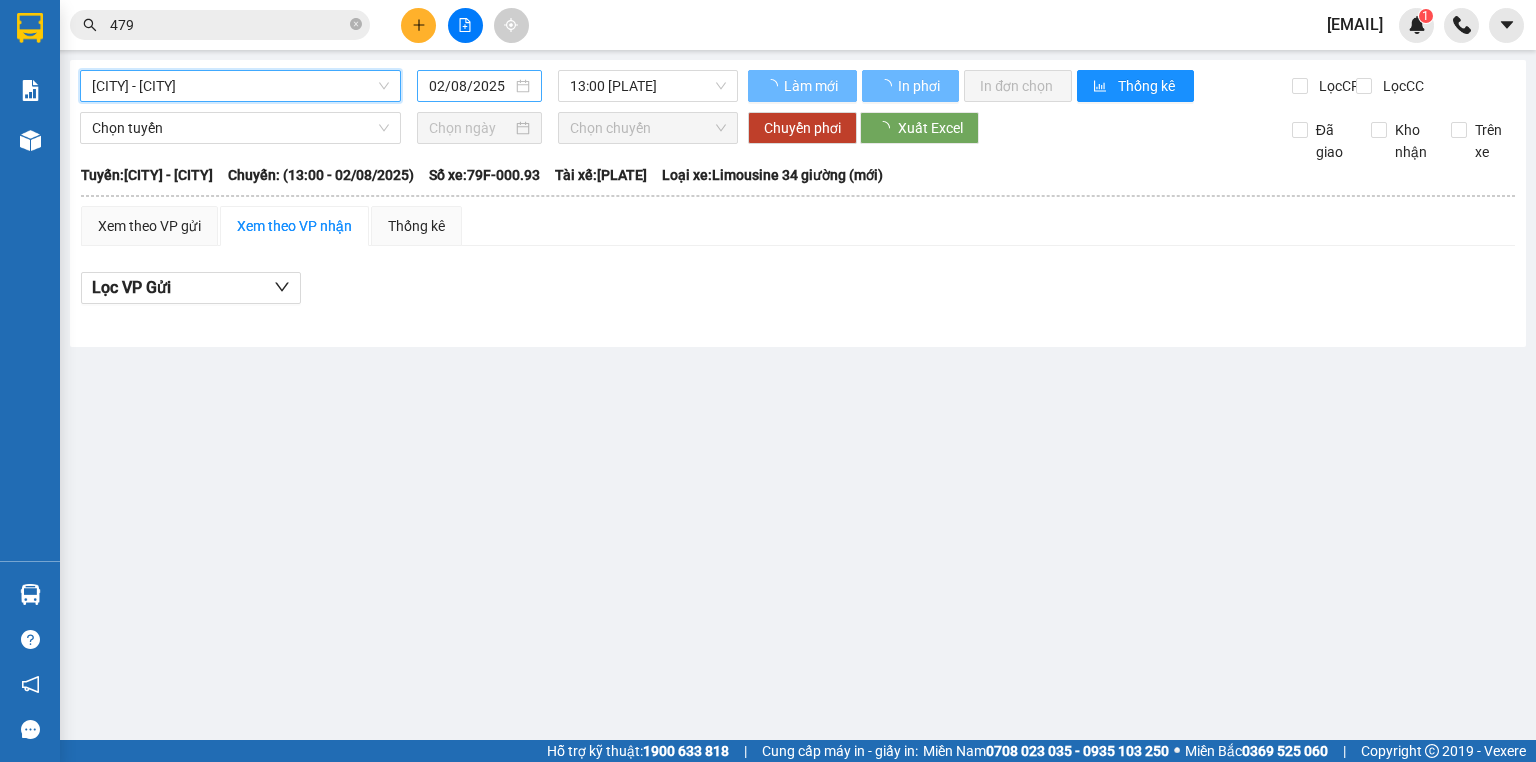 click on "02/08/2025" at bounding box center (479, 86) 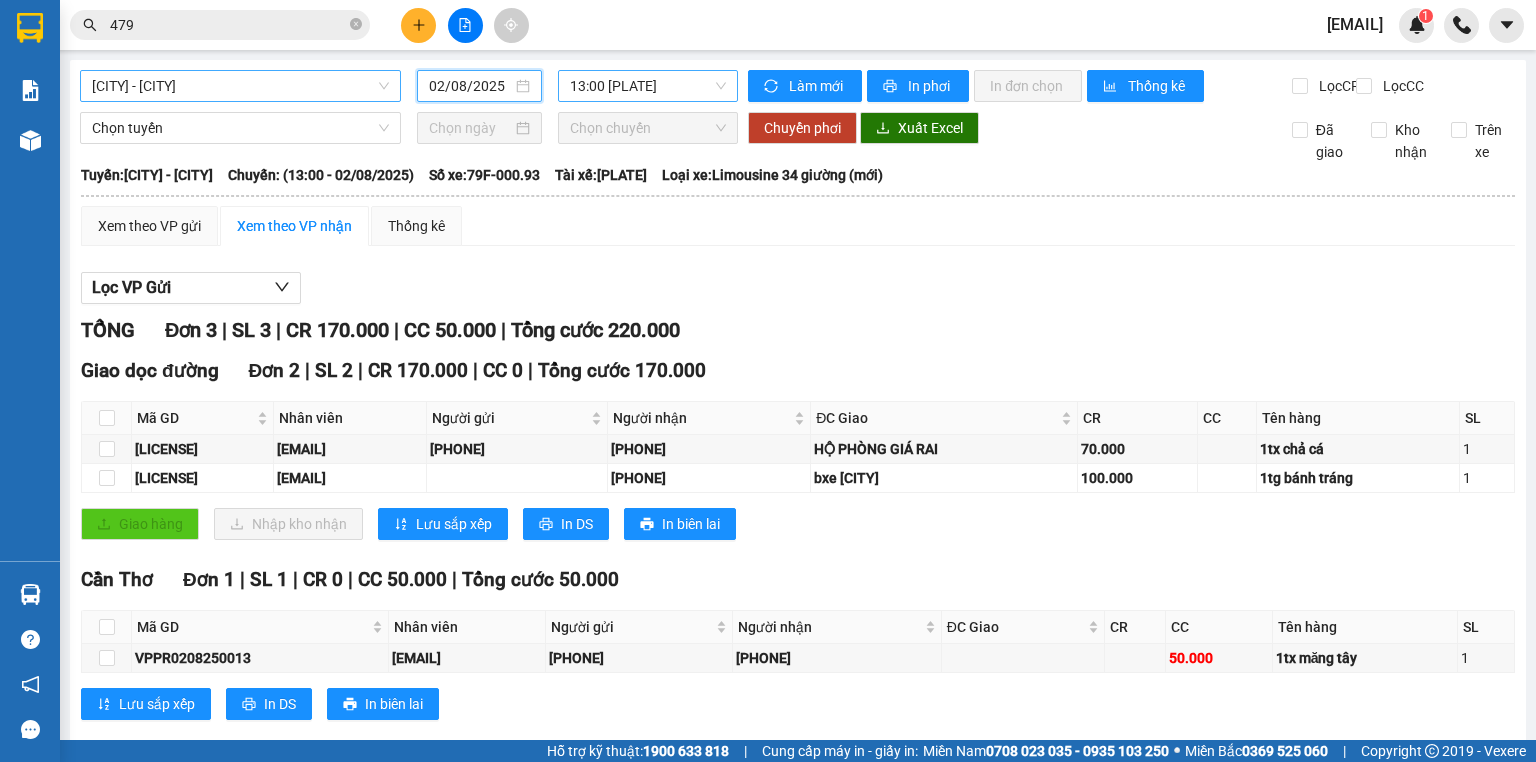 click on "13:00     - 79F-000.93" at bounding box center [648, 86] 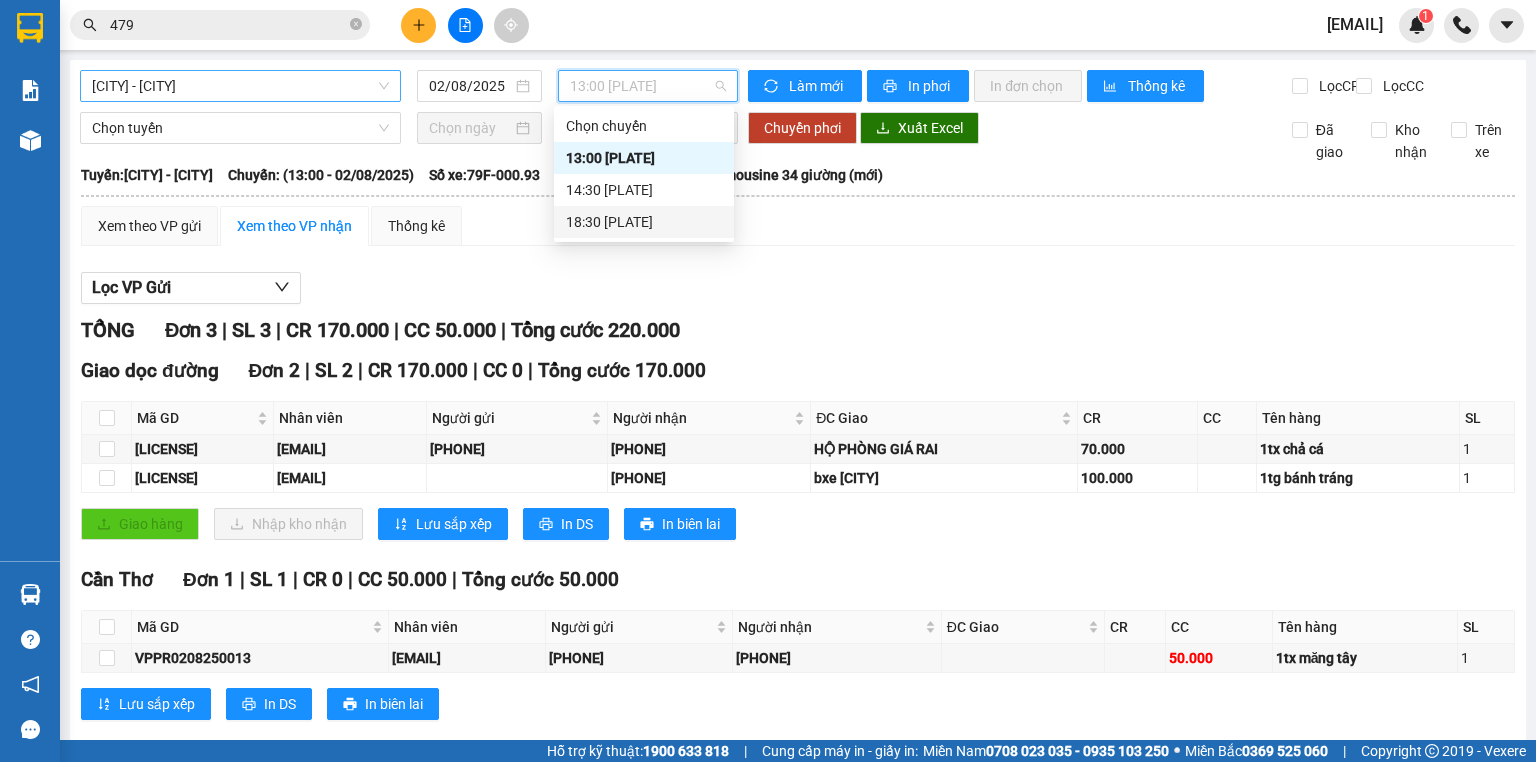 click on "18:30     - 79F-000.19" at bounding box center [644, 222] 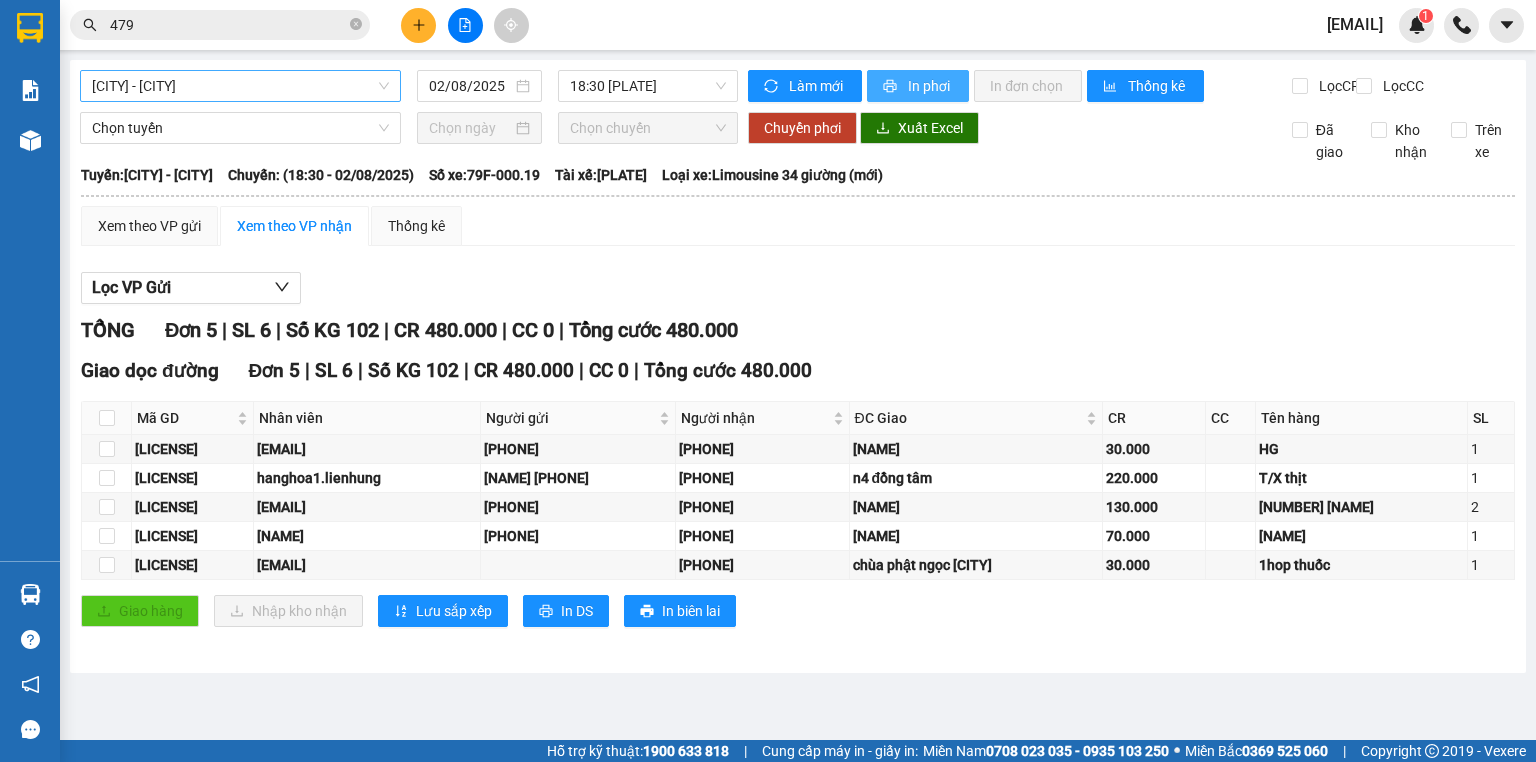 click on "In phơi" at bounding box center (918, 86) 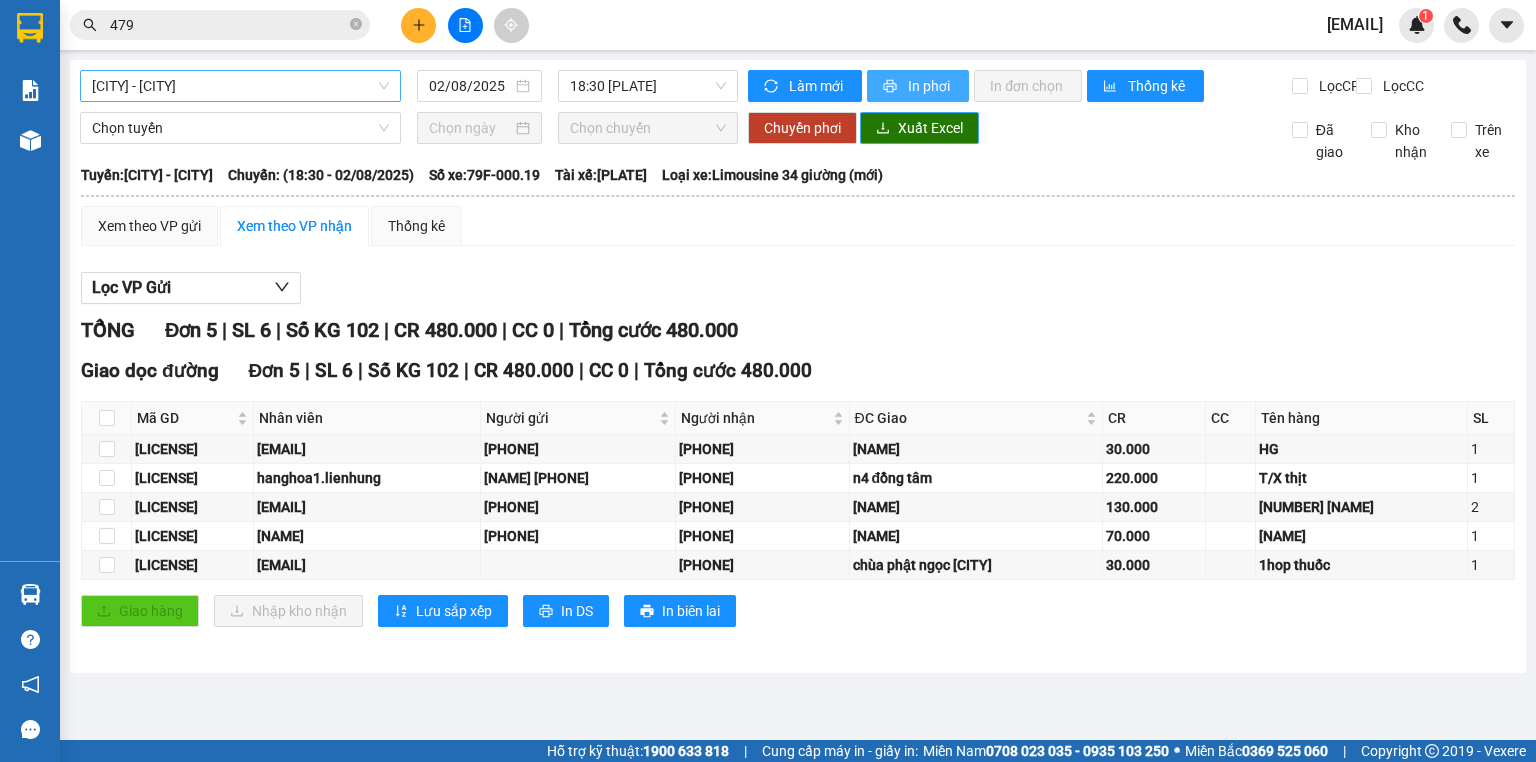 scroll, scrollTop: 0, scrollLeft: 0, axis: both 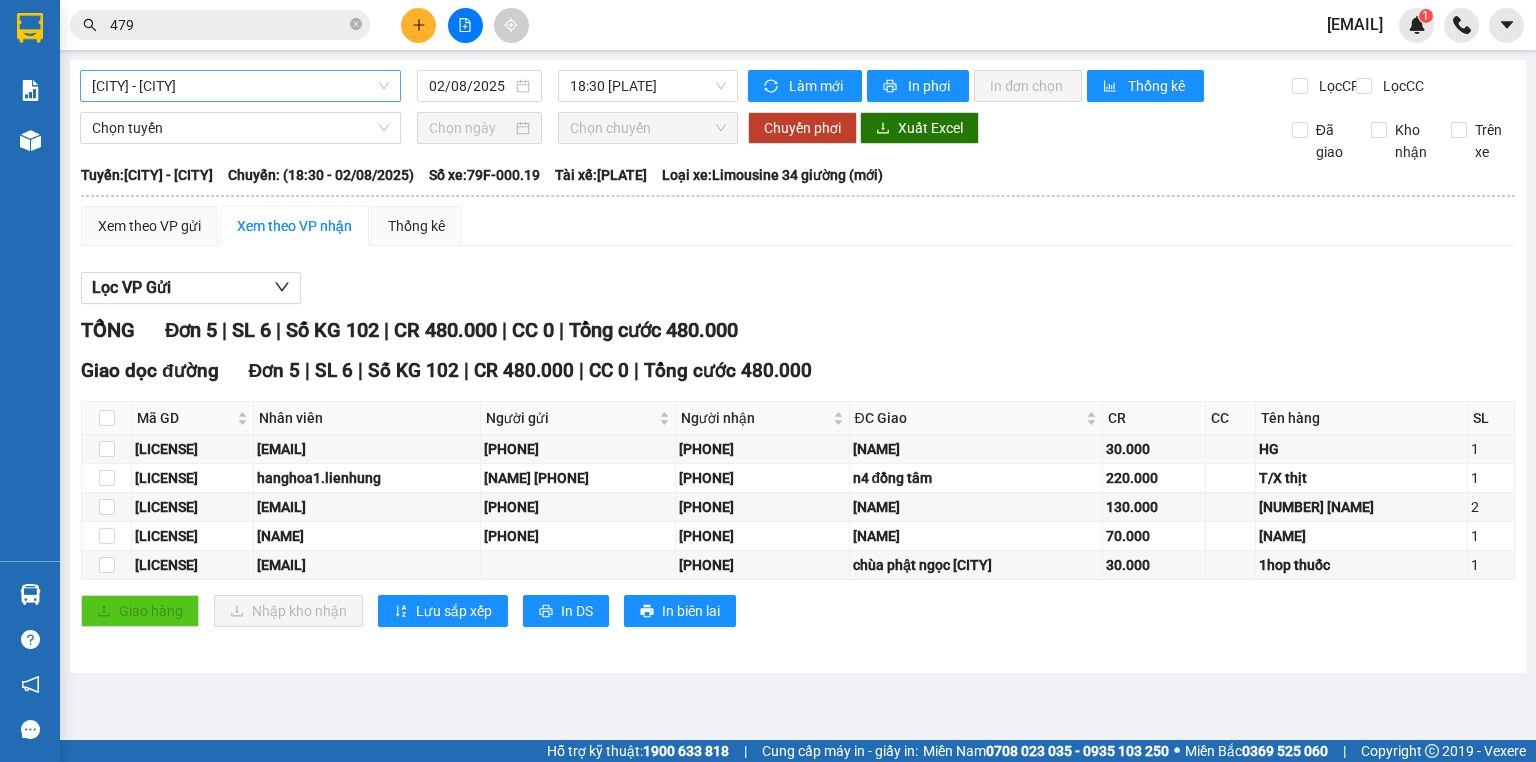 click on "Xem theo VP gửi Xem theo VP nhận Thống kê" at bounding box center [798, 226] 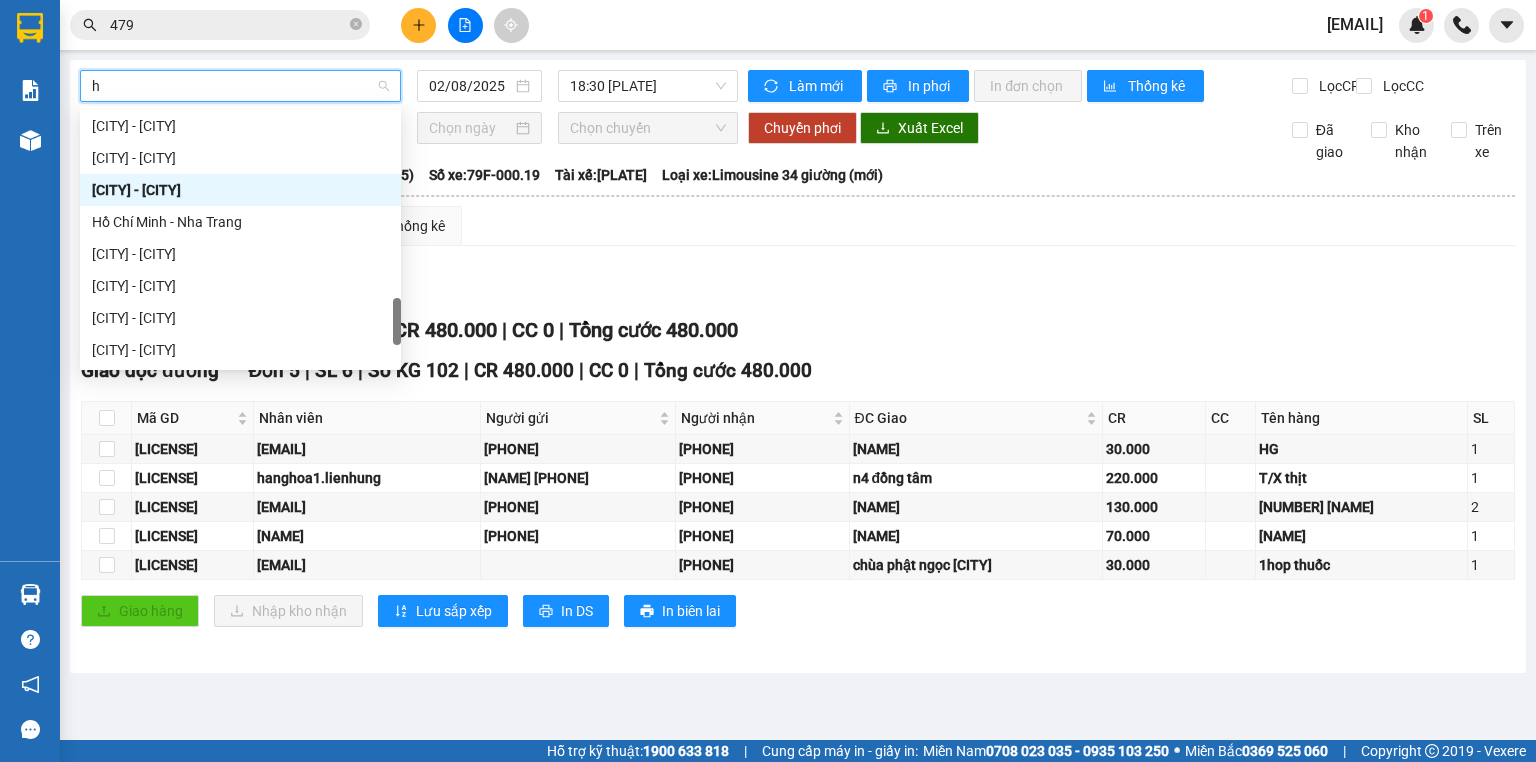 type on "hu" 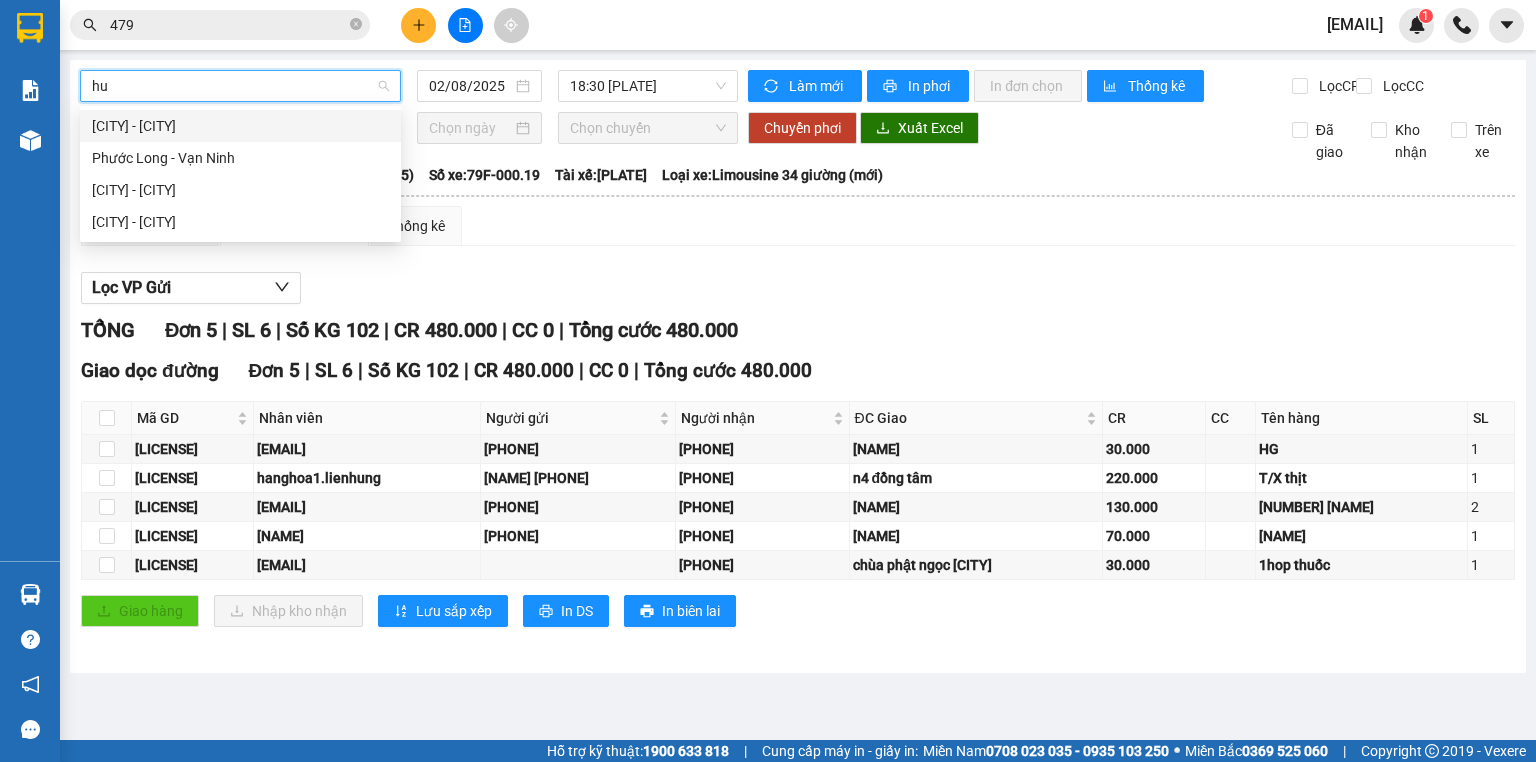 scroll, scrollTop: 0, scrollLeft: 0, axis: both 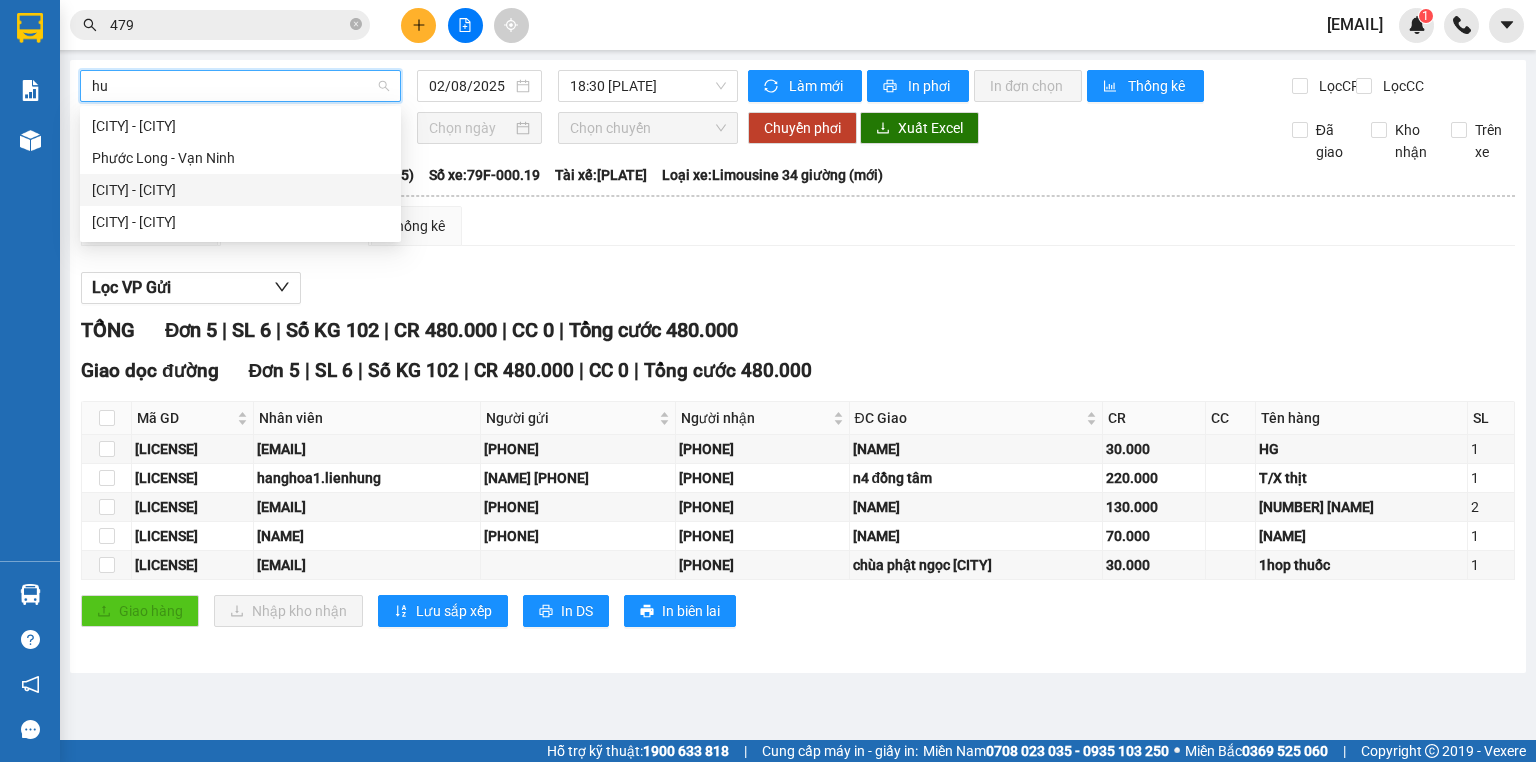 click on "Nha Trang - Huế" at bounding box center (240, 190) 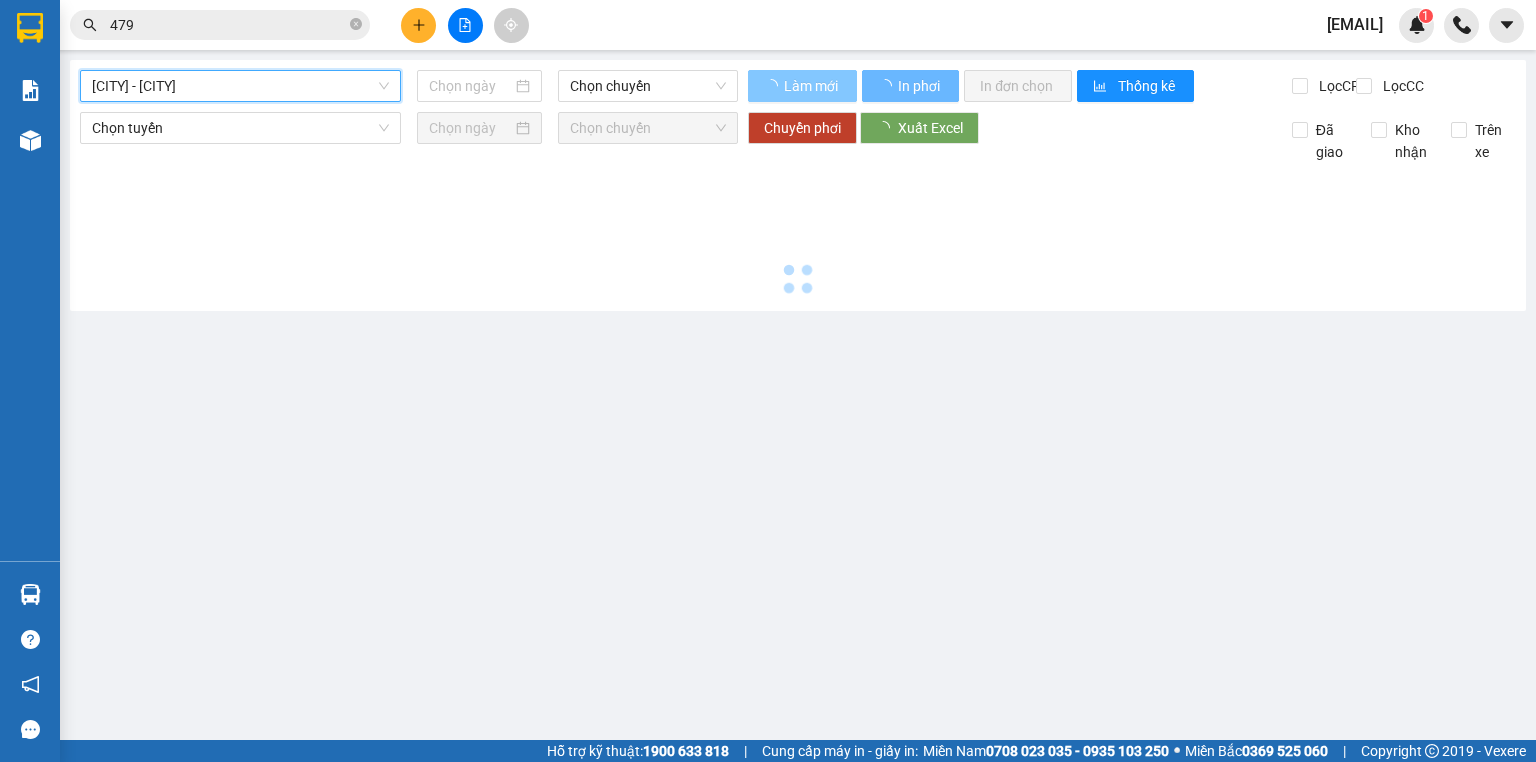 type on "02/08/2025" 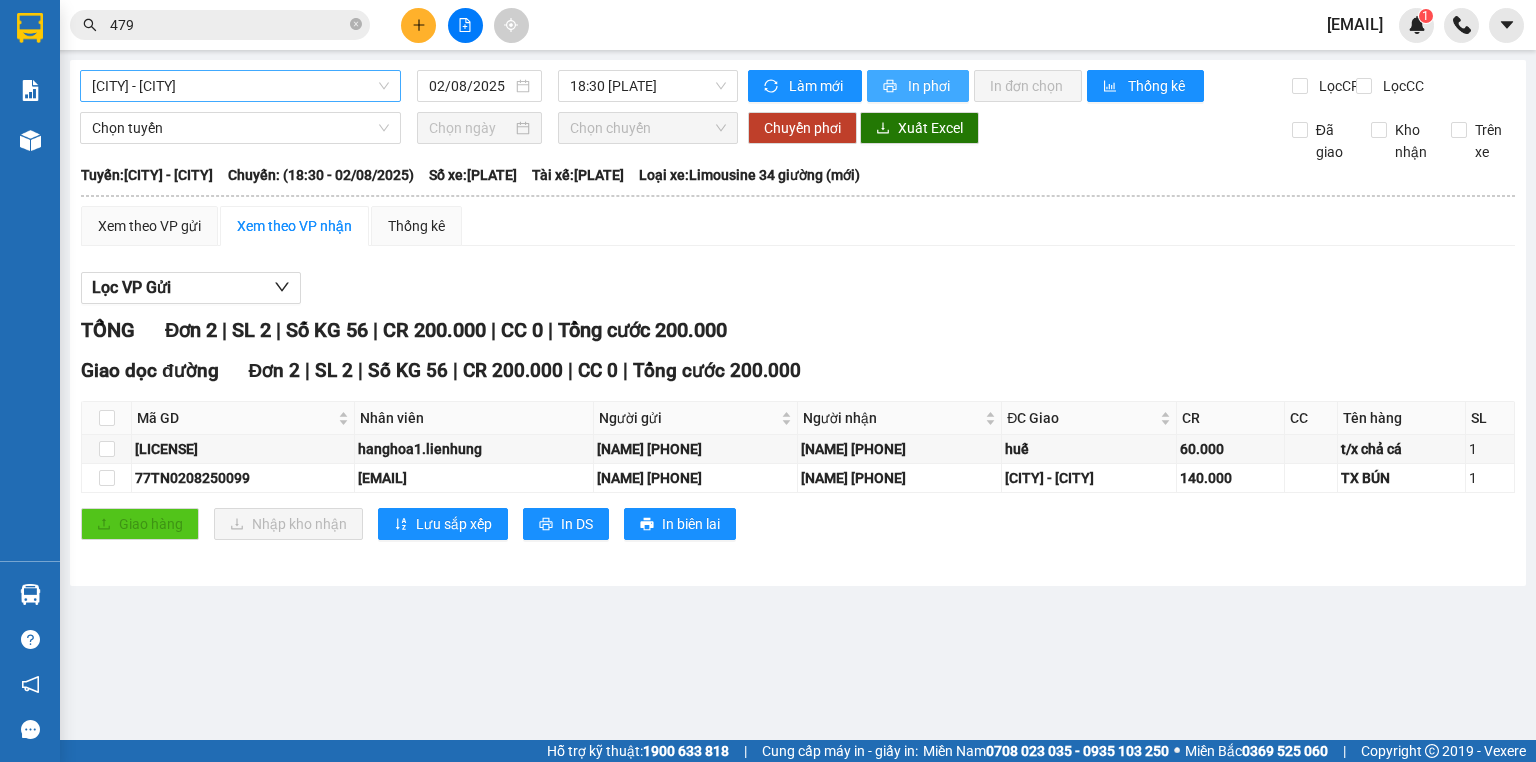 click on "In phơi" at bounding box center (918, 86) 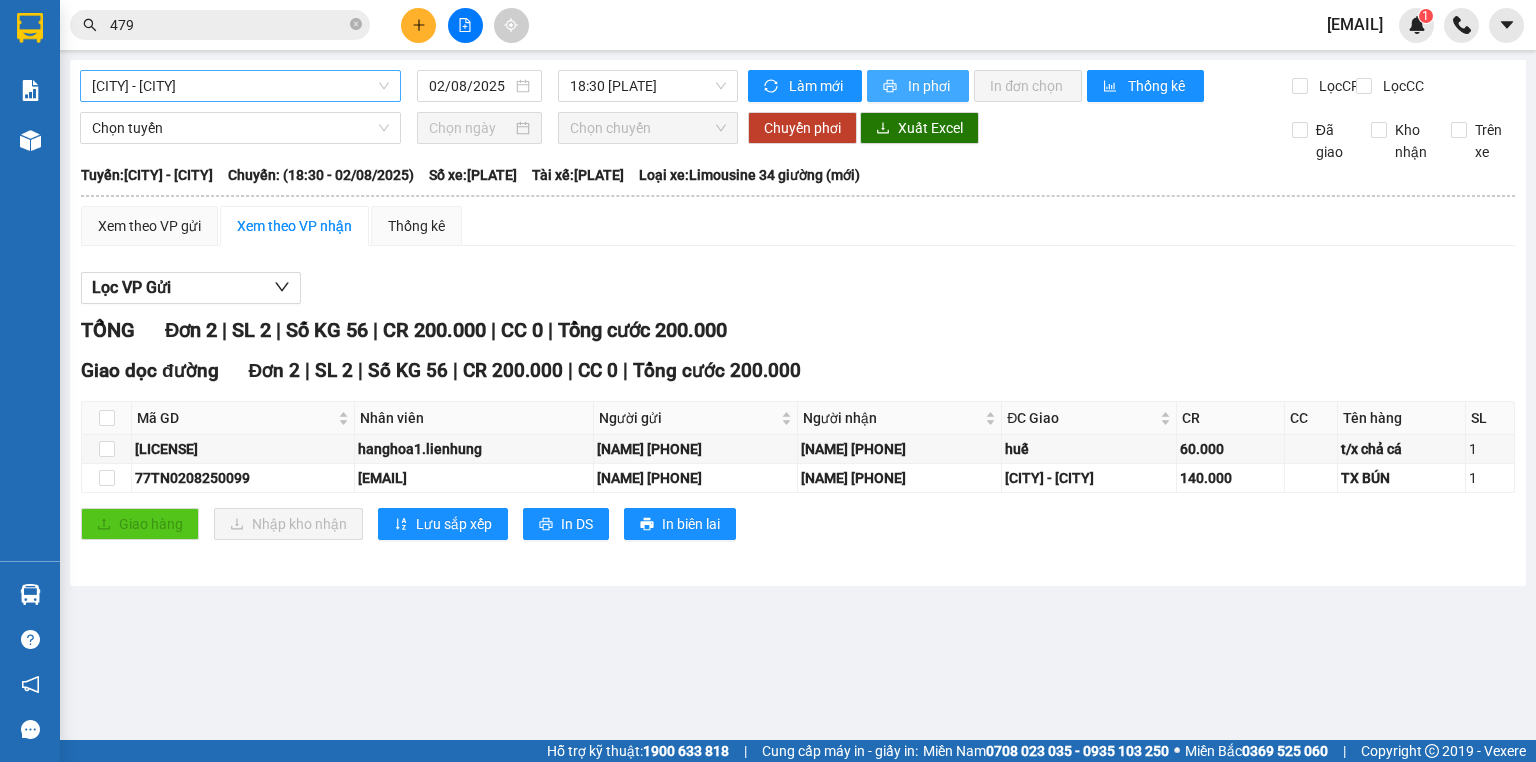 scroll, scrollTop: 0, scrollLeft: 0, axis: both 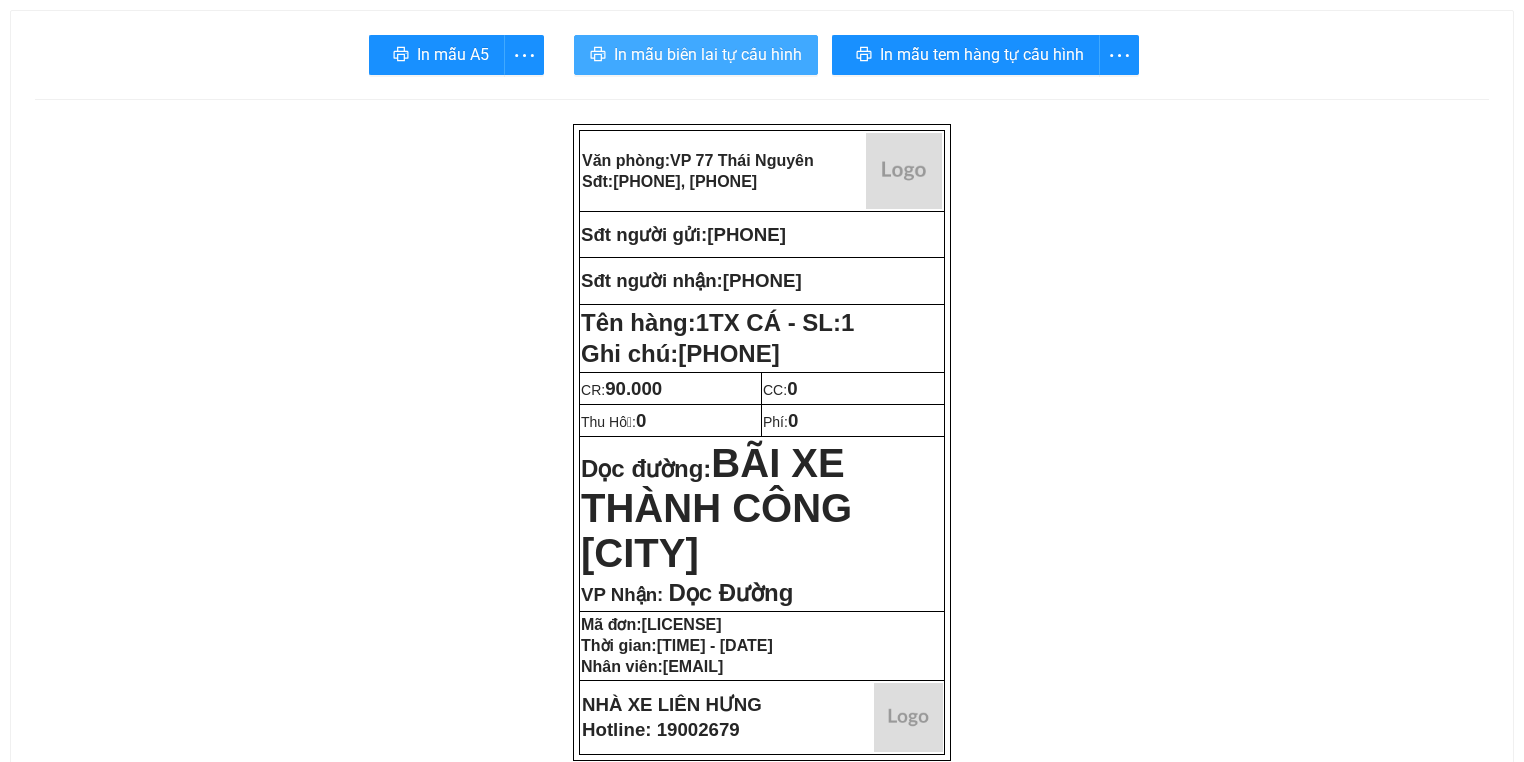 click on "In mẫu biên lai tự cấu hình" at bounding box center (696, 55) 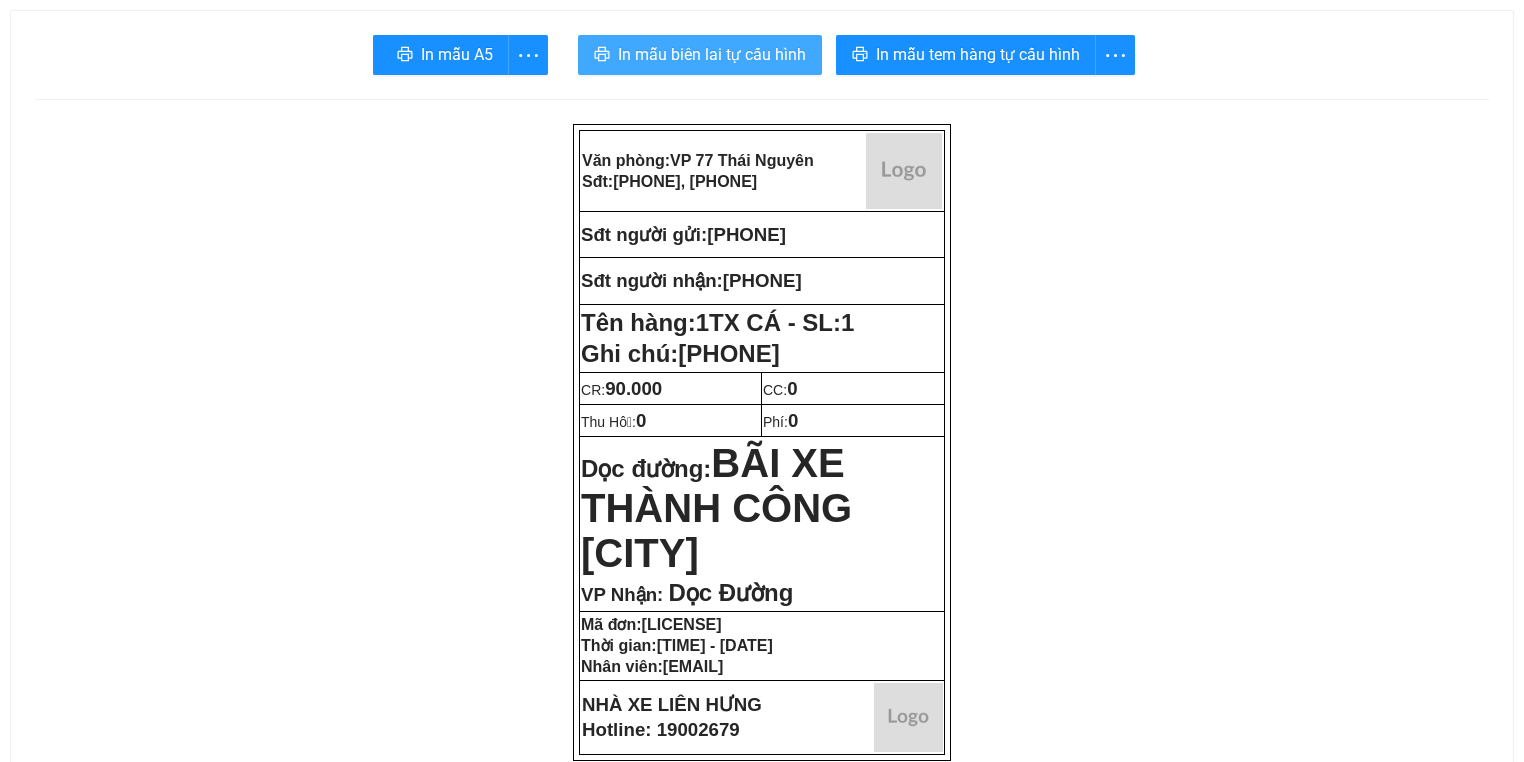 scroll, scrollTop: 0, scrollLeft: 0, axis: both 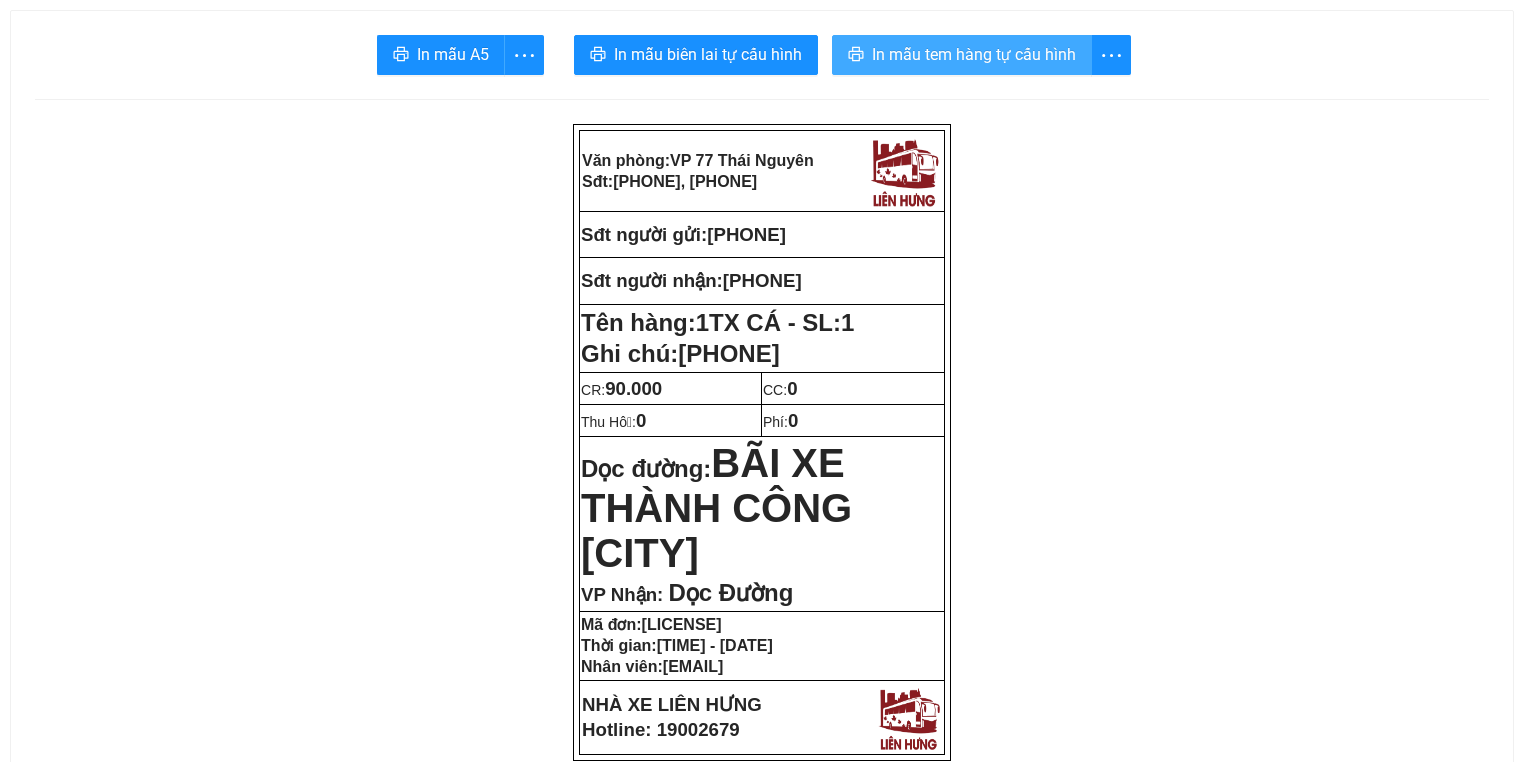 click on "In mẫu tem hàng tự cấu hình" at bounding box center (974, 54) 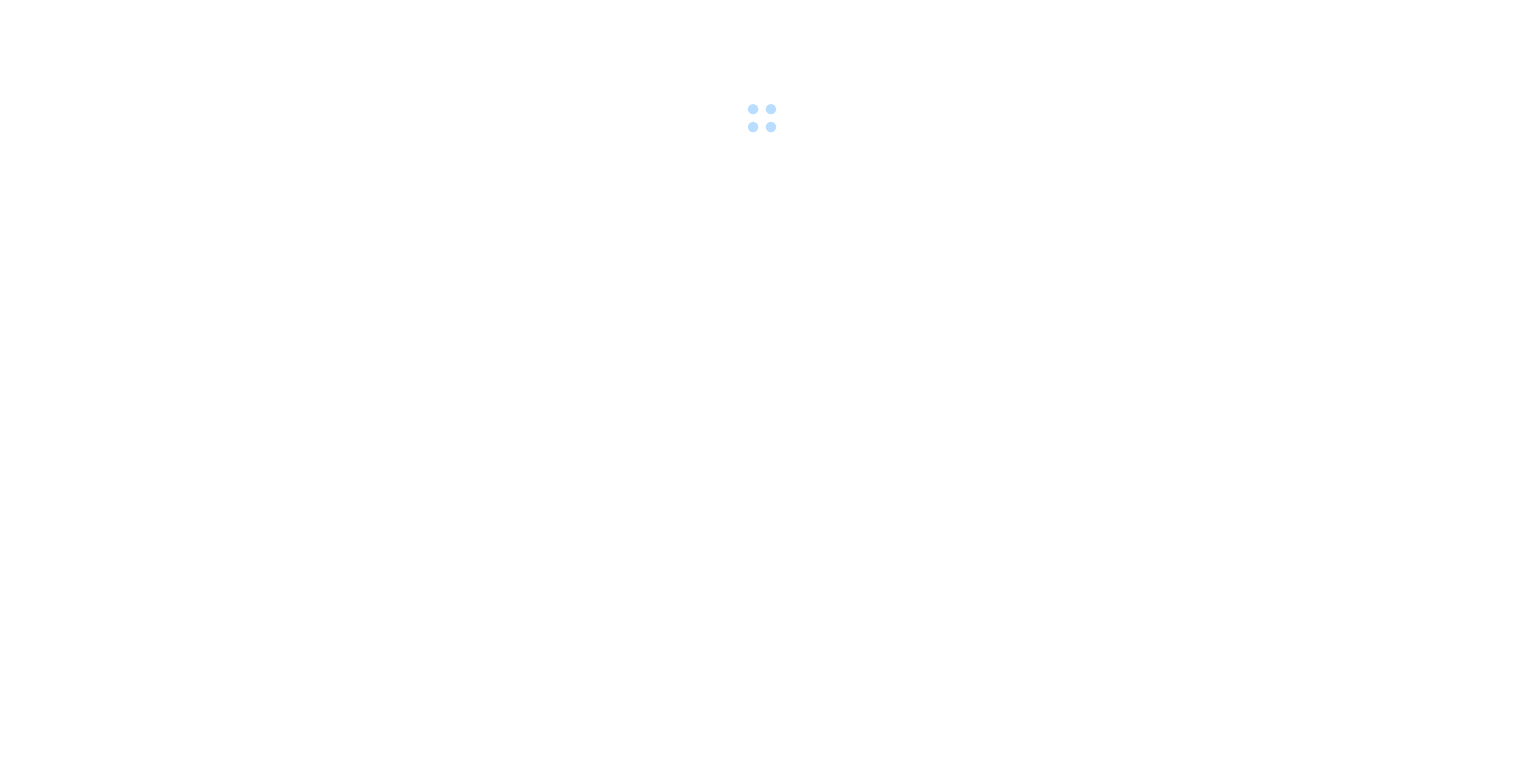 scroll, scrollTop: 0, scrollLeft: 0, axis: both 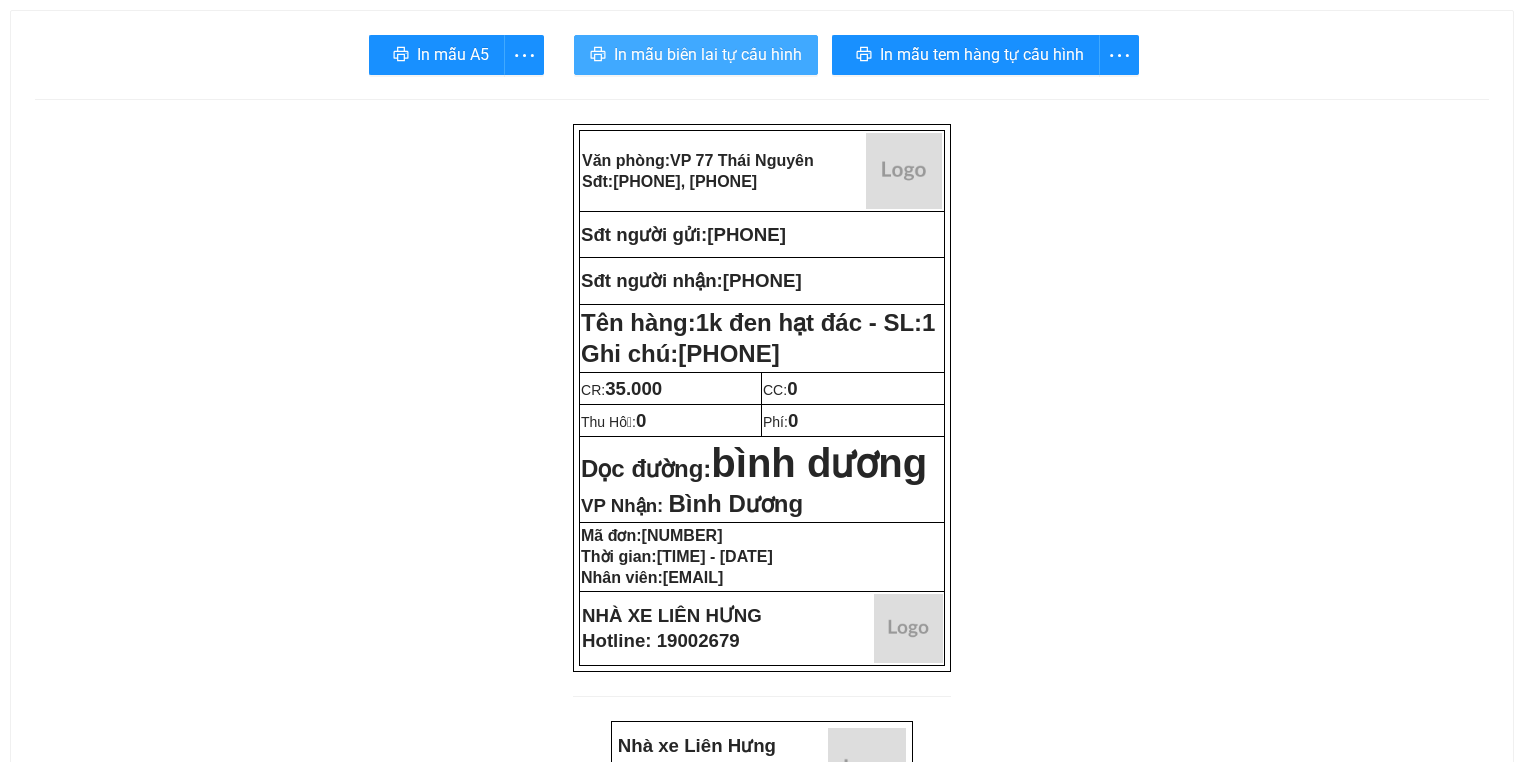 click on "In mẫu biên lai tự cấu hình" at bounding box center (708, 54) 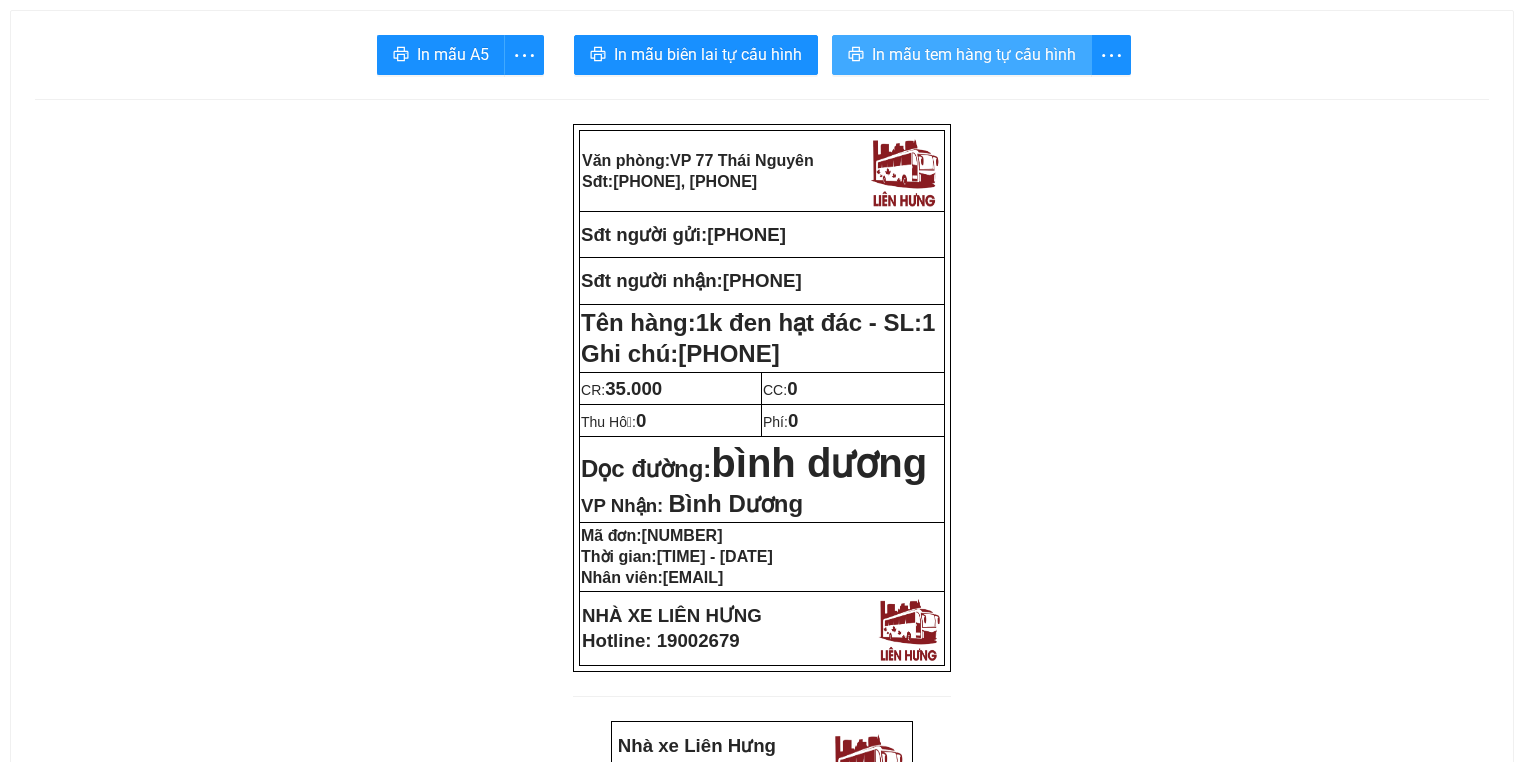 click on "In mẫu tem hàng tự cấu hình" at bounding box center [962, 55] 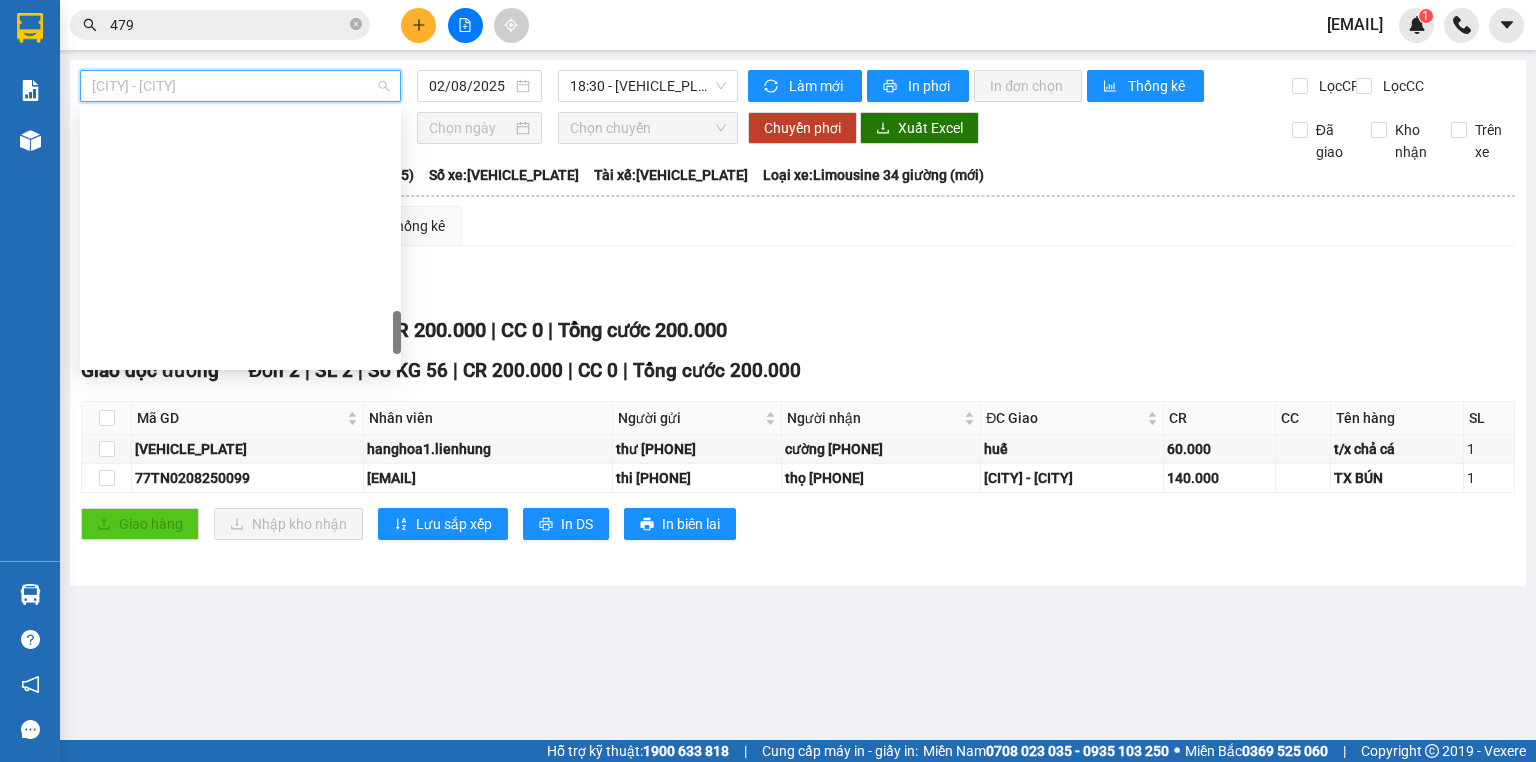 scroll, scrollTop: 0, scrollLeft: 0, axis: both 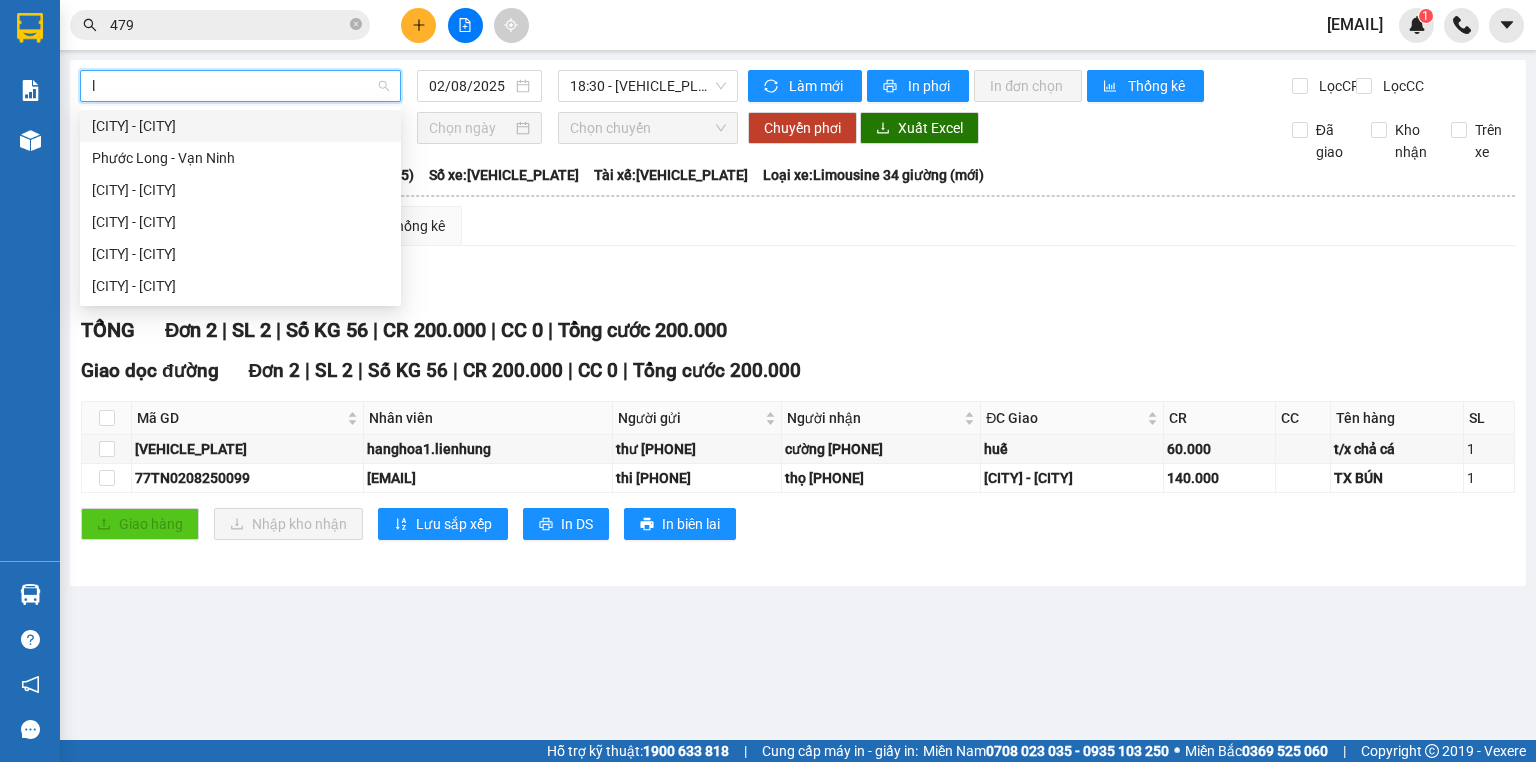 type on "lo" 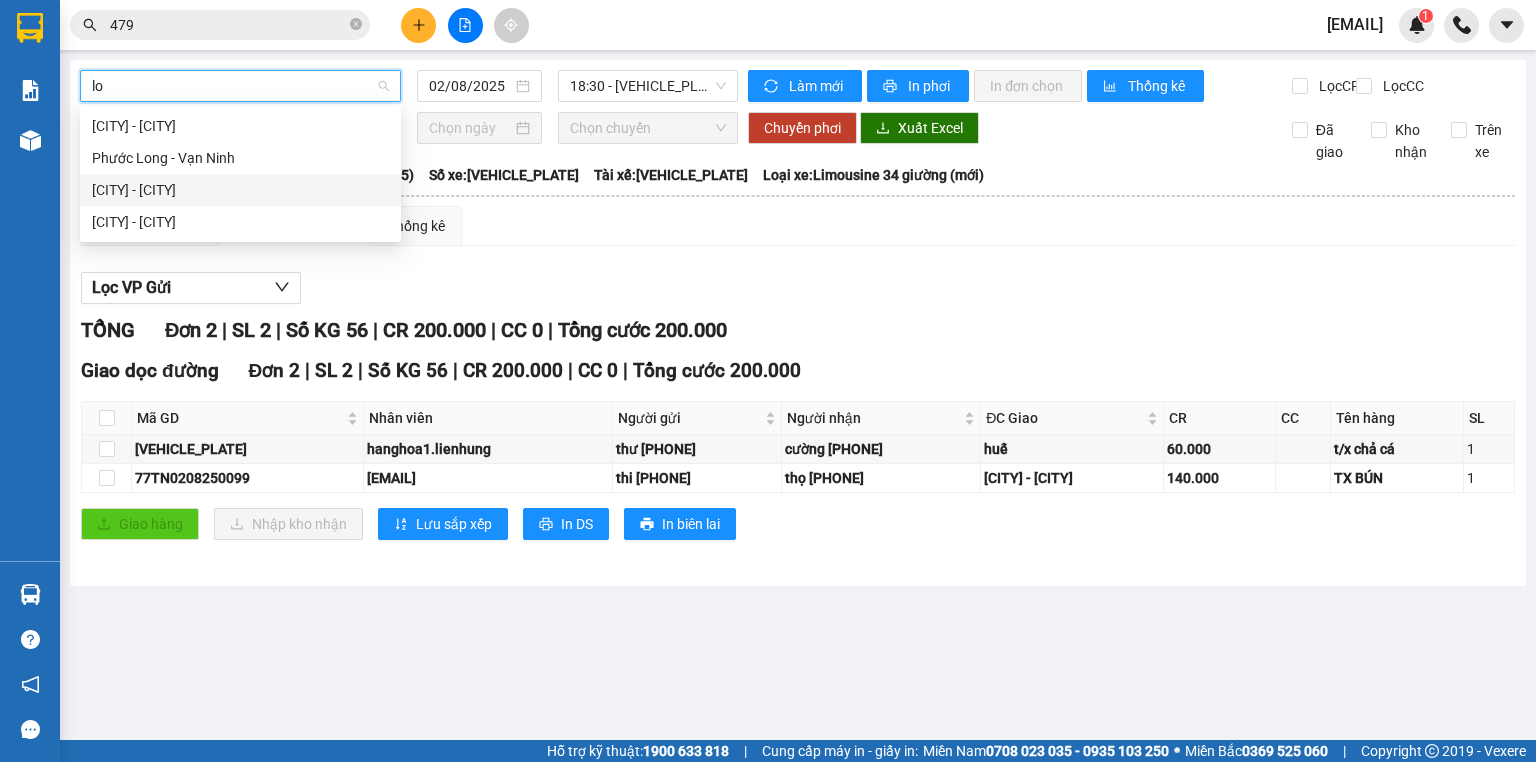 click on "[CITY] - [CITY]" at bounding box center (240, 190) 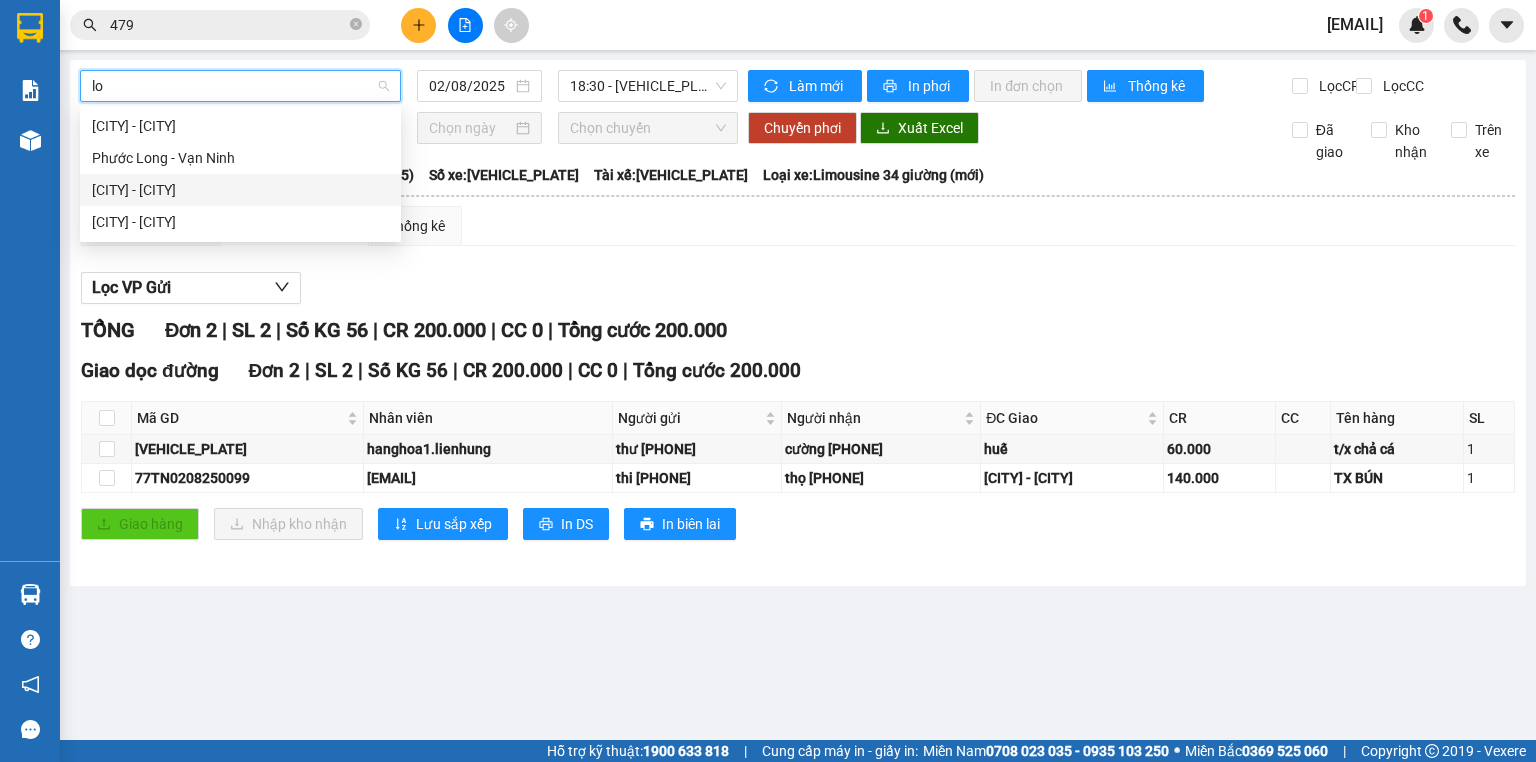 type 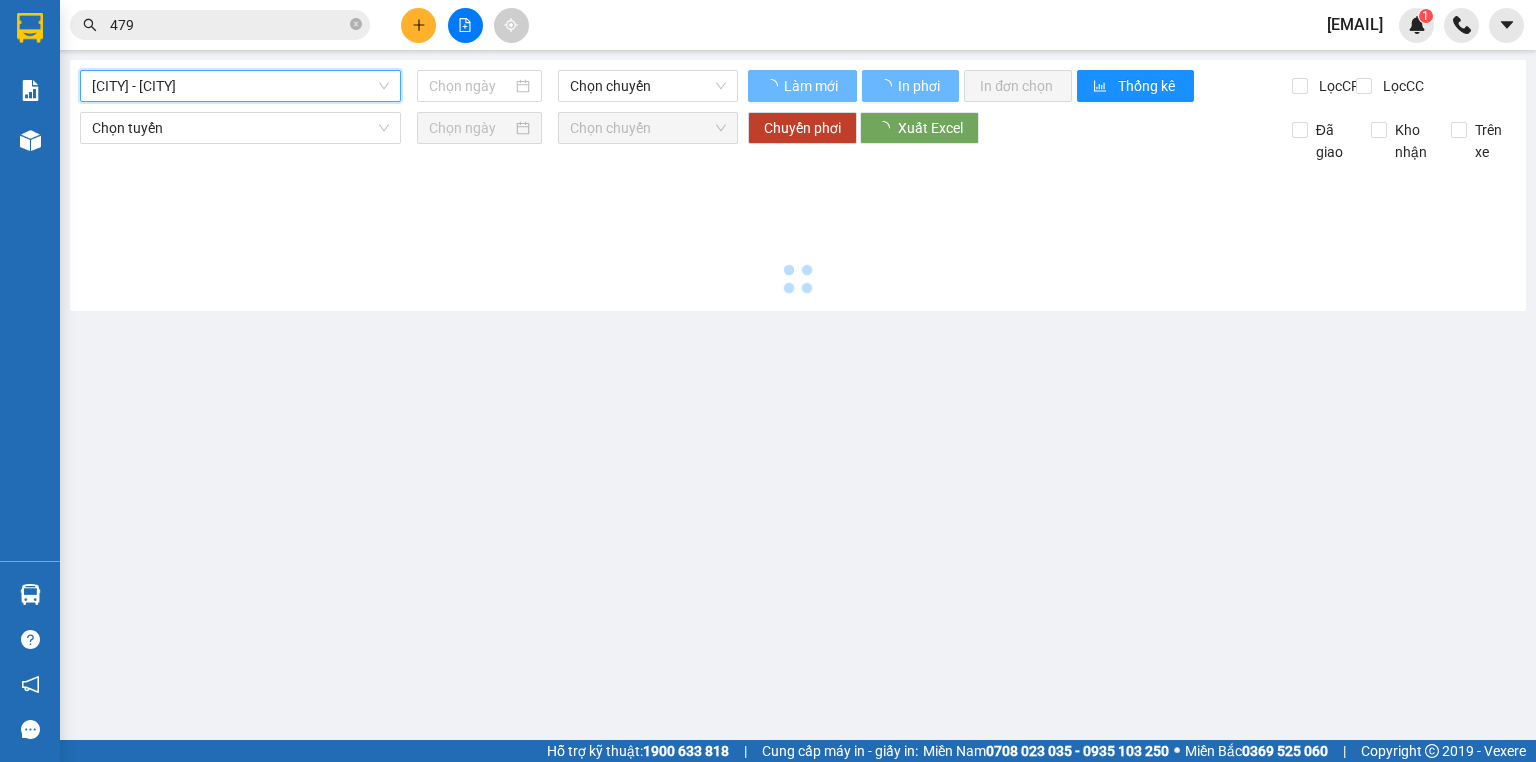 type on "02/08/2025" 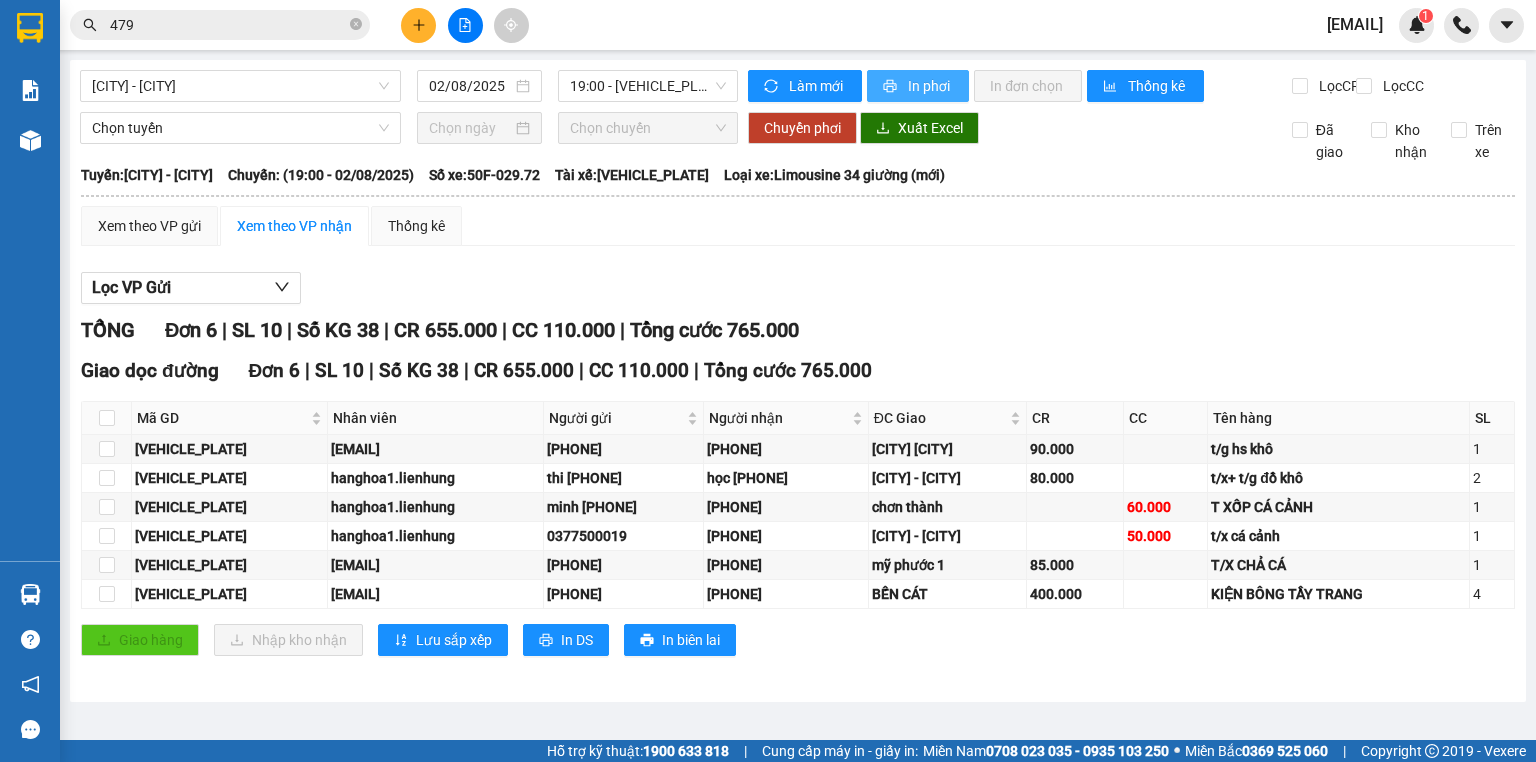 click on "In phơi" at bounding box center [918, 86] 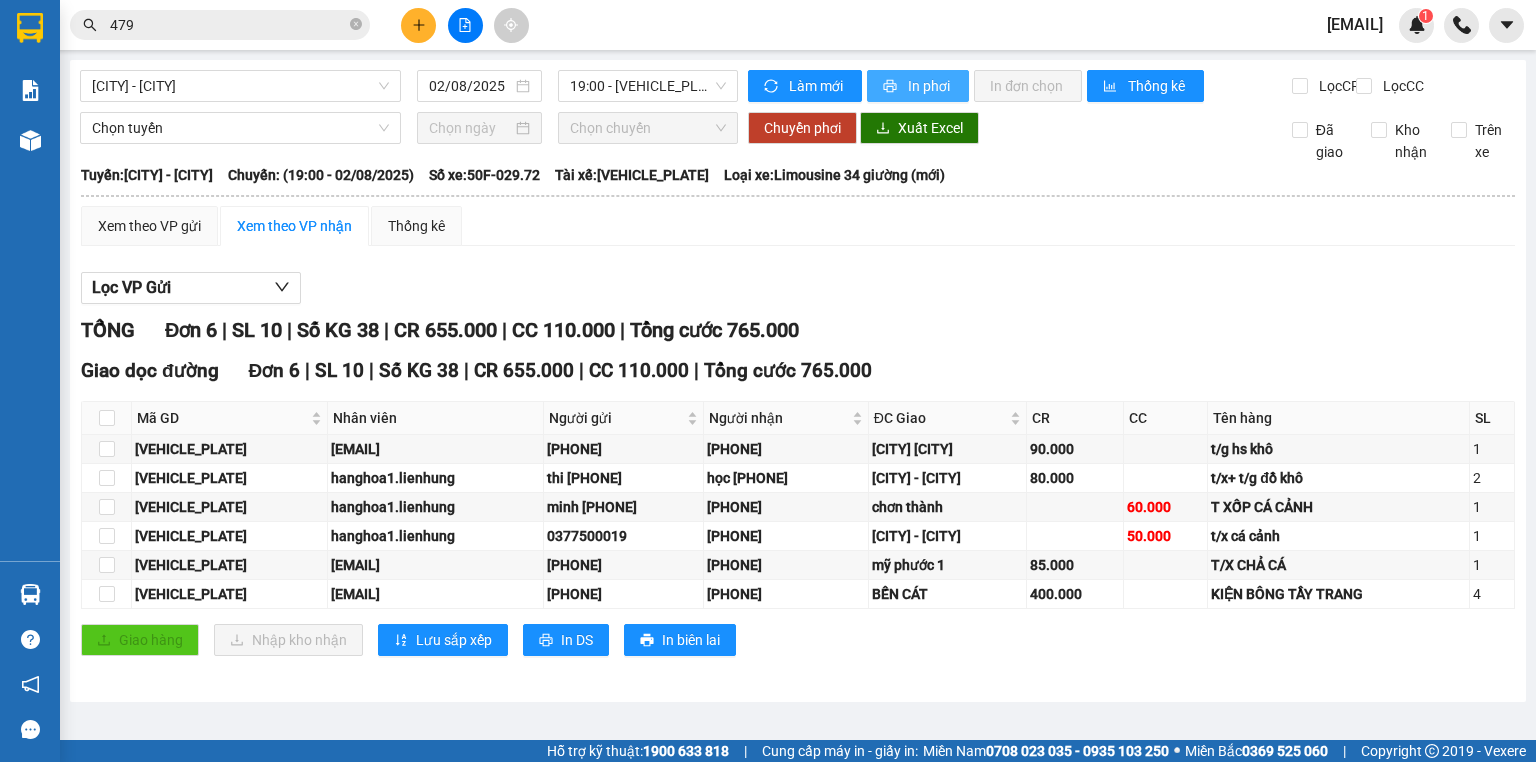 scroll, scrollTop: 0, scrollLeft: 0, axis: both 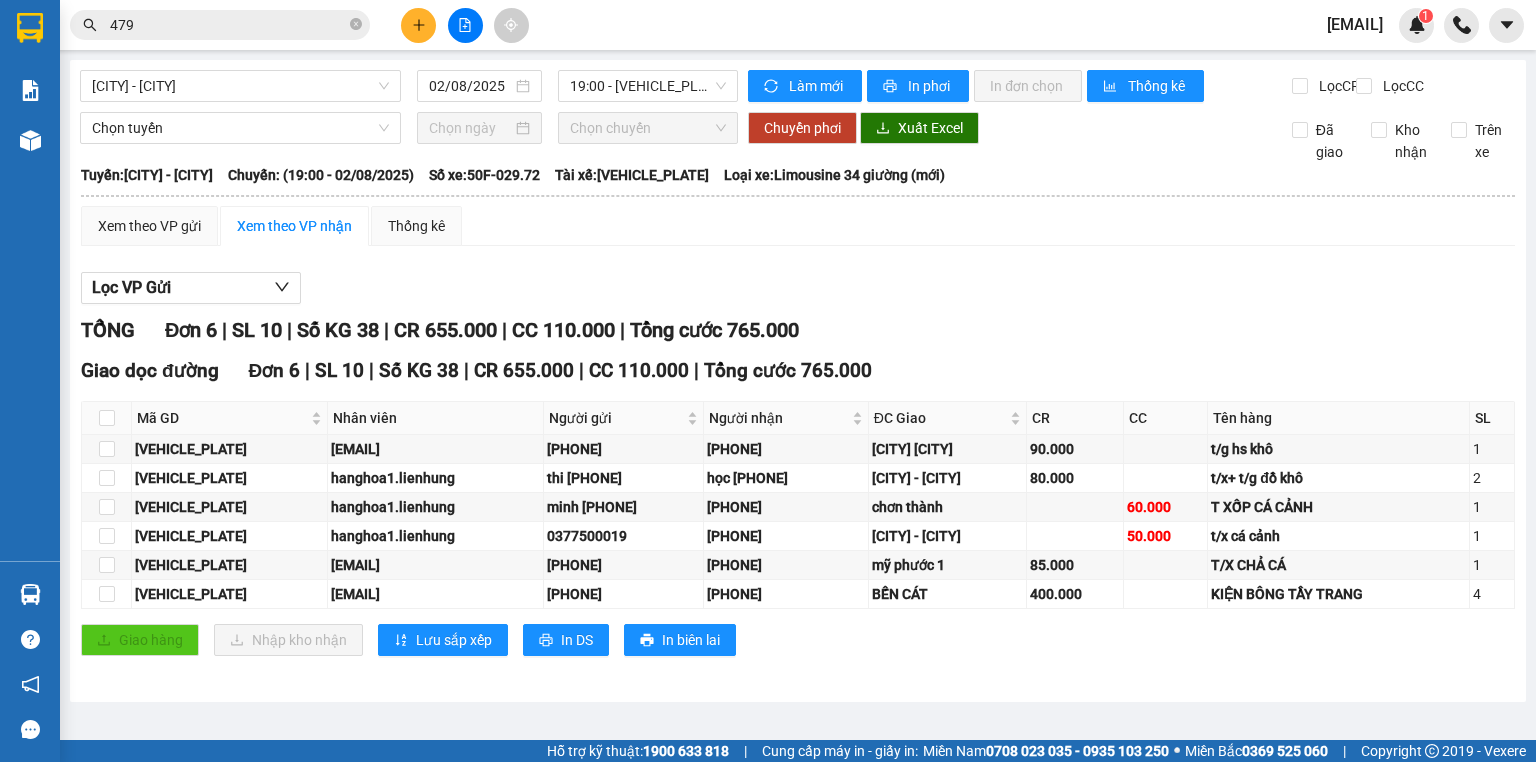 click on "Kết quả tìm kiếm ( 444 )  Bộ lọc  Mã ĐH Trạng thái Món hàng Thu hộ Tổng cước Chưa cước Nhãn Người gửi VP Gửi Người nhận VP Nhận 77TN0108250057 15:06 - 01/08 Trên xe   79H-048.85 22:15  -   01/08 1TG CƠM CHÁY SL:  1 50.000 50.000 0814508587 VP 77 Thái Nguyên 0935600 479 Dọc Đường Giao DĐ: 77 THÁI NGUYÊN  77TN3007250037 14:57 - 30/07 Trên xe   79H-058.95 18:30  -   30/07 2k ( TG mắm + lá ) SL:  2 70.000 0859494 479 VP 77 Thái Nguyên 0383335378 VP Huế Giao DĐ: huế  77TN2907250074 16:15 - 29/07 Trên xe   79B-034.78 21:00  -   29/07 1 HỒ SƠ-CR SL:  1 30.000 0889490 479 VP 77 Thái Nguyên 0379475879 Bến xe An Sương Giao DĐ: AN SƯƠNG 77TN2807250028 12:22 - 28/07 Trên xe   79H-048.85 22:15  -   28/07 1TX HÀNG ĐÔNG LẠNH SL:  1 50.000 0886514 479 VP 77 Thái Nguyên 0969120242 VP Diên Toàn Giao DĐ: VP DIÊN TOÀN  VPPR2607250025 11:24 - 26/07 Trên xe   79H-040.39 19:00  -   26/07 1tg mắm chai thủy tinh SL:  1 50.000 0384501" at bounding box center [768, 25] 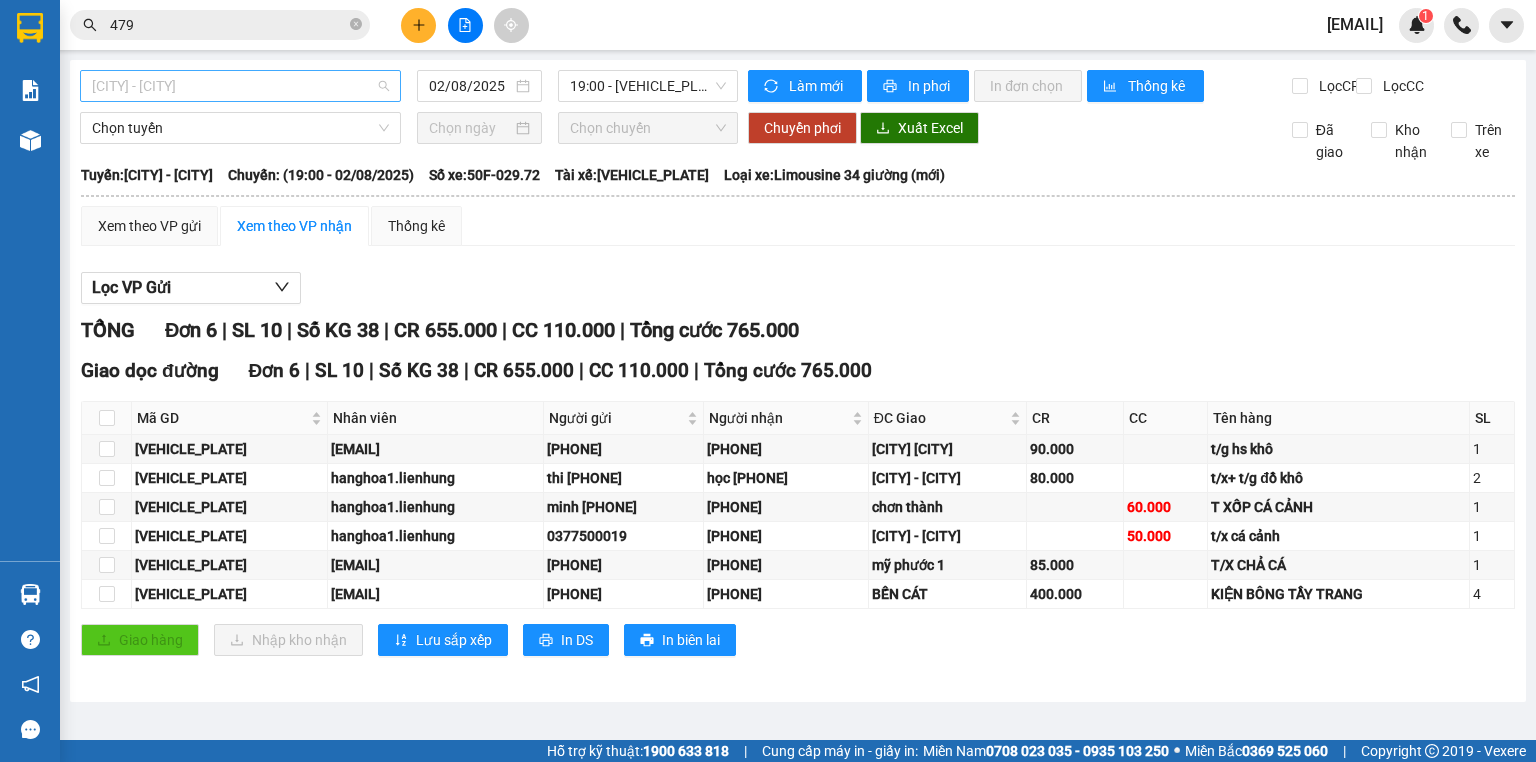 click on "[CITY] - [CITY]" at bounding box center [240, 86] 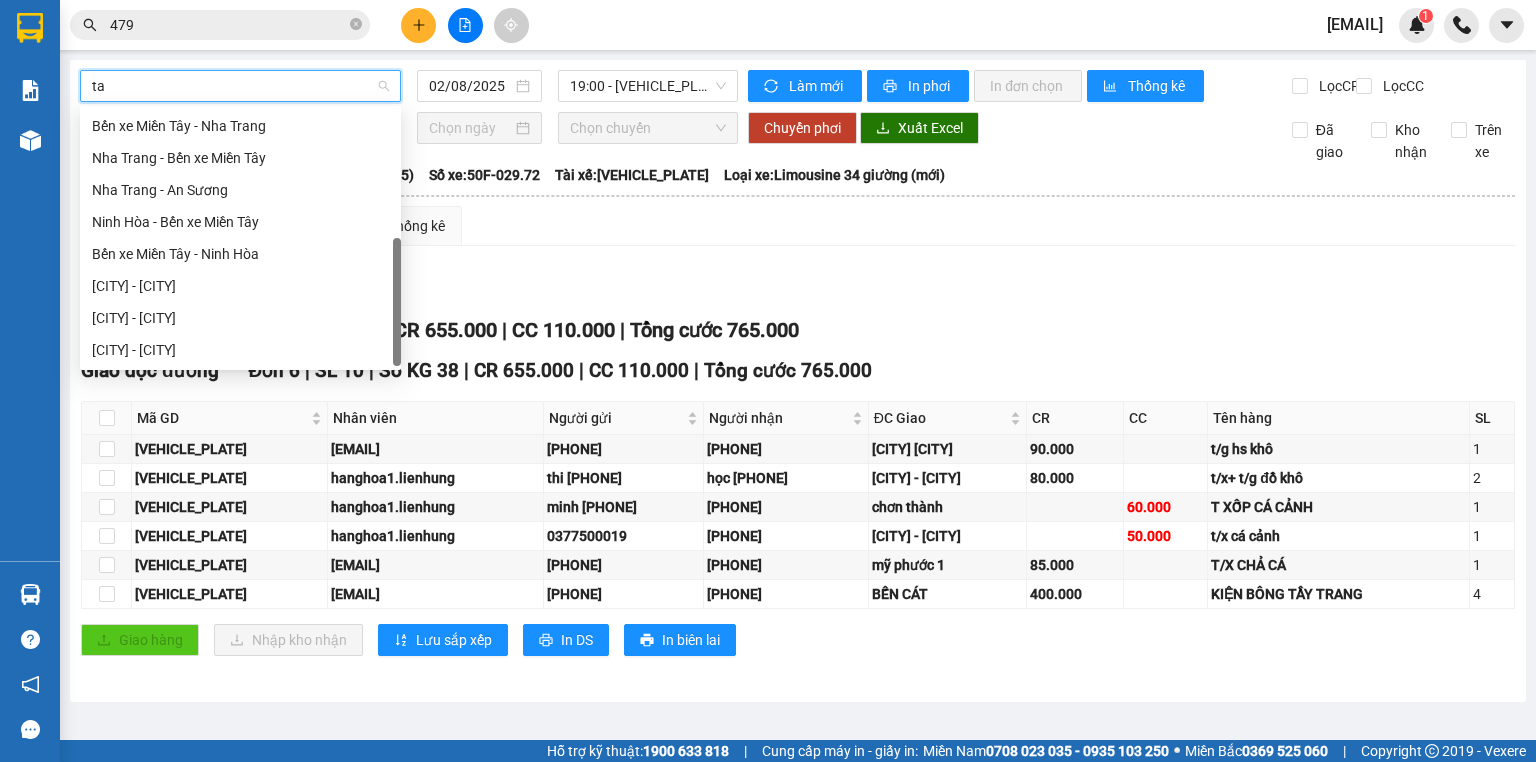 scroll, scrollTop: 32, scrollLeft: 0, axis: vertical 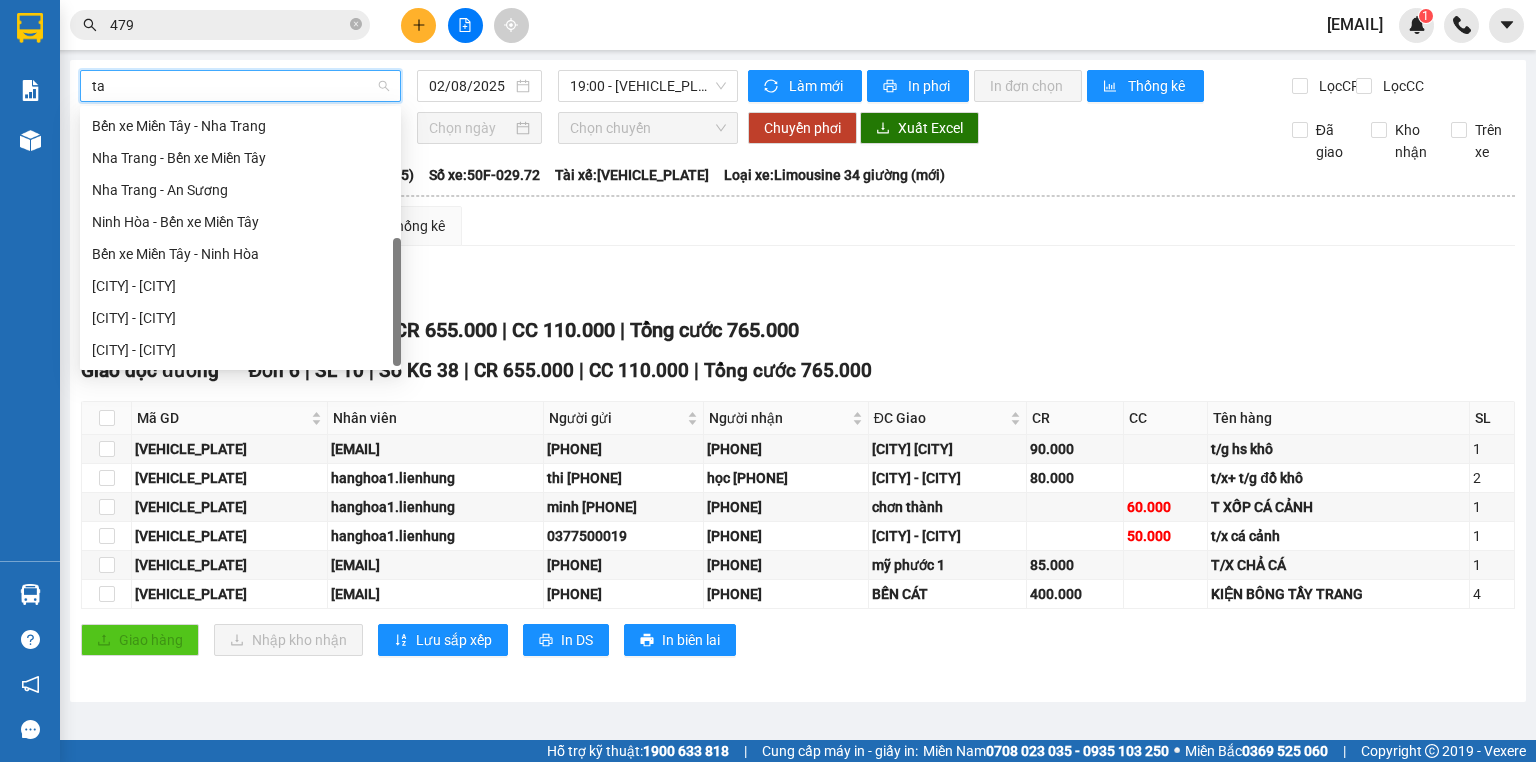 type on "tay" 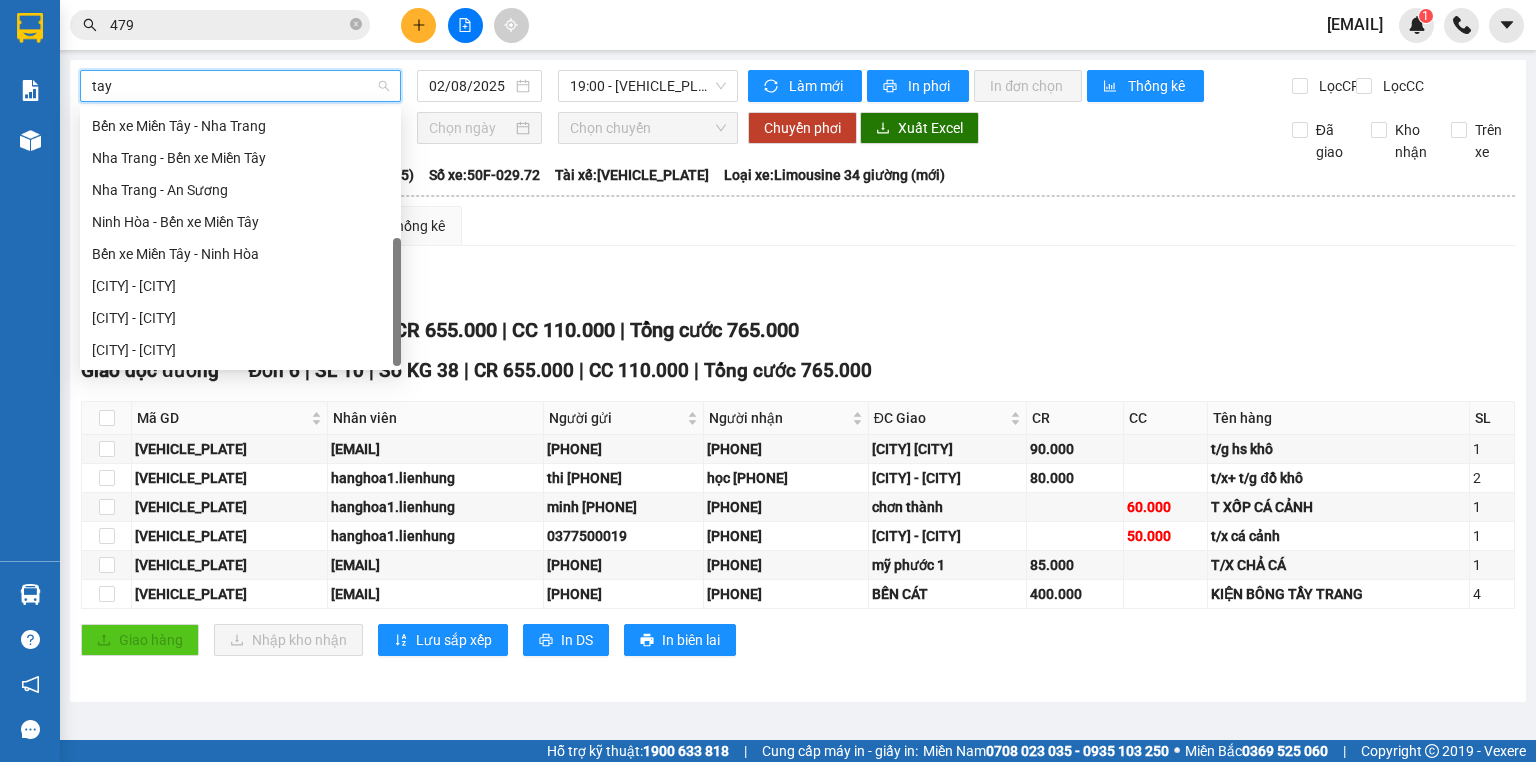scroll, scrollTop: 0, scrollLeft: 0, axis: both 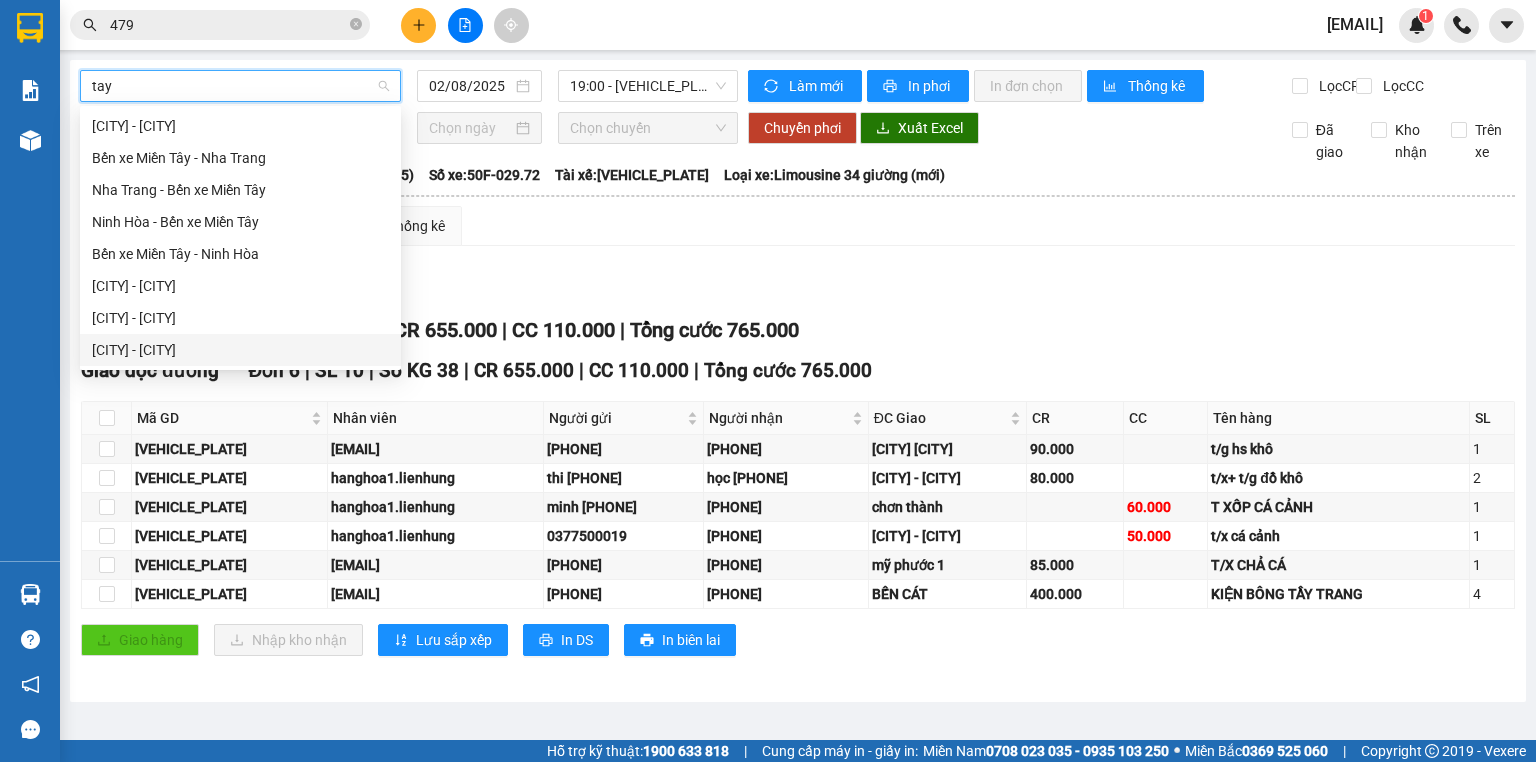 click on "[CITY] - [CITY]" at bounding box center [240, 350] 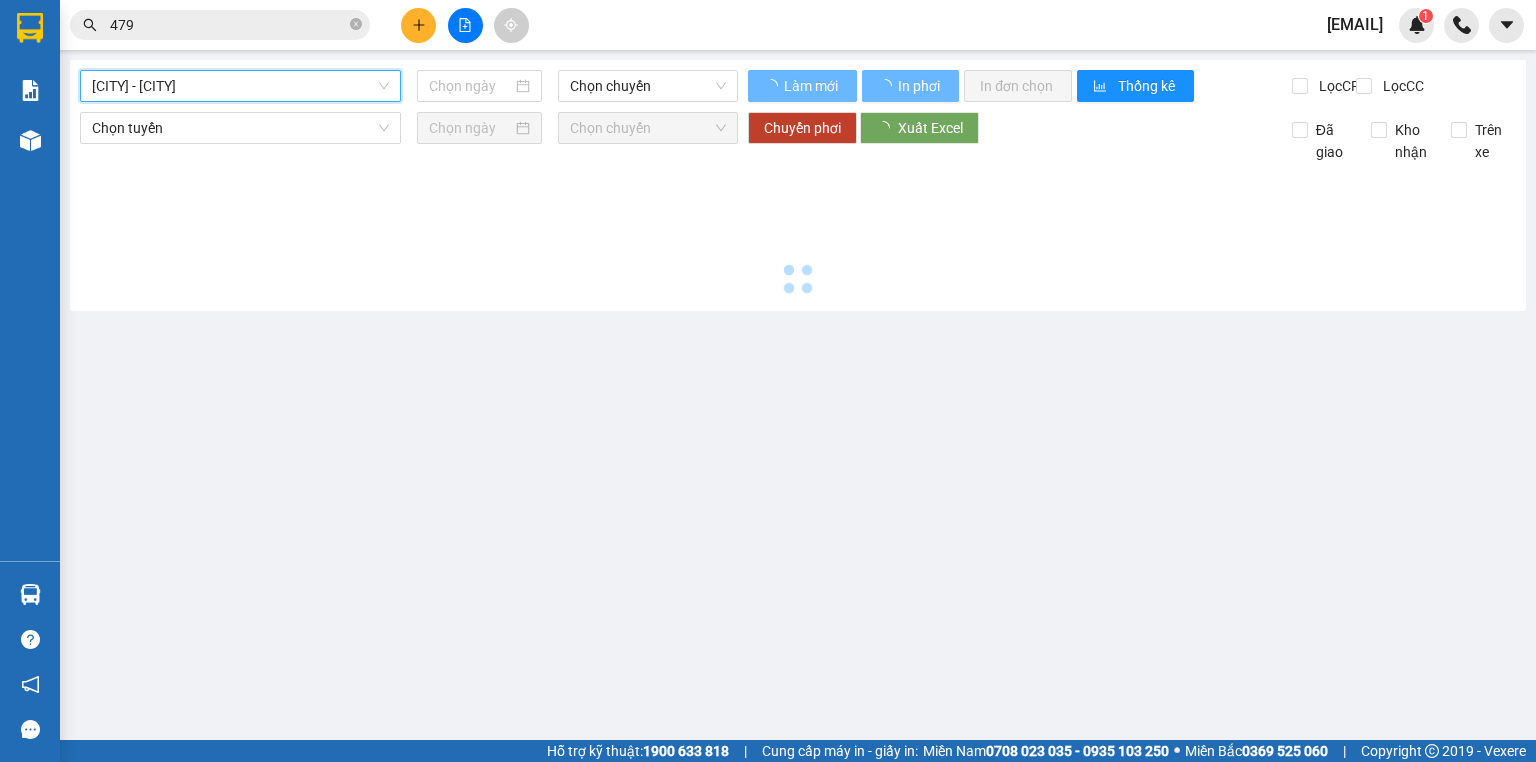 type on "02/08/2025" 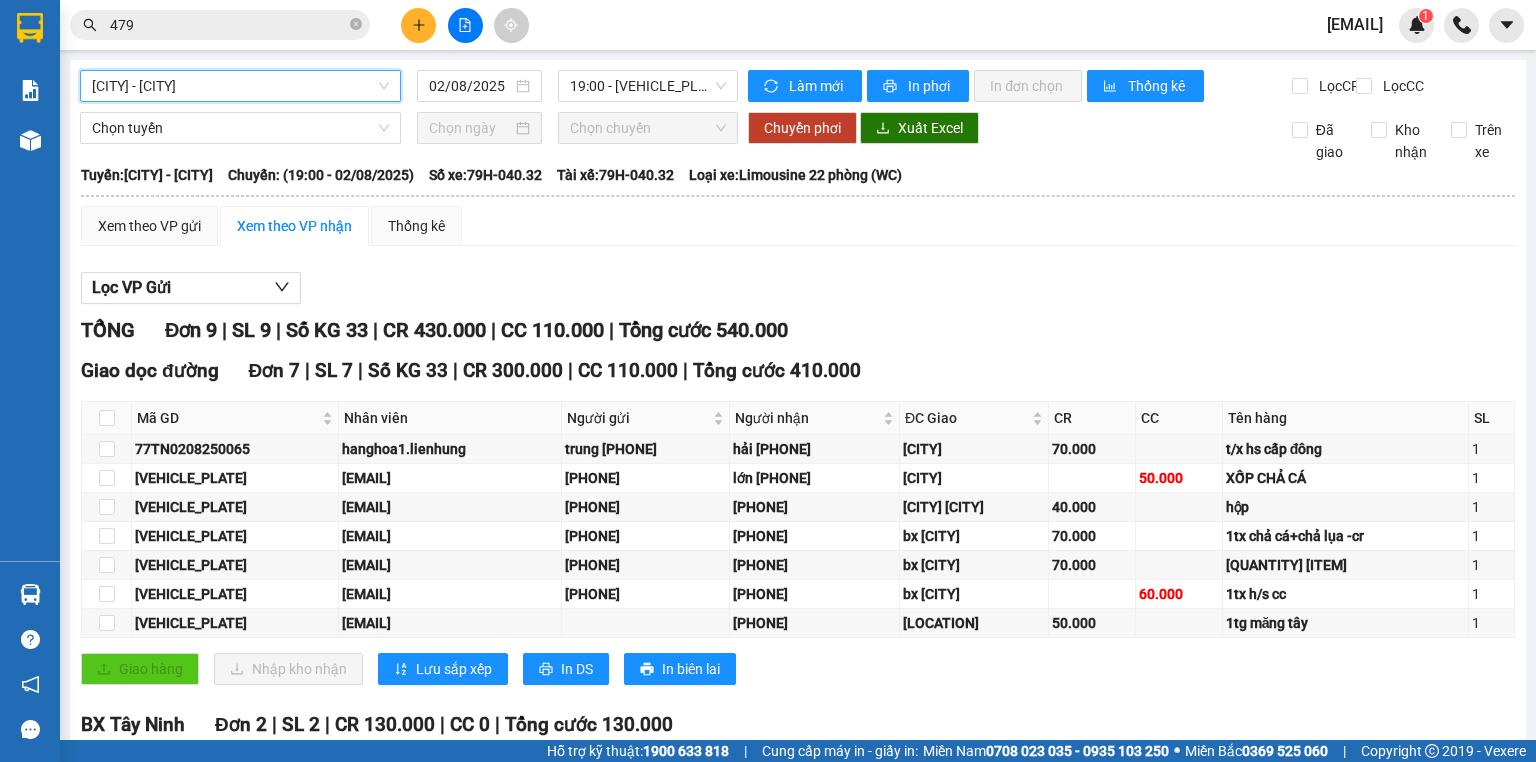 click on "Nha Trang - Tây Ninh Nha Trang - Tây Ninh 02/08/2025 19:00     - 79H-040.32  Làm mới In phơi In đơn chọn Thống kê Lọc  CR Lọc  CC Chọn tuyến Chọn chuyến Chuyển phơi Xuất Excel Đã giao Kho nhận Trên xe Liên Hưng    1900 2679, 0905988982   77 Thái Nguyên 18:20 - 02/08/2025 Tuyến:  Nha Trang - Tây Ninh Chuyến:   (19:00 - 02/08/2025) Tài xế:  79H-040.32   Số xe:  79H-040.32 Loại xe:  Limousine 22 phòng (WC) Tuyến:  Nha Trang - Tây Ninh Chuyến:   (19:00 - 02/08/2025) Số xe:  79H-040.32 Tài xế:  79H-040.32 Loại xe:  Limousine 22 phòng (WC) Xem theo VP gửi Xem theo VP nhận Thống kê Lọc VP Gửi TỔNG Đơn   9 | SL   9 | Số KG   33 | CR   430.000 | CC   110.000 | Tổng cước   540.000 Giao dọc đường Đơn   7 | SL   7 | Số KG   33 | CR   300.000 | CC   110.000 | Tổng cước   410.000 Mã GD Nhân viên Người gửi Người nhận ĐC Giao CR CC Tên hàng SL Ký nhận                       77TN0208250065 70.000" at bounding box center (798, 500) 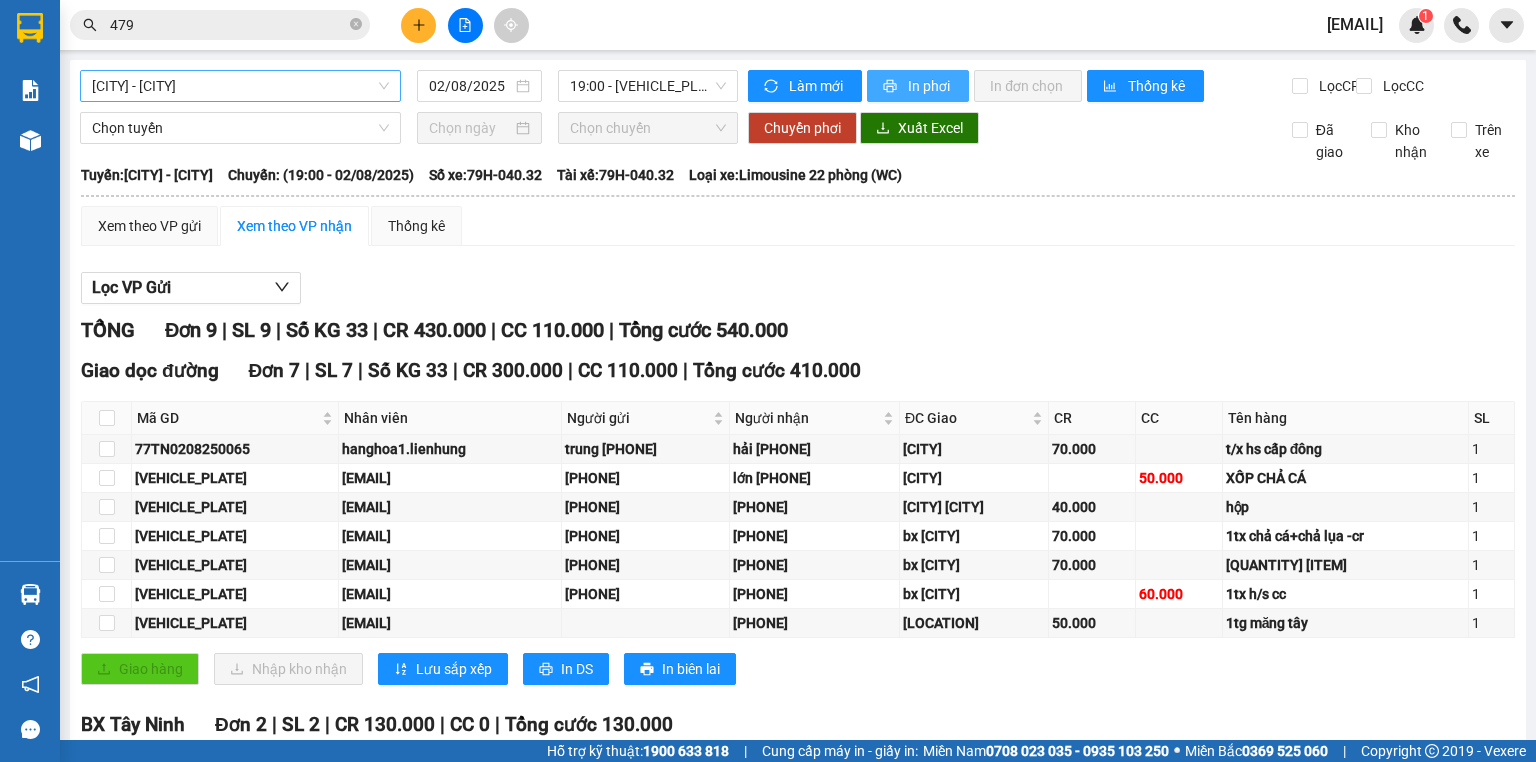 click on "In phơi" at bounding box center [930, 86] 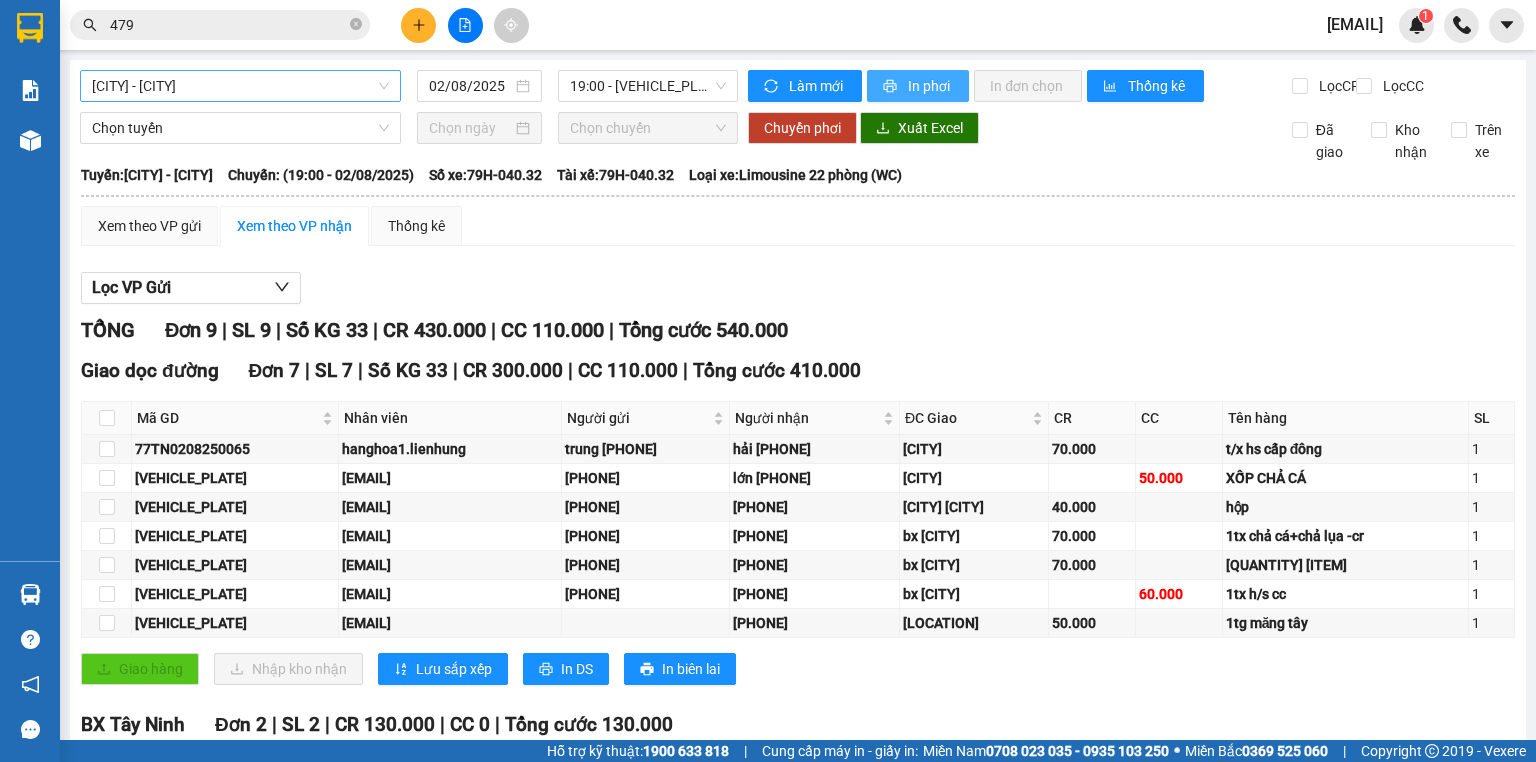 scroll, scrollTop: 0, scrollLeft: 0, axis: both 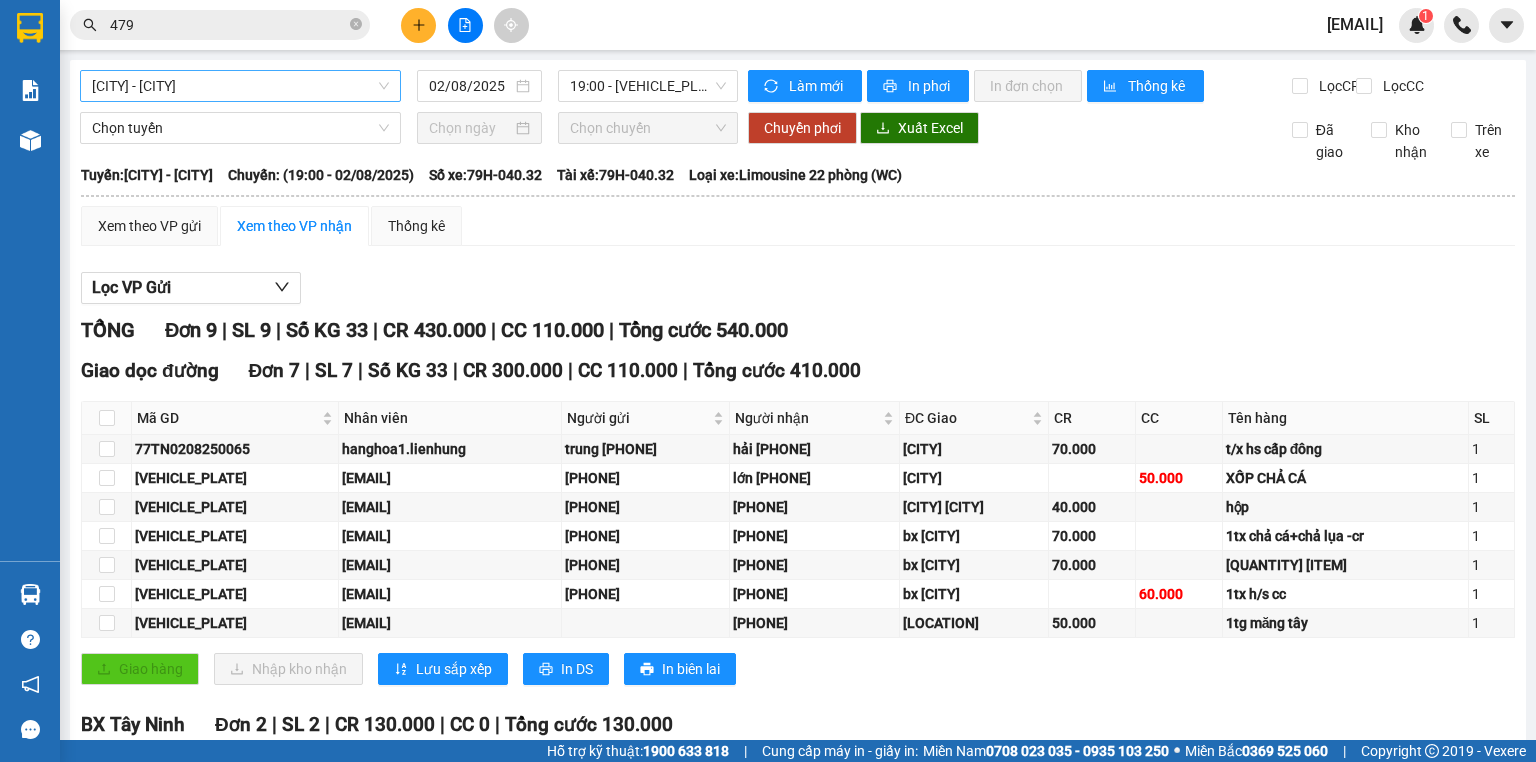 click on "[CITY] - [CITY]" at bounding box center [240, 86] 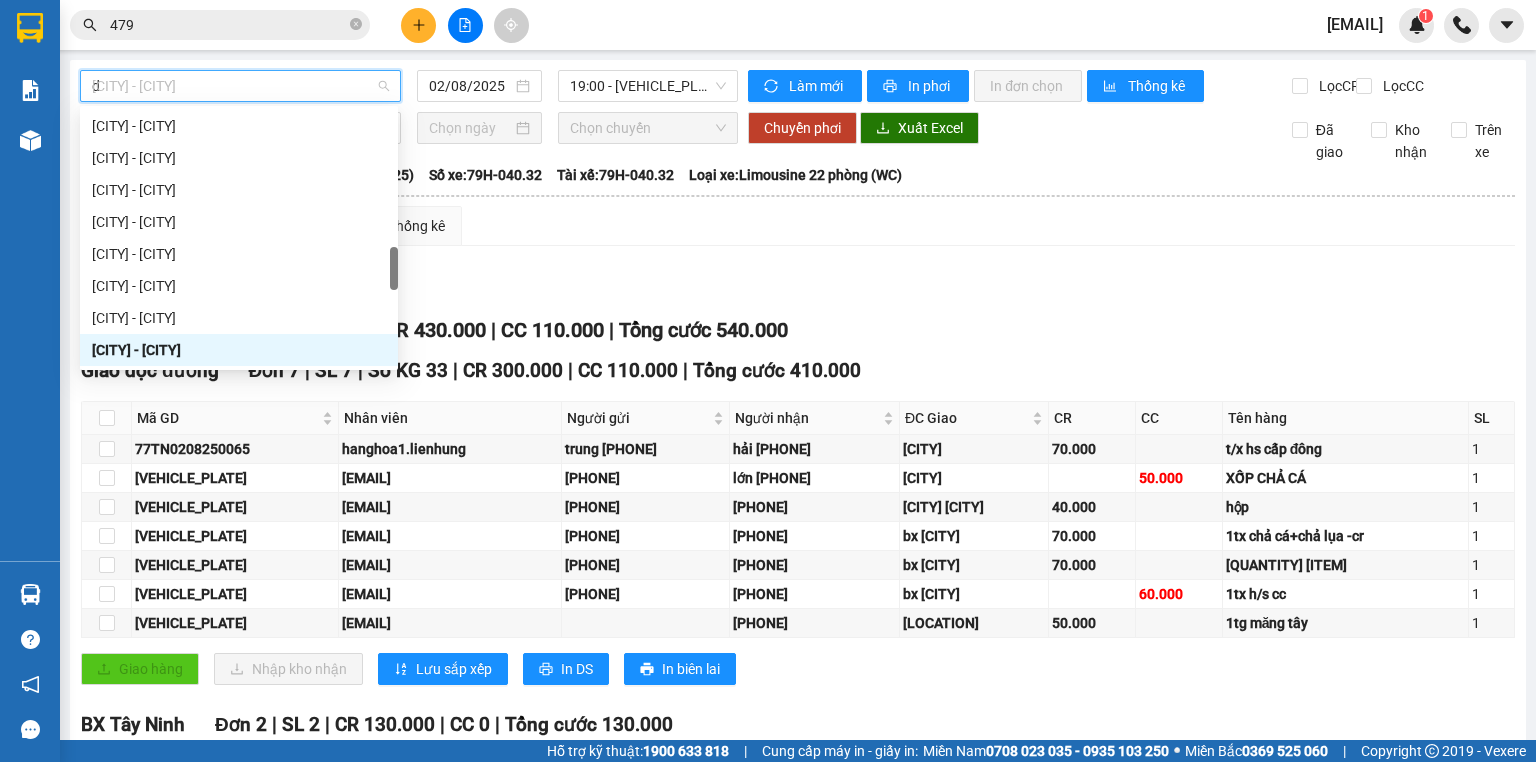 type on "da" 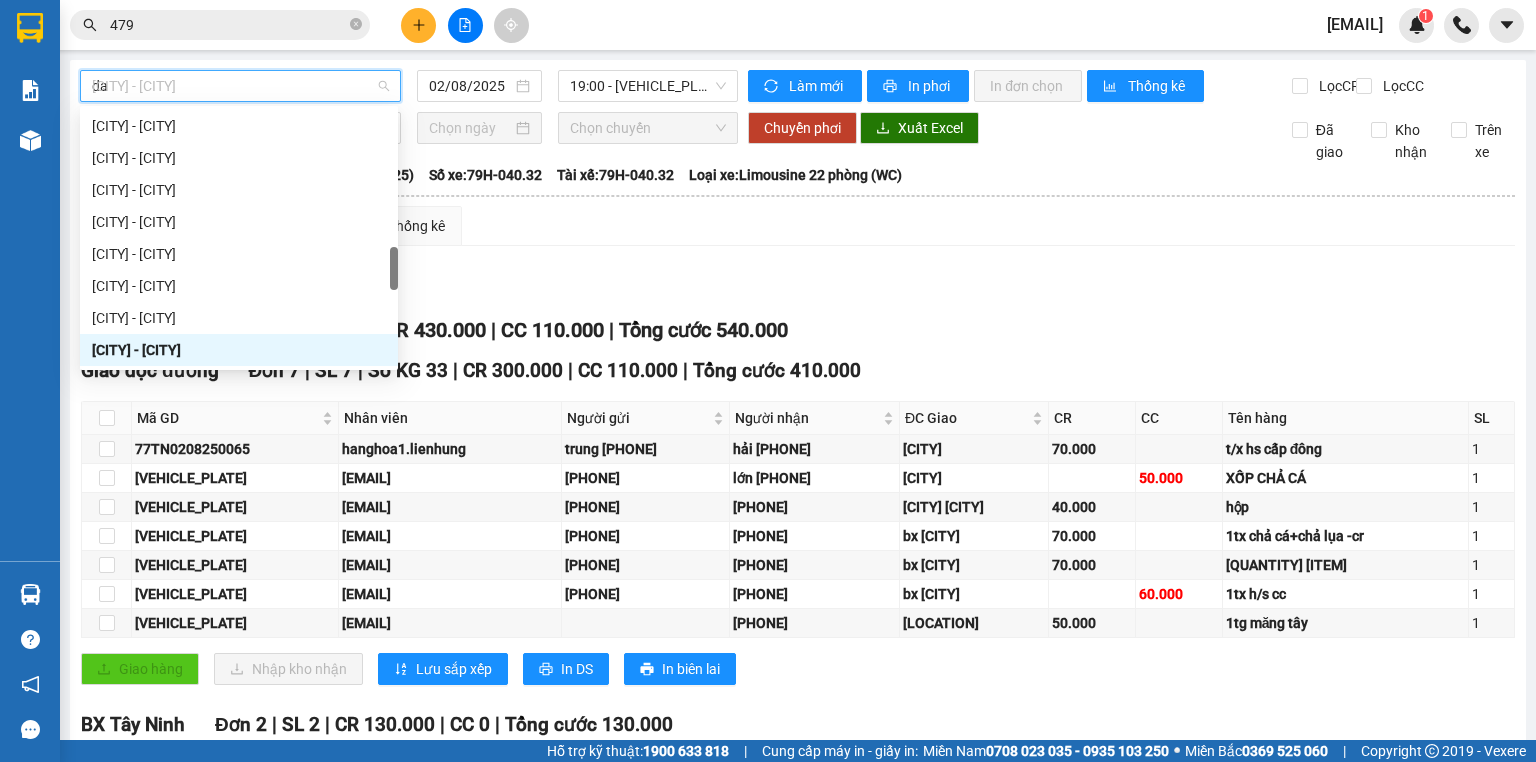scroll, scrollTop: 0, scrollLeft: 0, axis: both 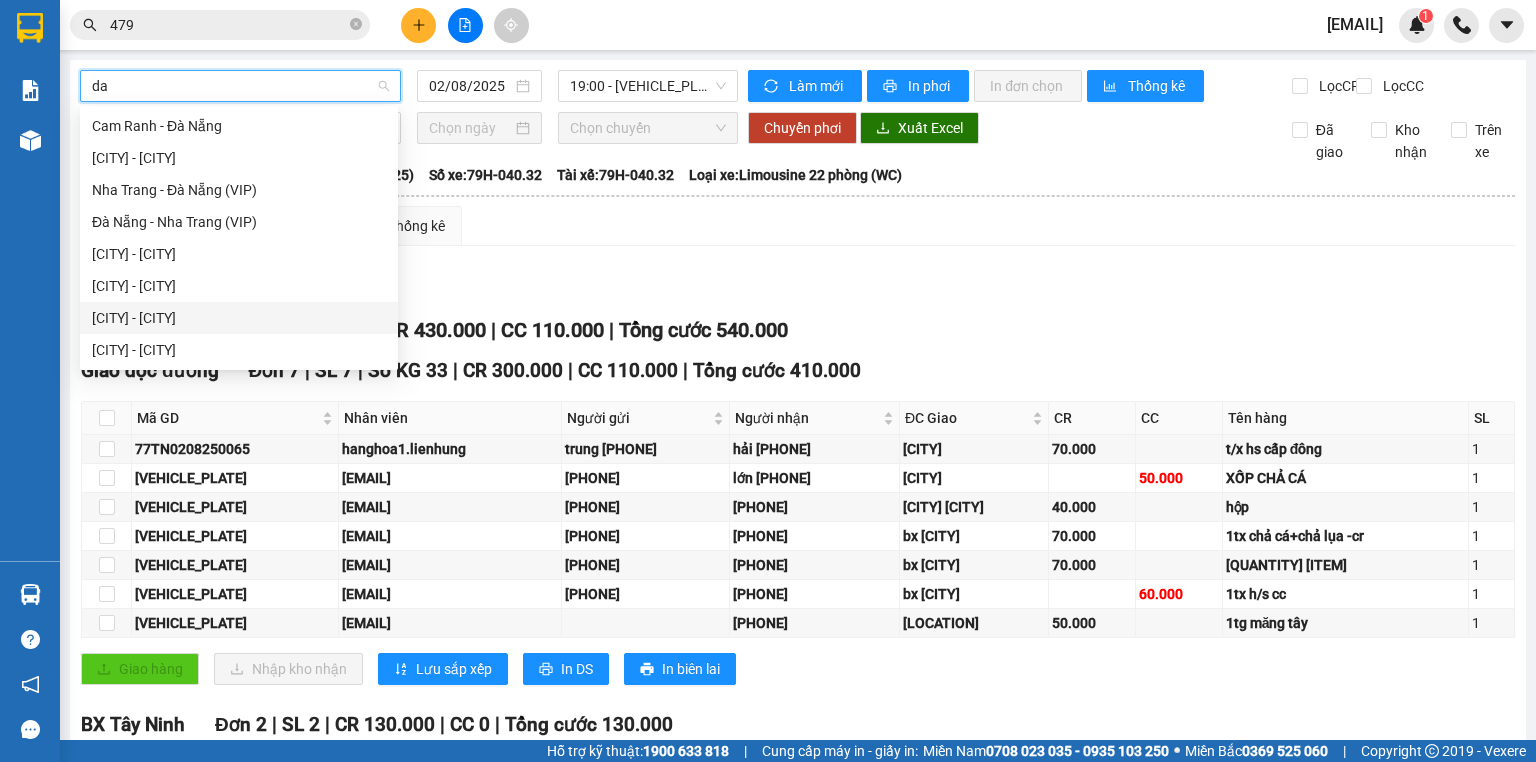 click on "[CITY] - [CITY]" at bounding box center (239, 318) 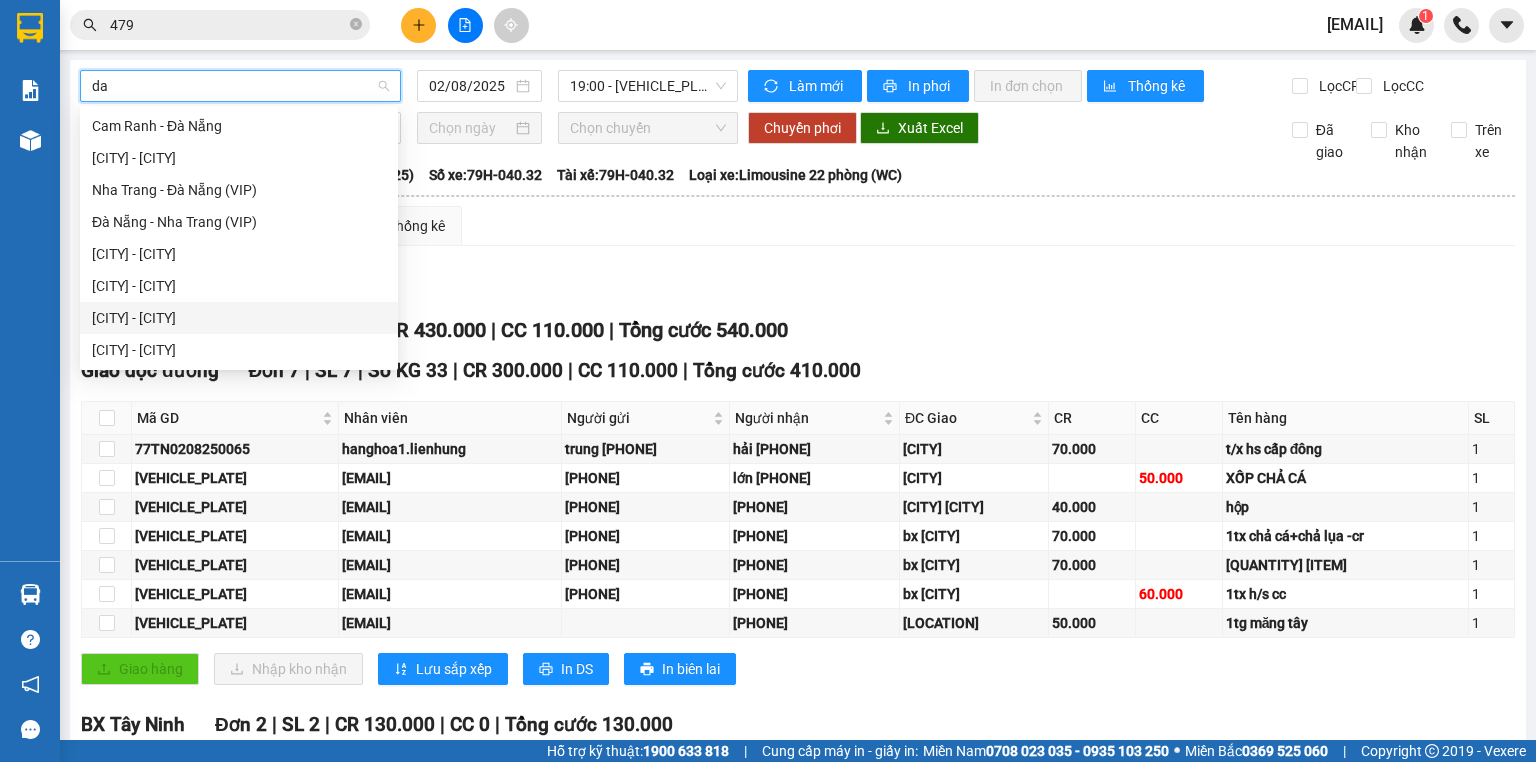 type 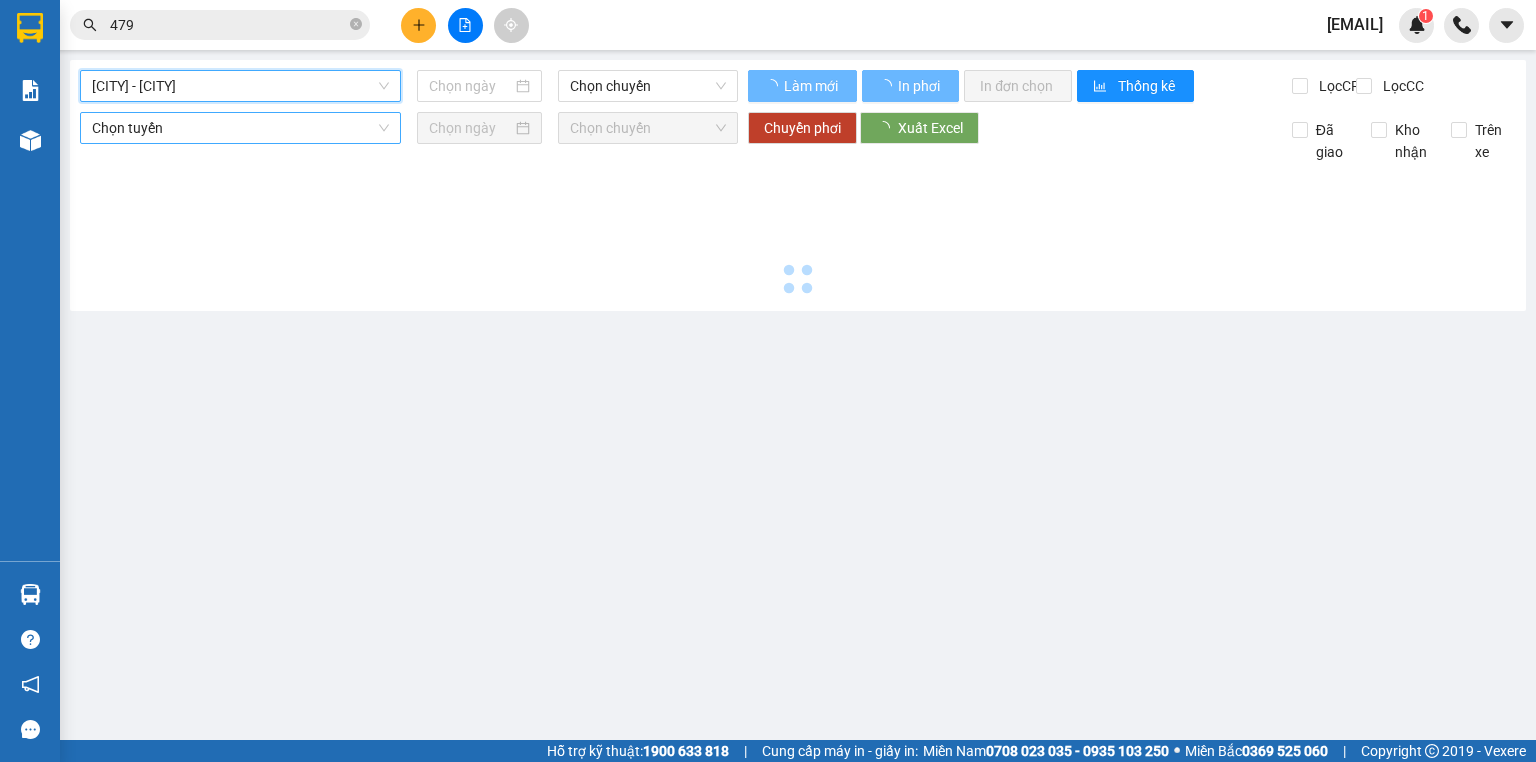 type on "02/08/2025" 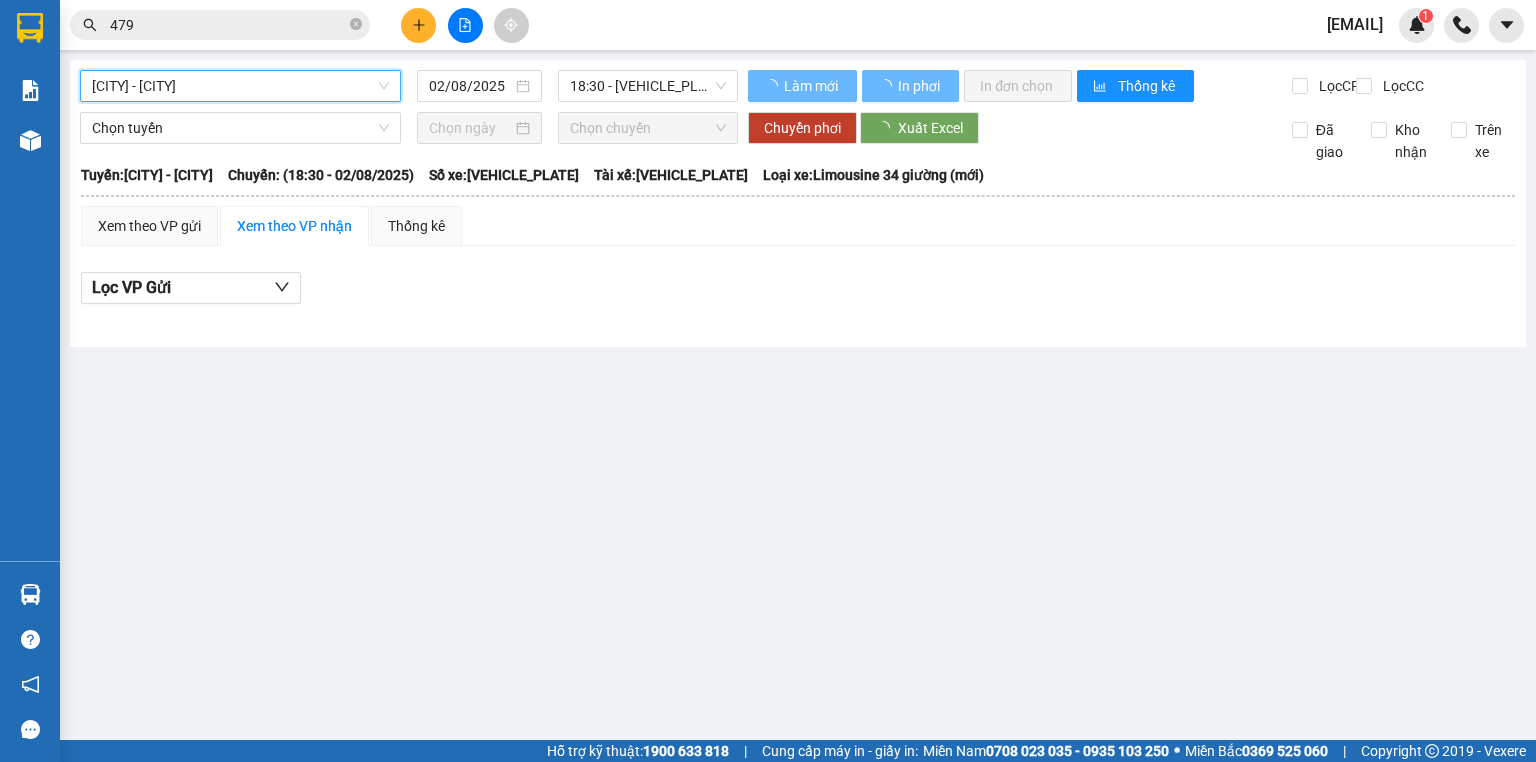 click on "[CITY] - [CITY]" at bounding box center [240, 86] 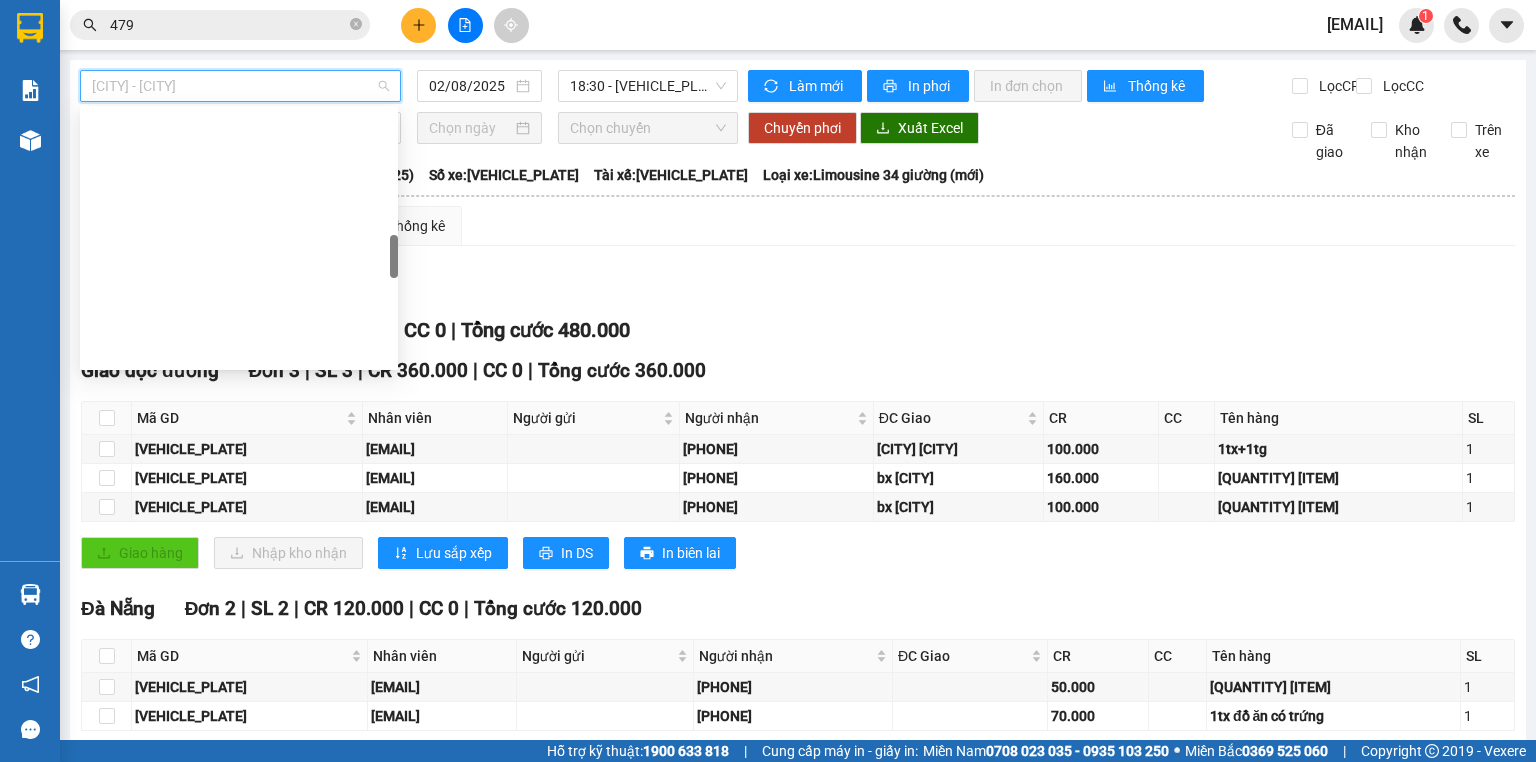scroll, scrollTop: 936, scrollLeft: 0, axis: vertical 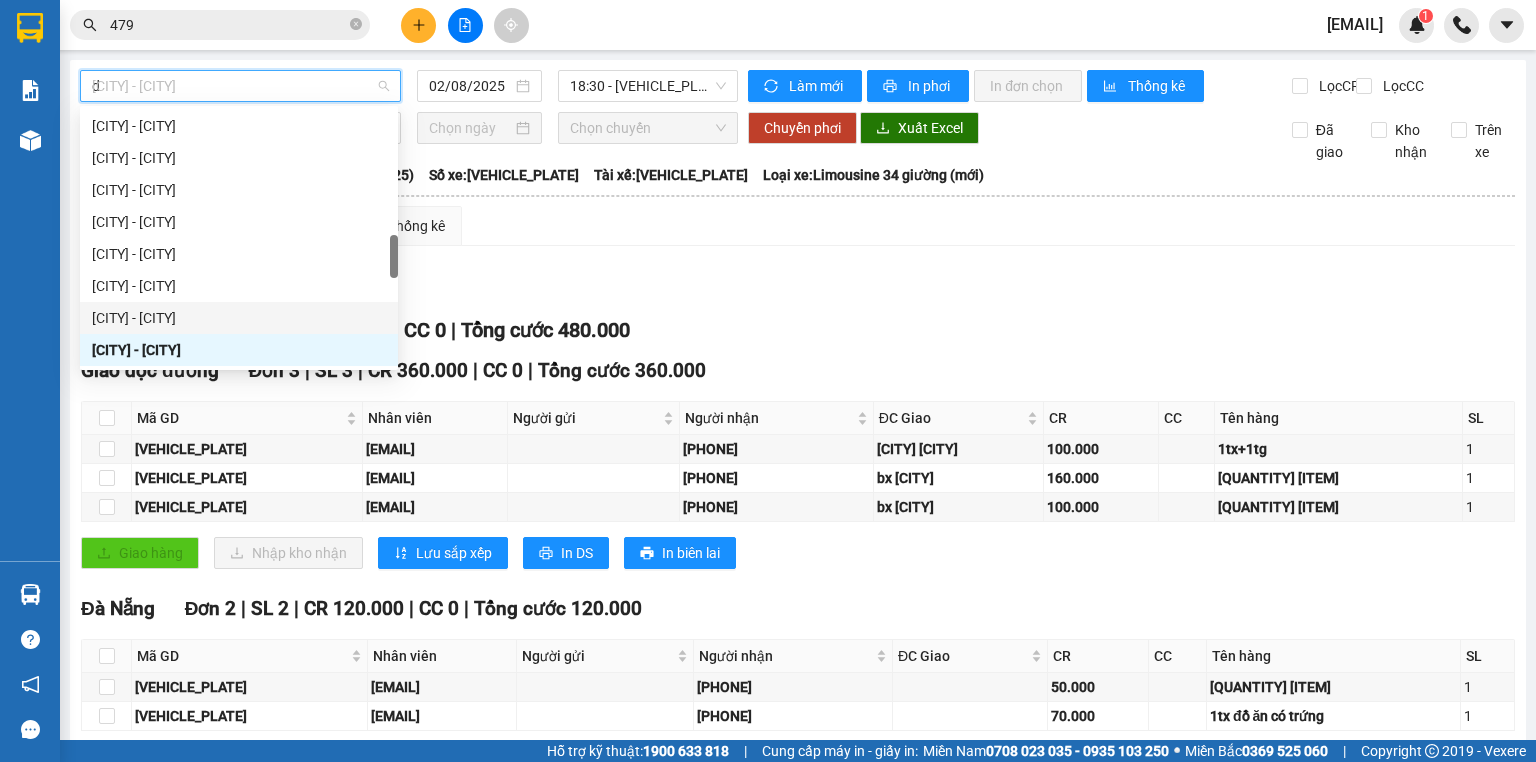 type on "da" 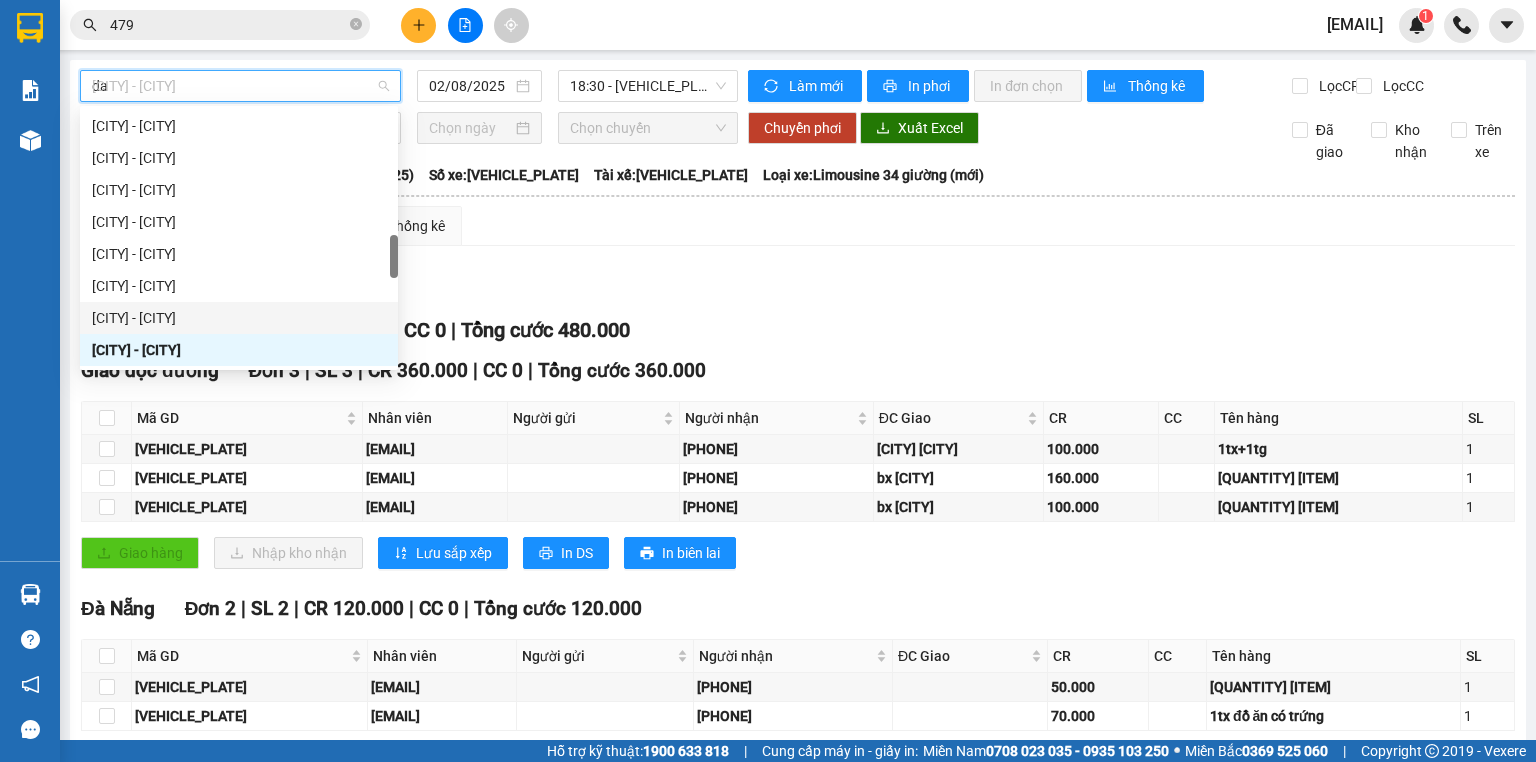 scroll, scrollTop: 0, scrollLeft: 0, axis: both 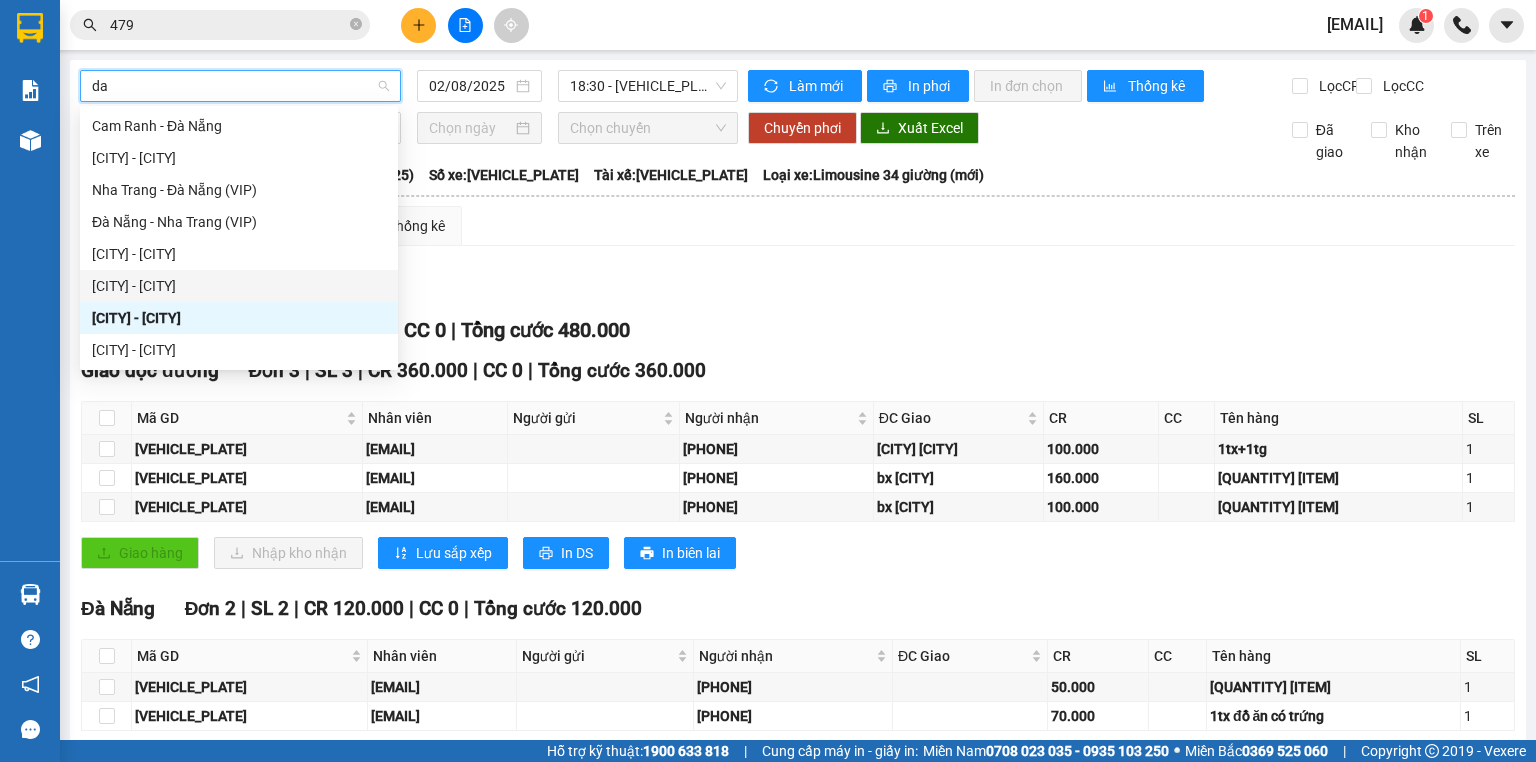 click on "[CITY] - [CITY]" at bounding box center (239, 286) 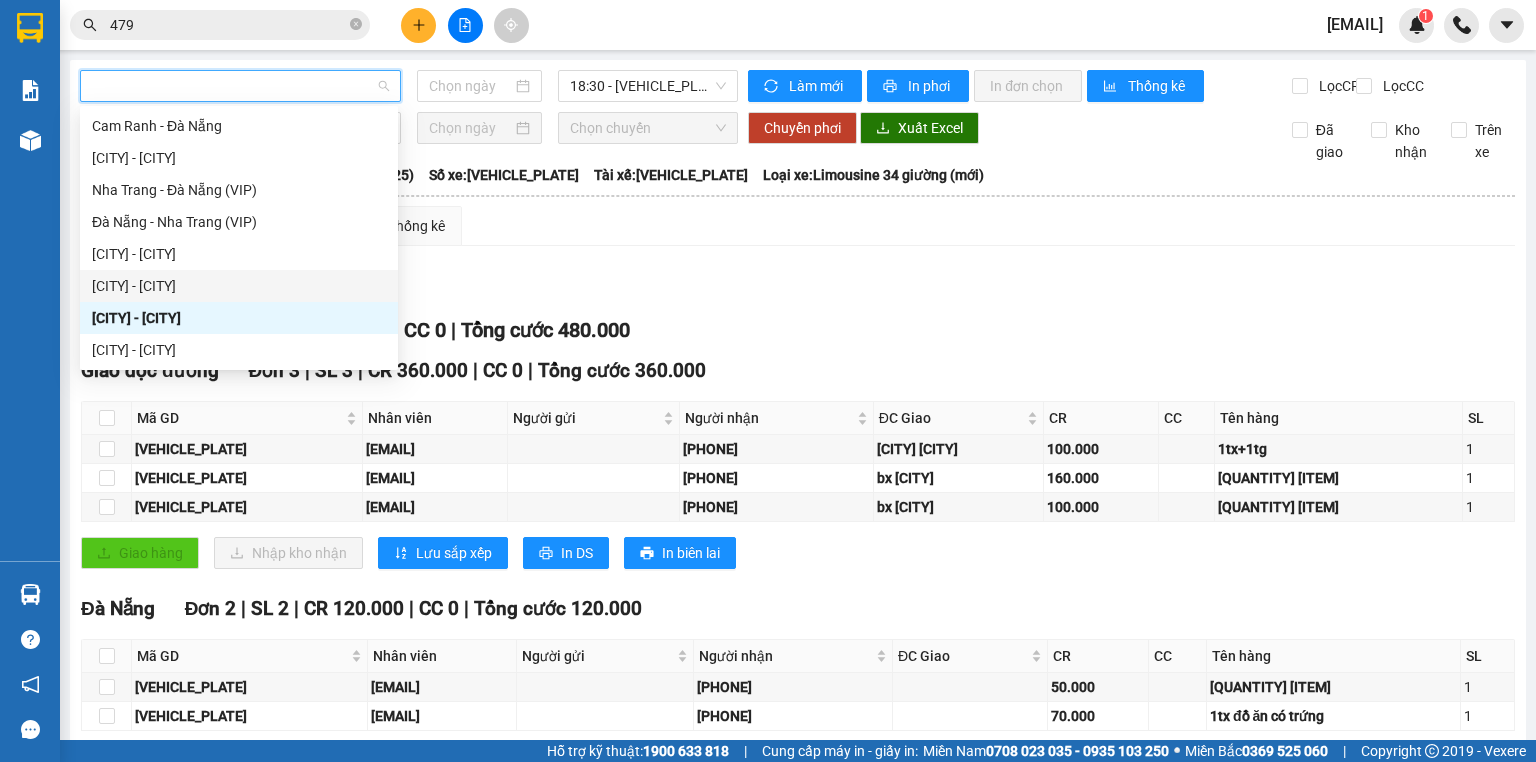 type on "02/08/2025" 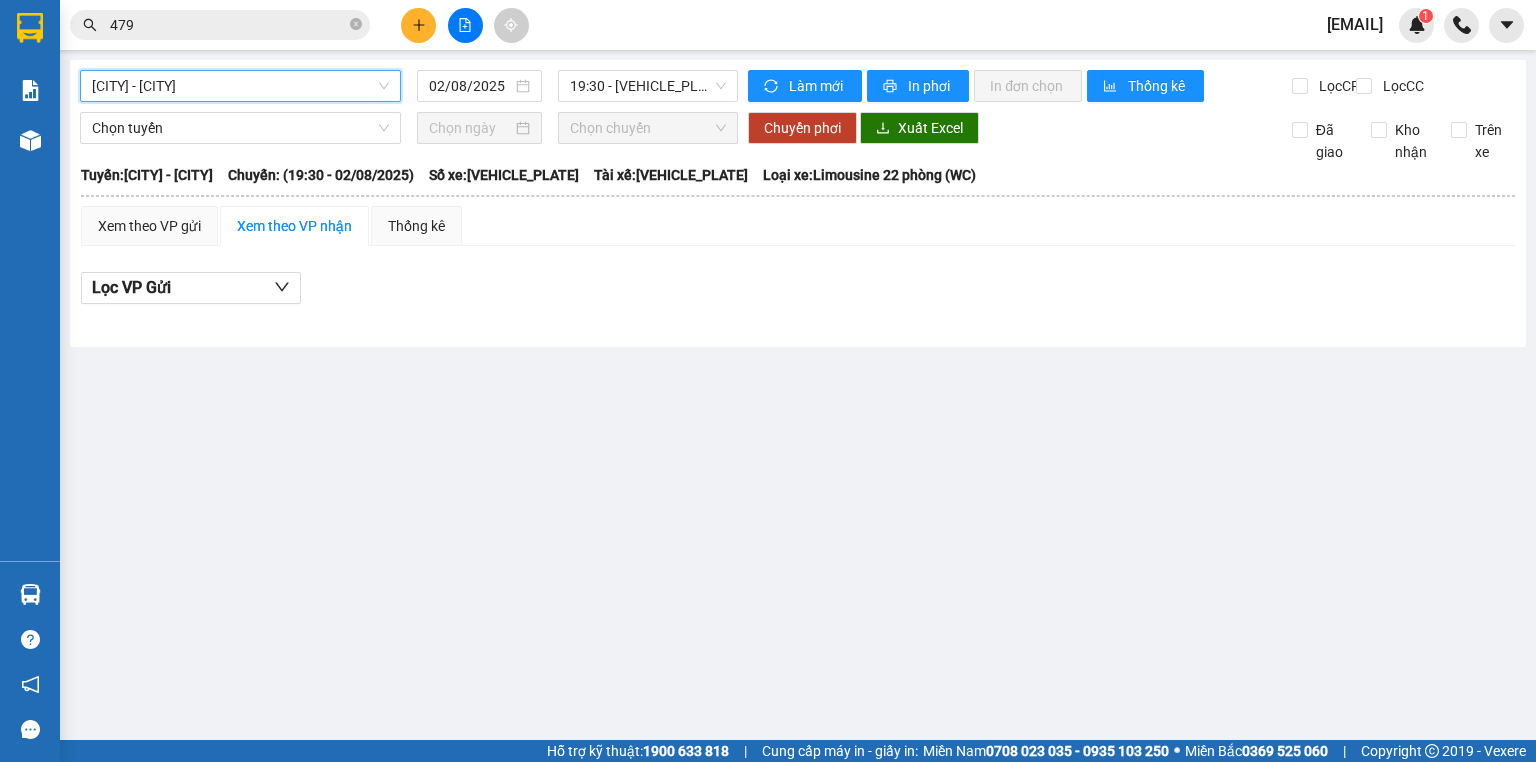 click on "[CITY] - [CITY]" at bounding box center (240, 86) 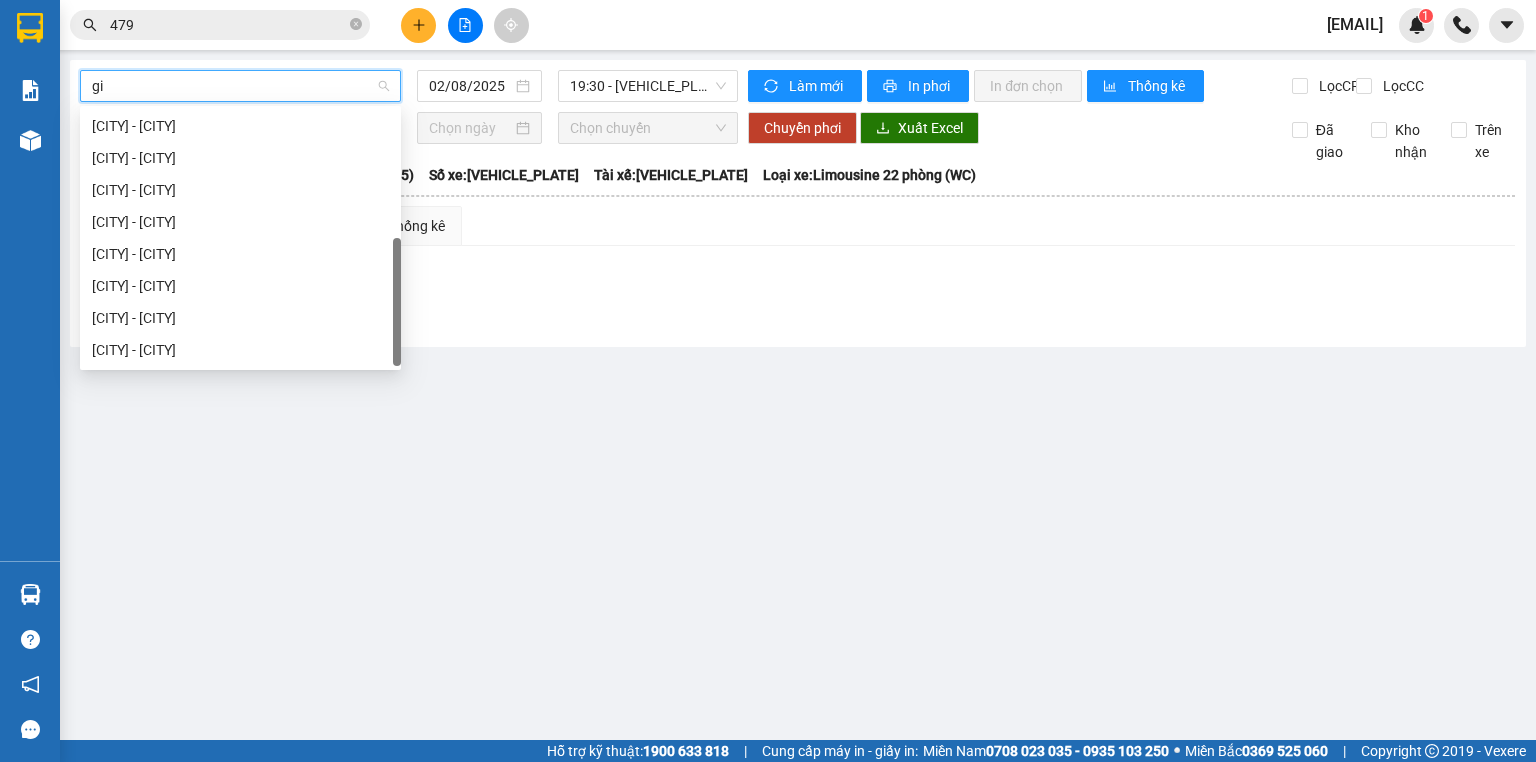 scroll, scrollTop: 32, scrollLeft: 0, axis: vertical 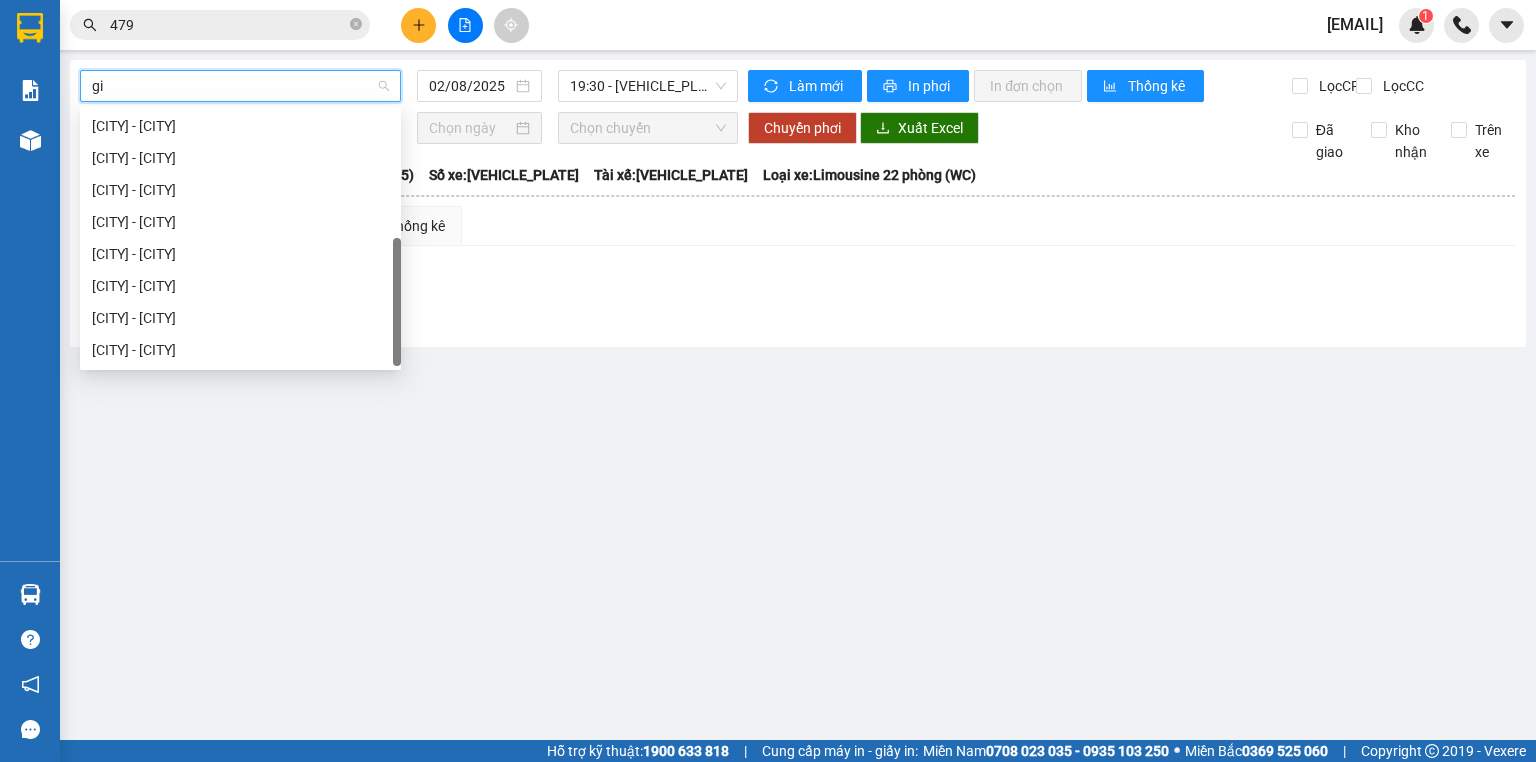 type on "gia" 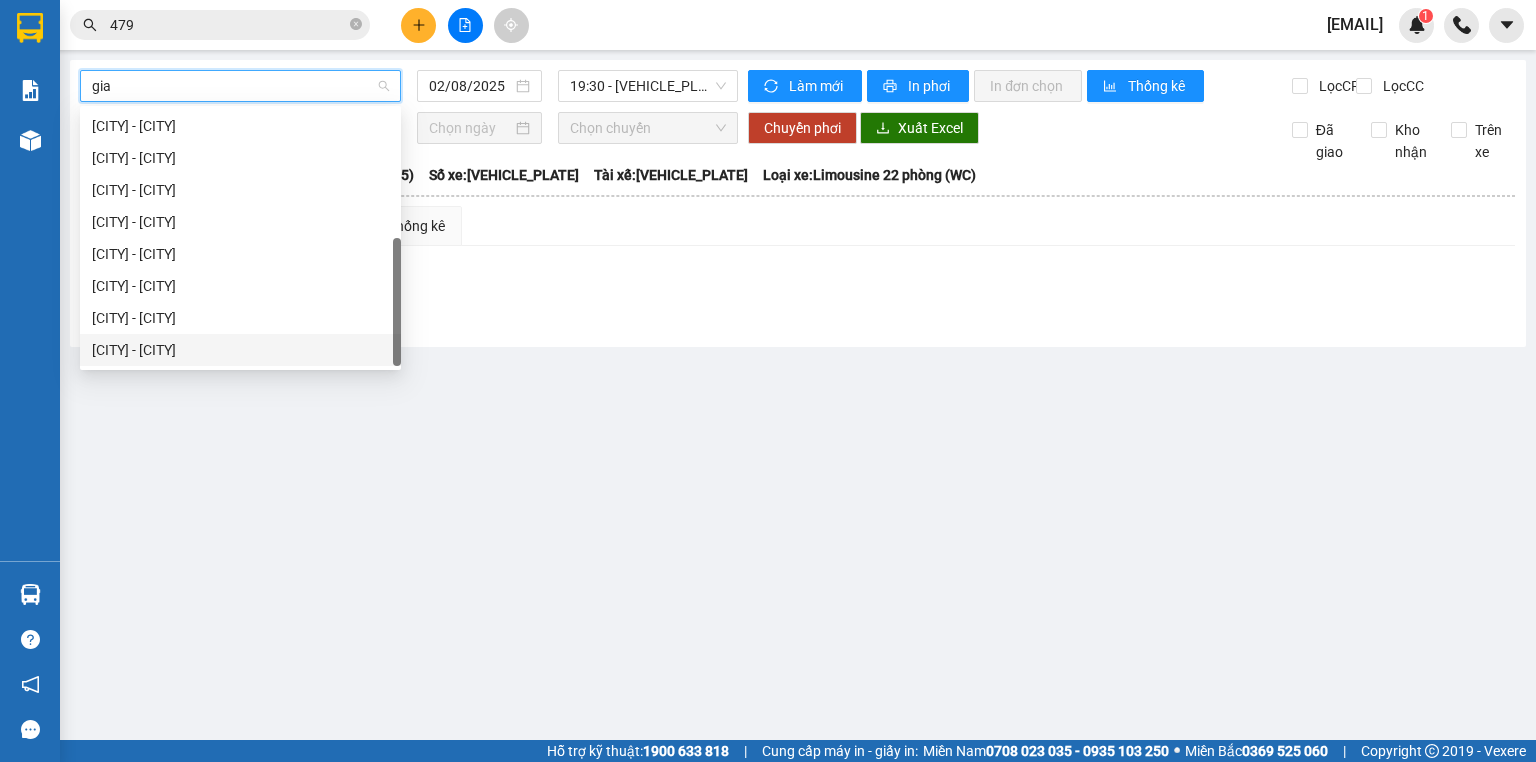 click on "[CITY] - [CITY]" at bounding box center (240, 350) 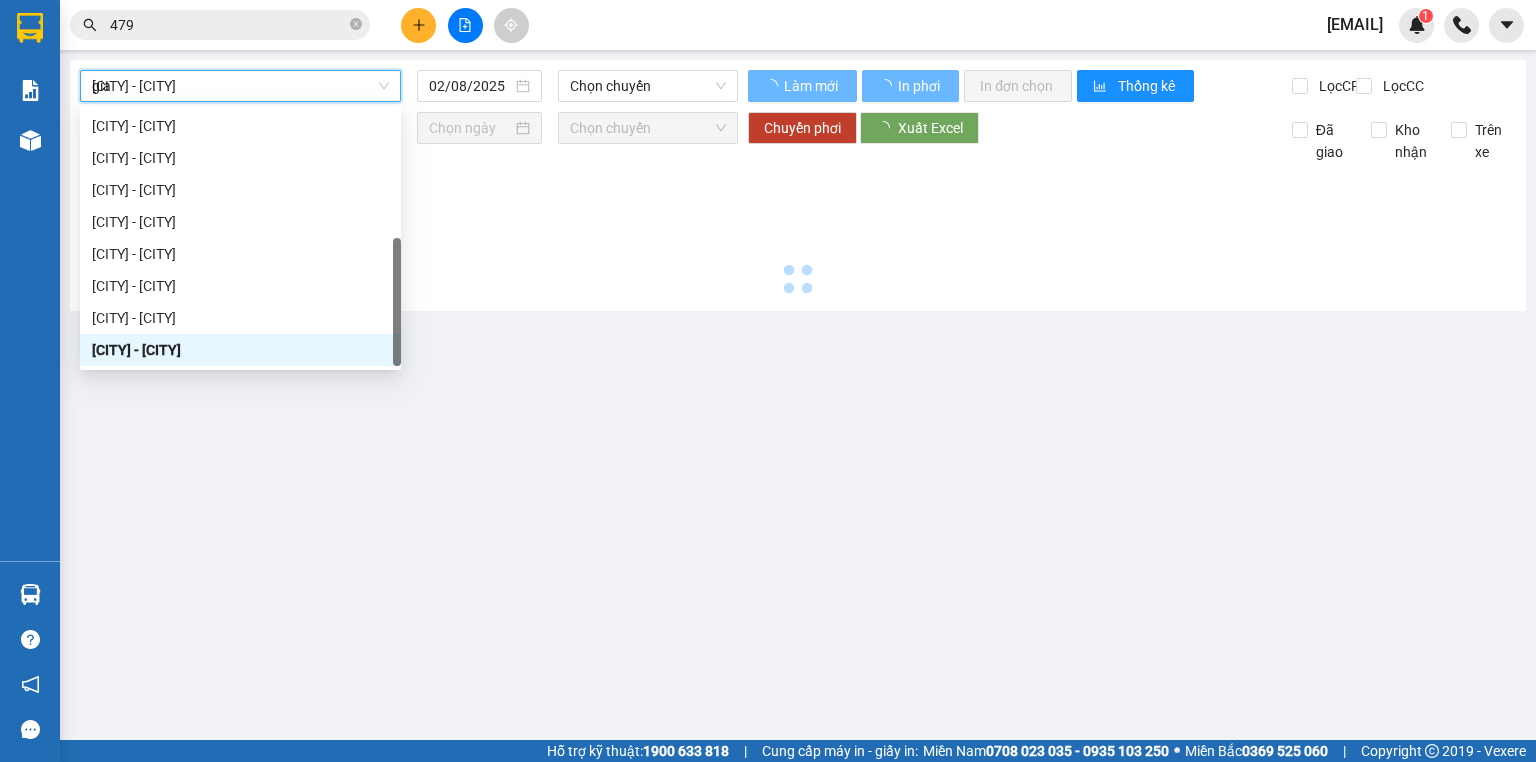 type 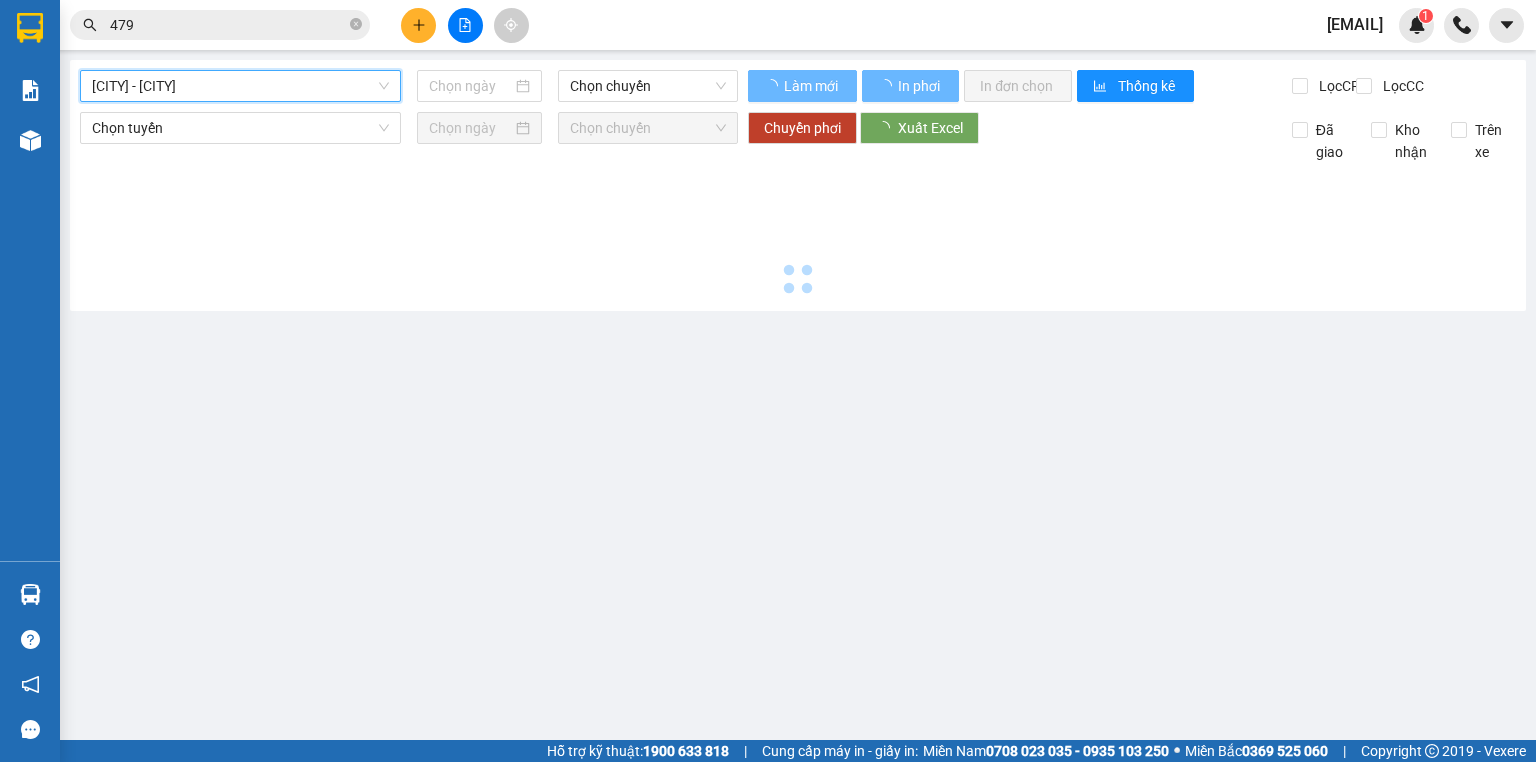type on "02/08/2025" 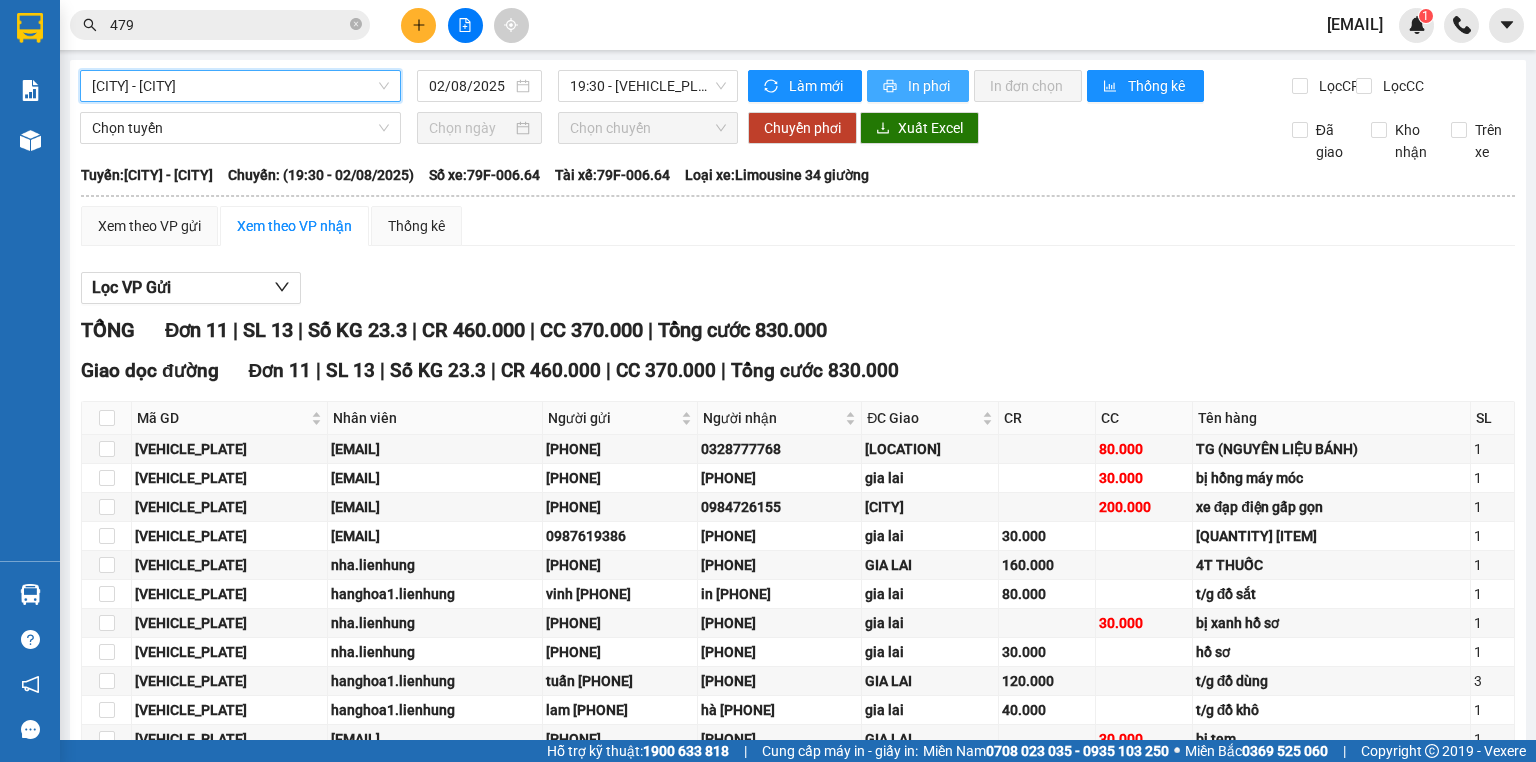 click on "In phơi" at bounding box center (930, 86) 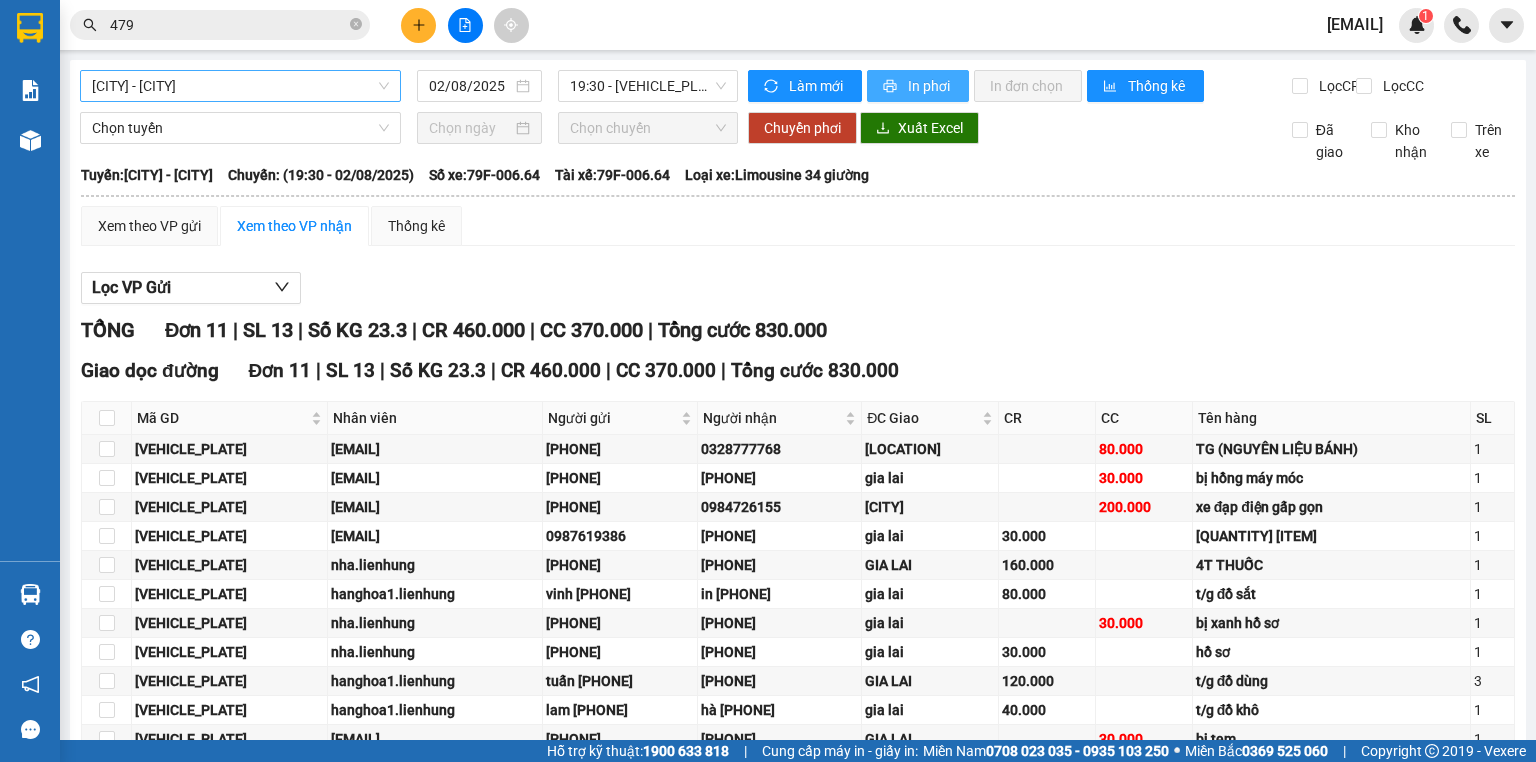 scroll, scrollTop: 0, scrollLeft: 0, axis: both 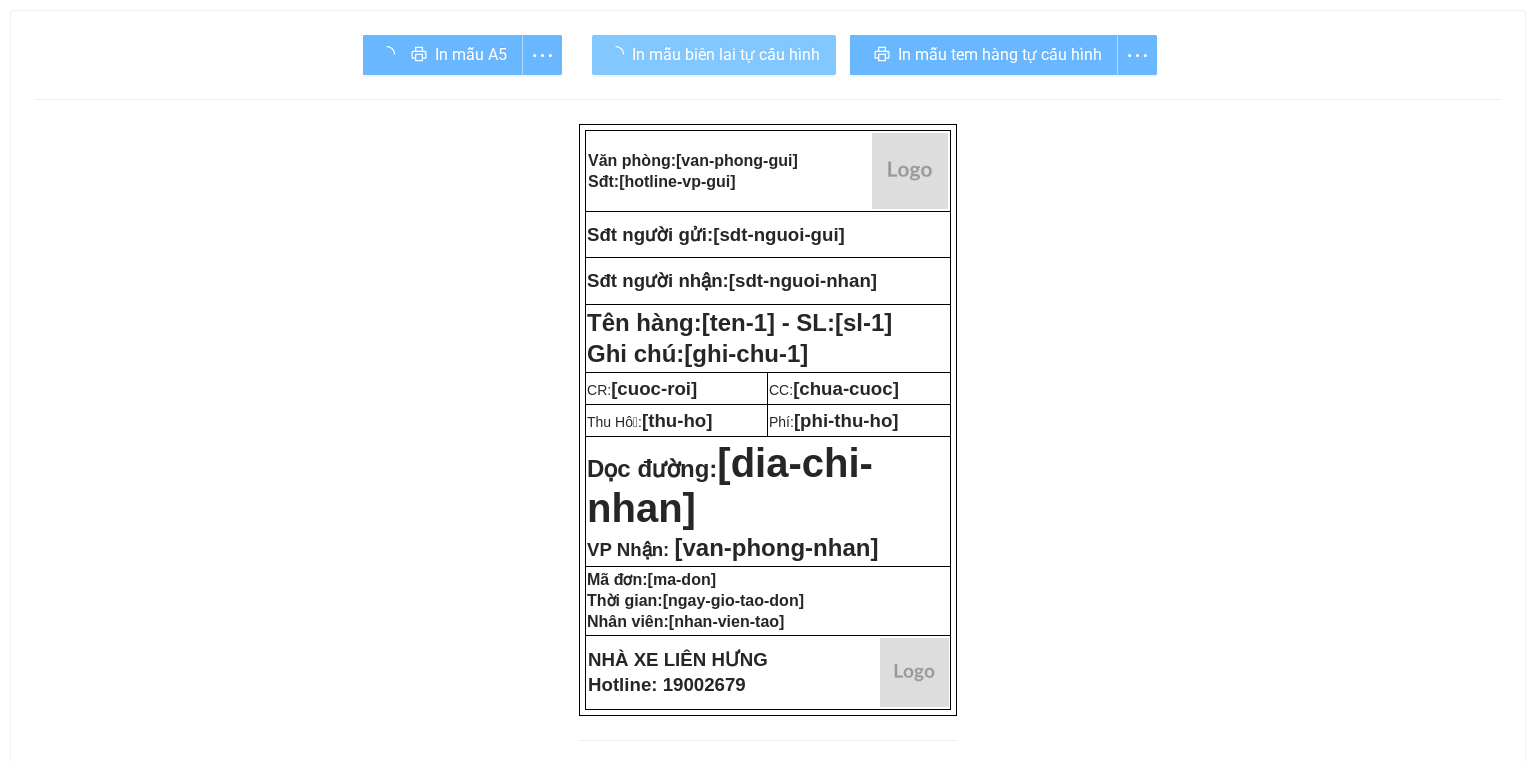 click on "In mẫu biên lai tự cấu hình" at bounding box center (714, 55) 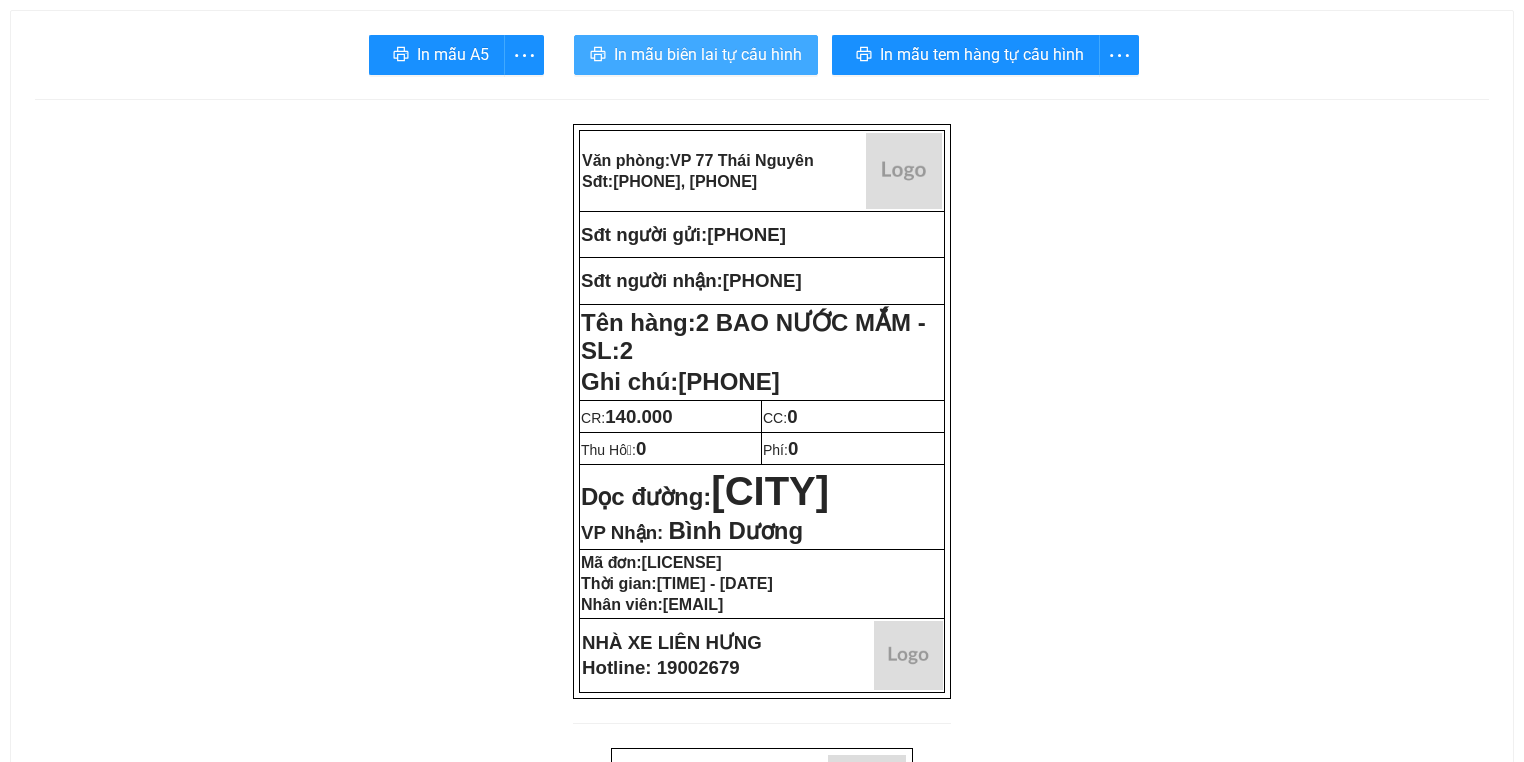 click on "In mẫu biên lai tự cấu hình" at bounding box center [696, 55] 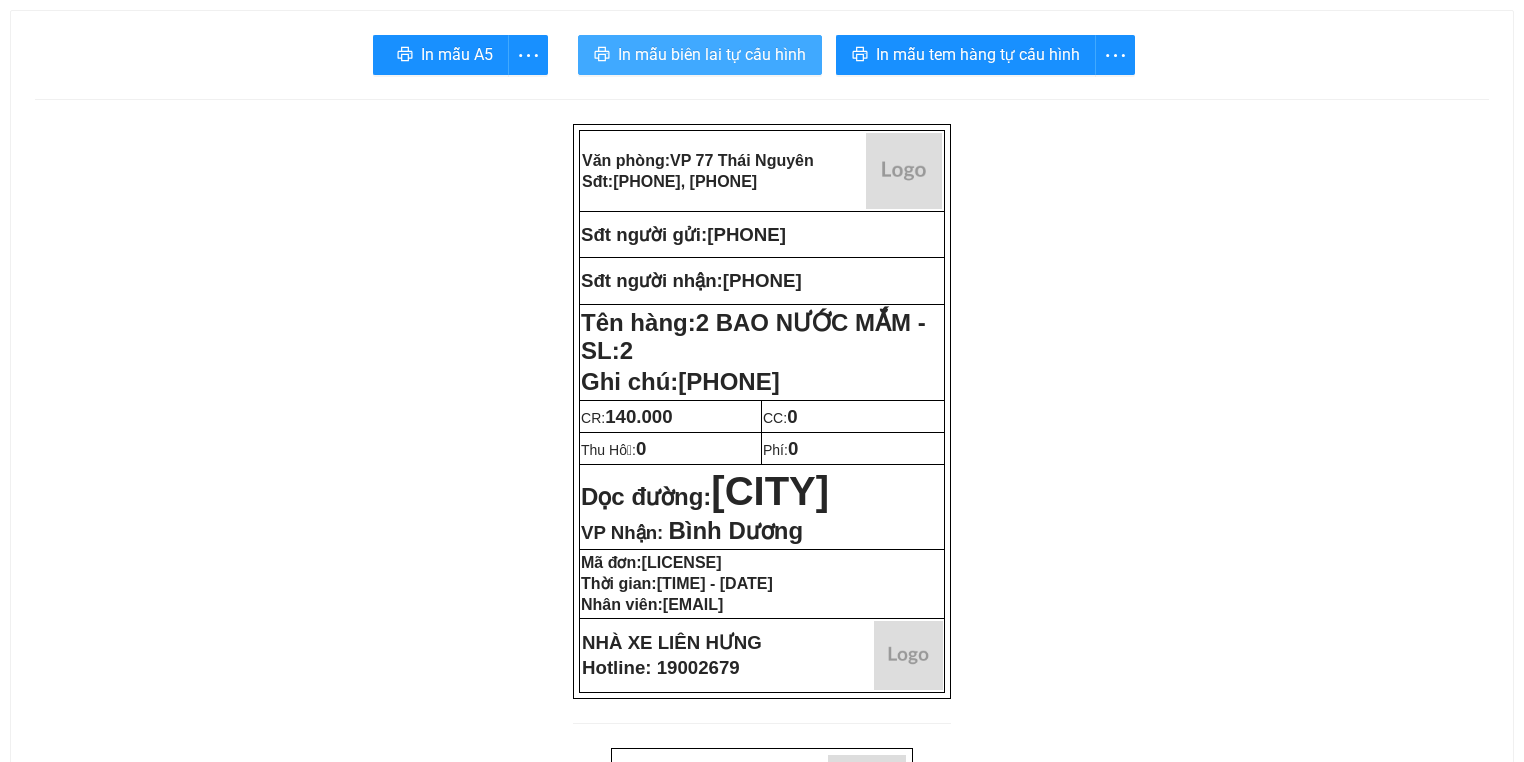 scroll, scrollTop: 0, scrollLeft: 0, axis: both 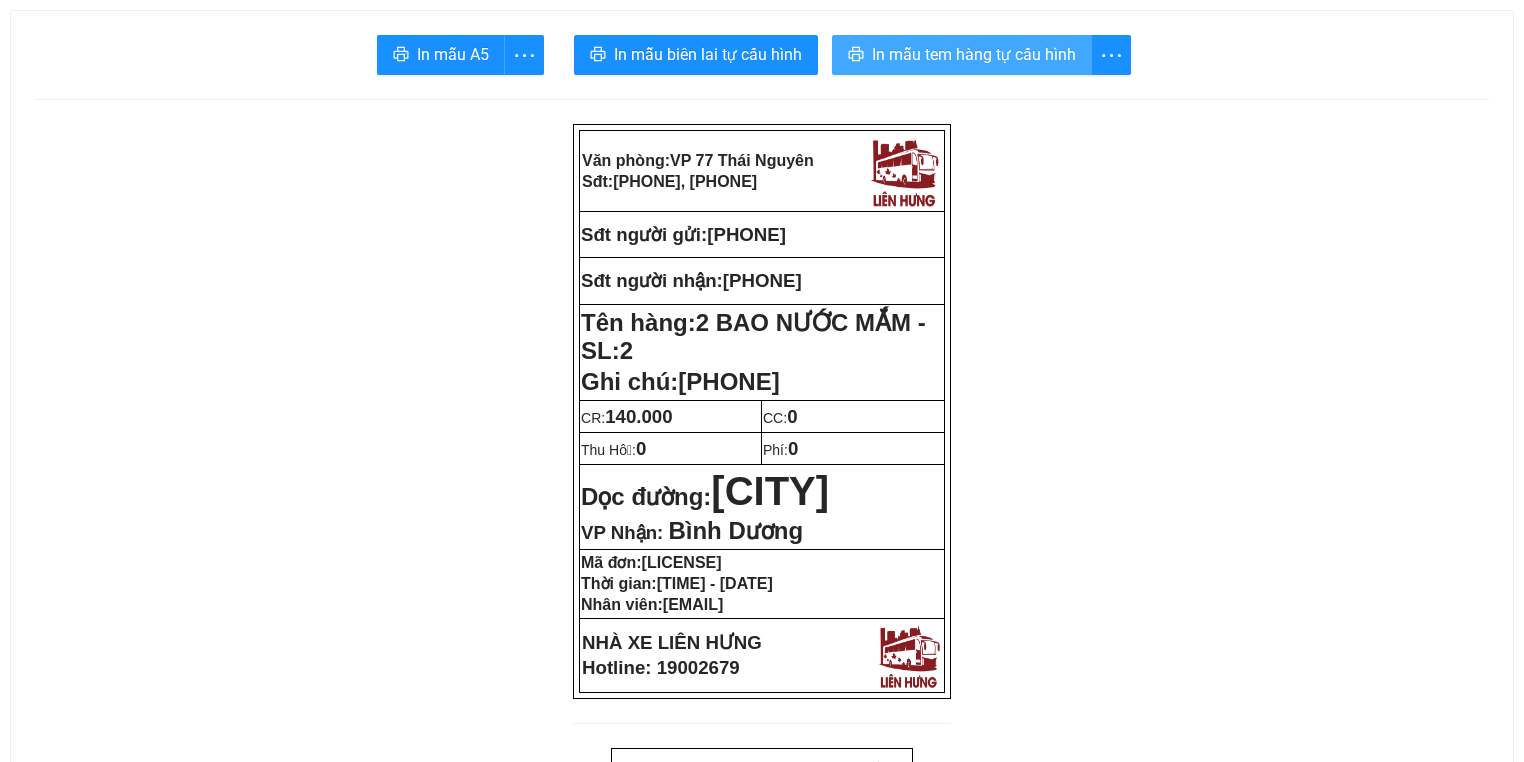 click on "In mẫu tem hàng tự cấu hình" at bounding box center (962, 55) 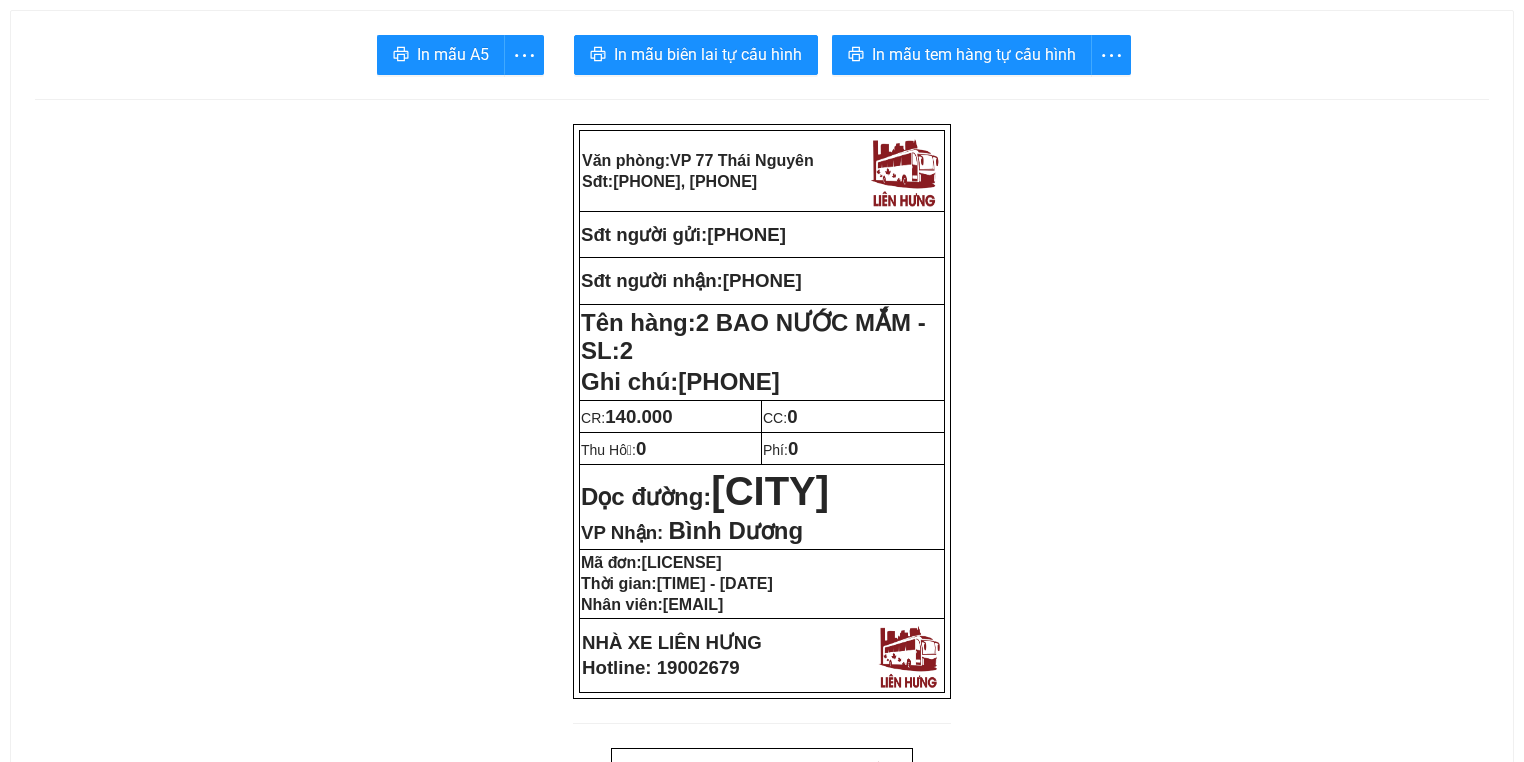 drag, startPoint x: 852, startPoint y: 219, endPoint x: 718, endPoint y: 230, distance: 134.45073 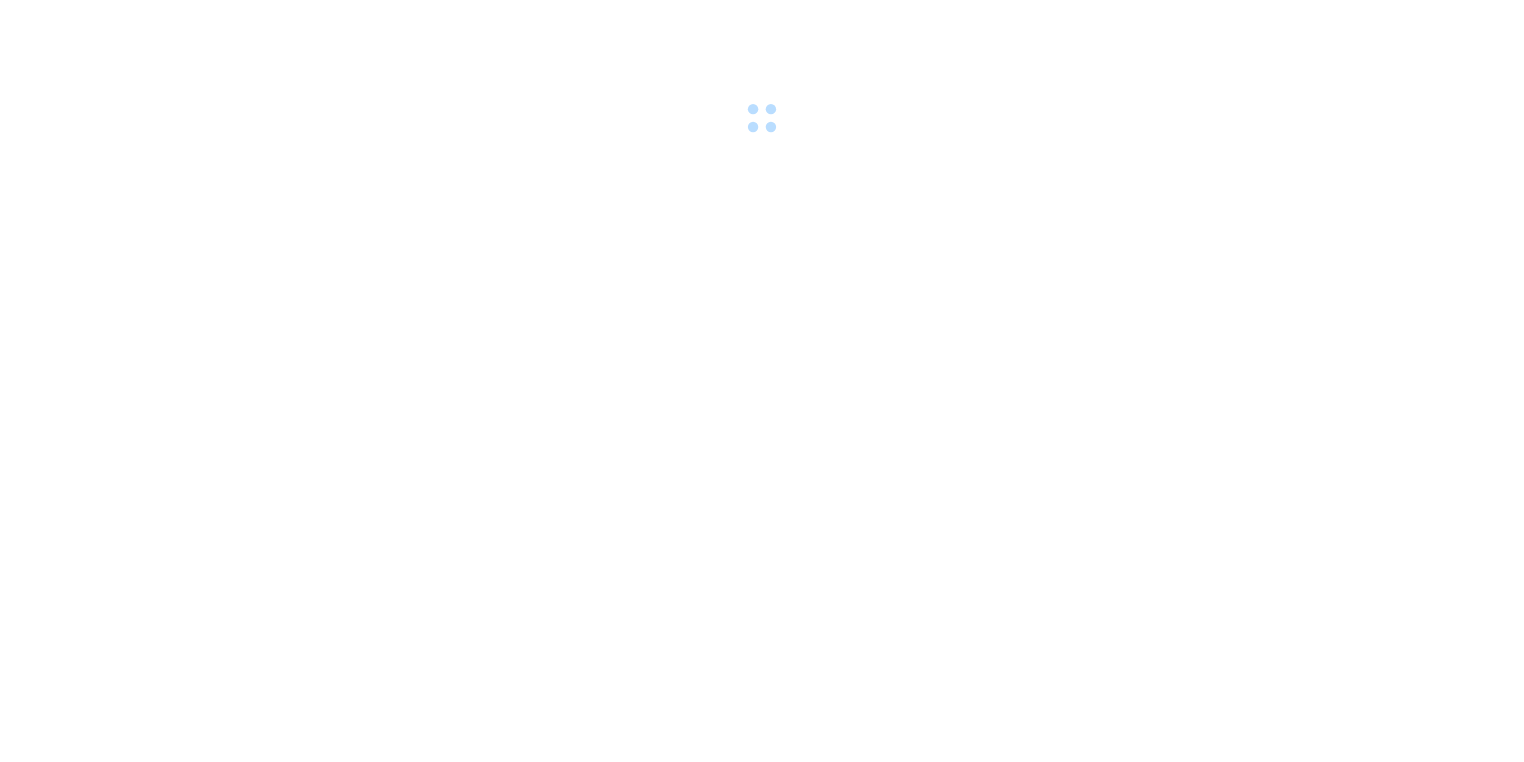 scroll, scrollTop: 0, scrollLeft: 0, axis: both 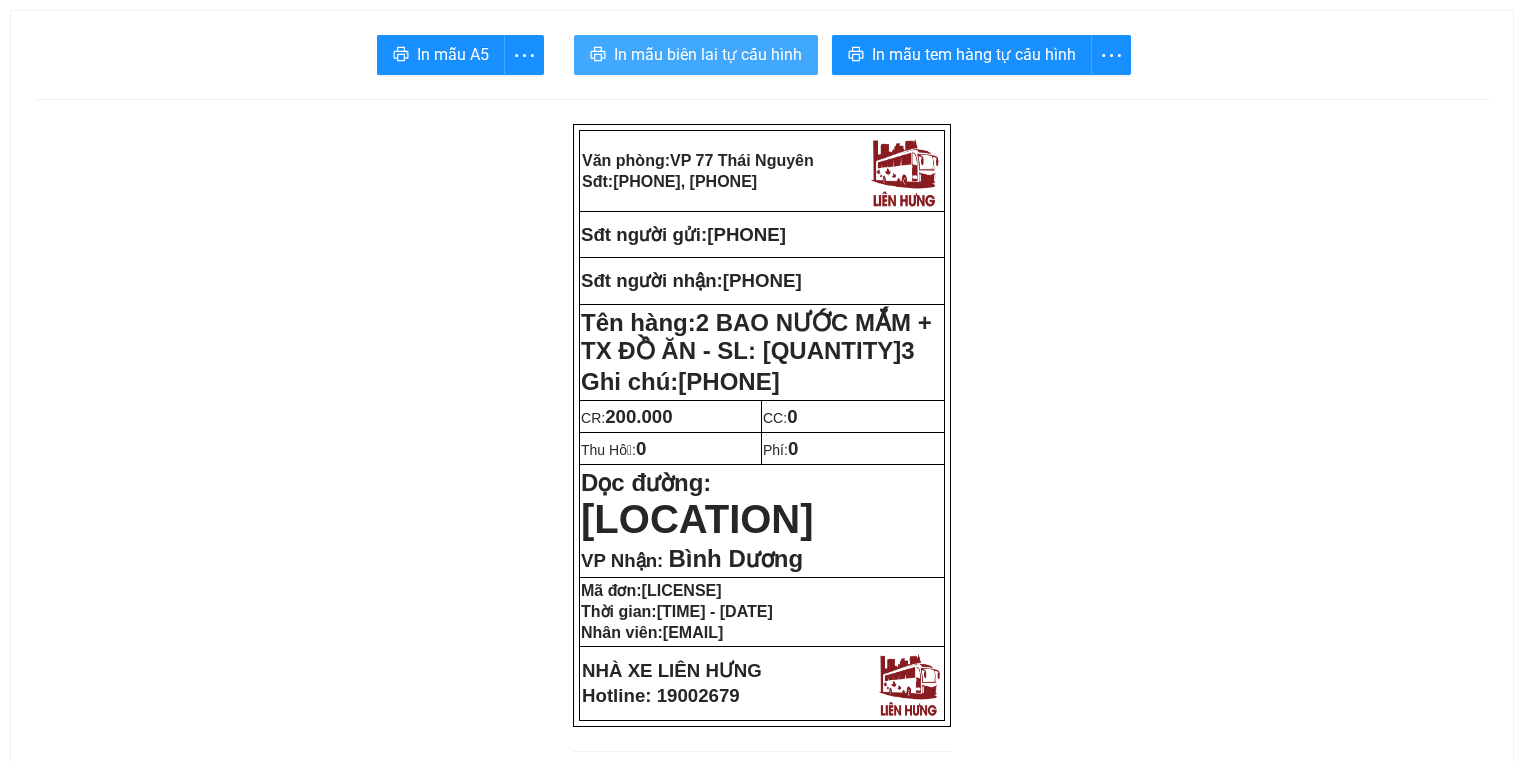 click on "In mẫu biên lai tự cấu hình" at bounding box center (708, 54) 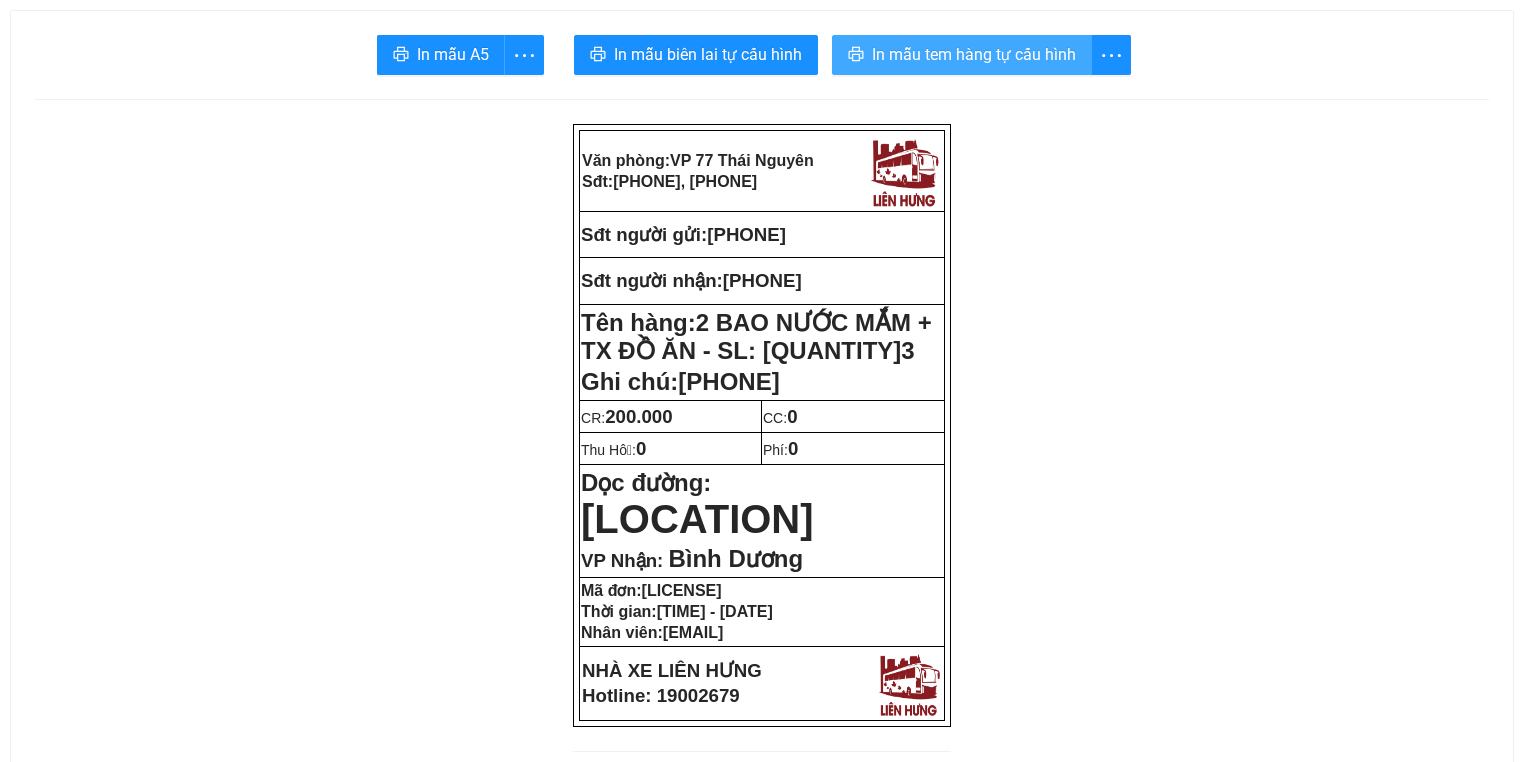 click on "In mẫu tem hàng tự cấu hình" at bounding box center (974, 54) 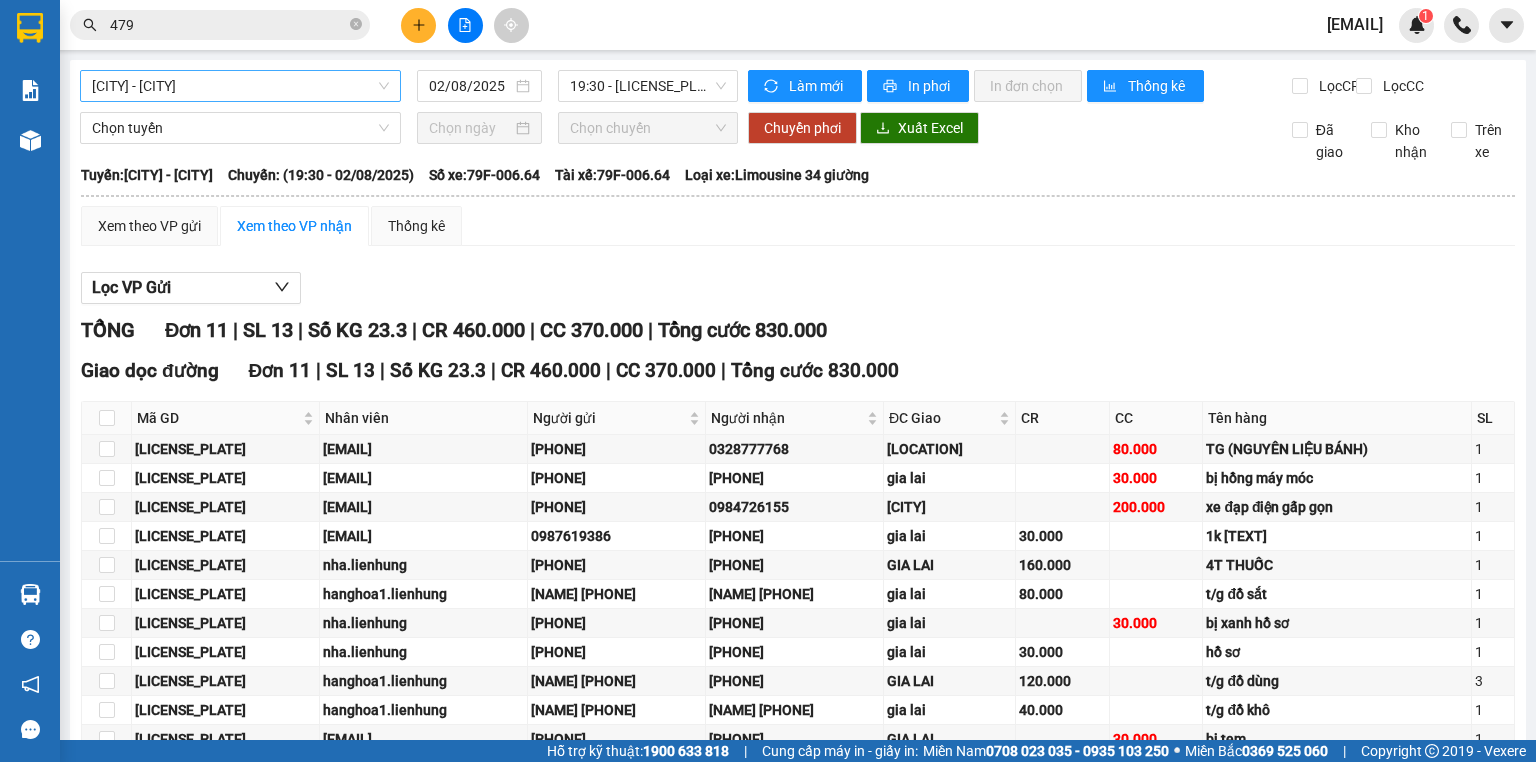 scroll, scrollTop: 0, scrollLeft: 0, axis: both 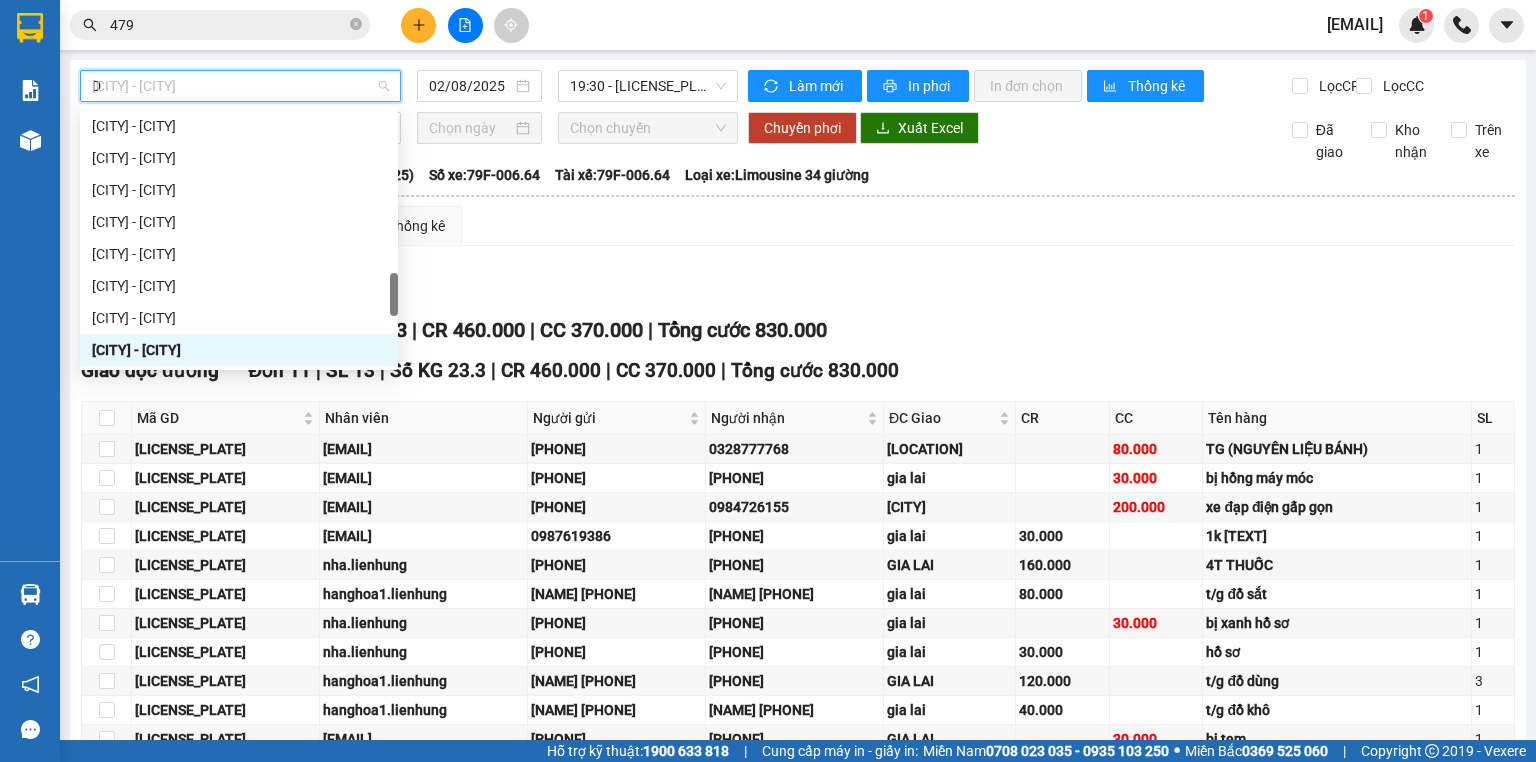 type on "DA" 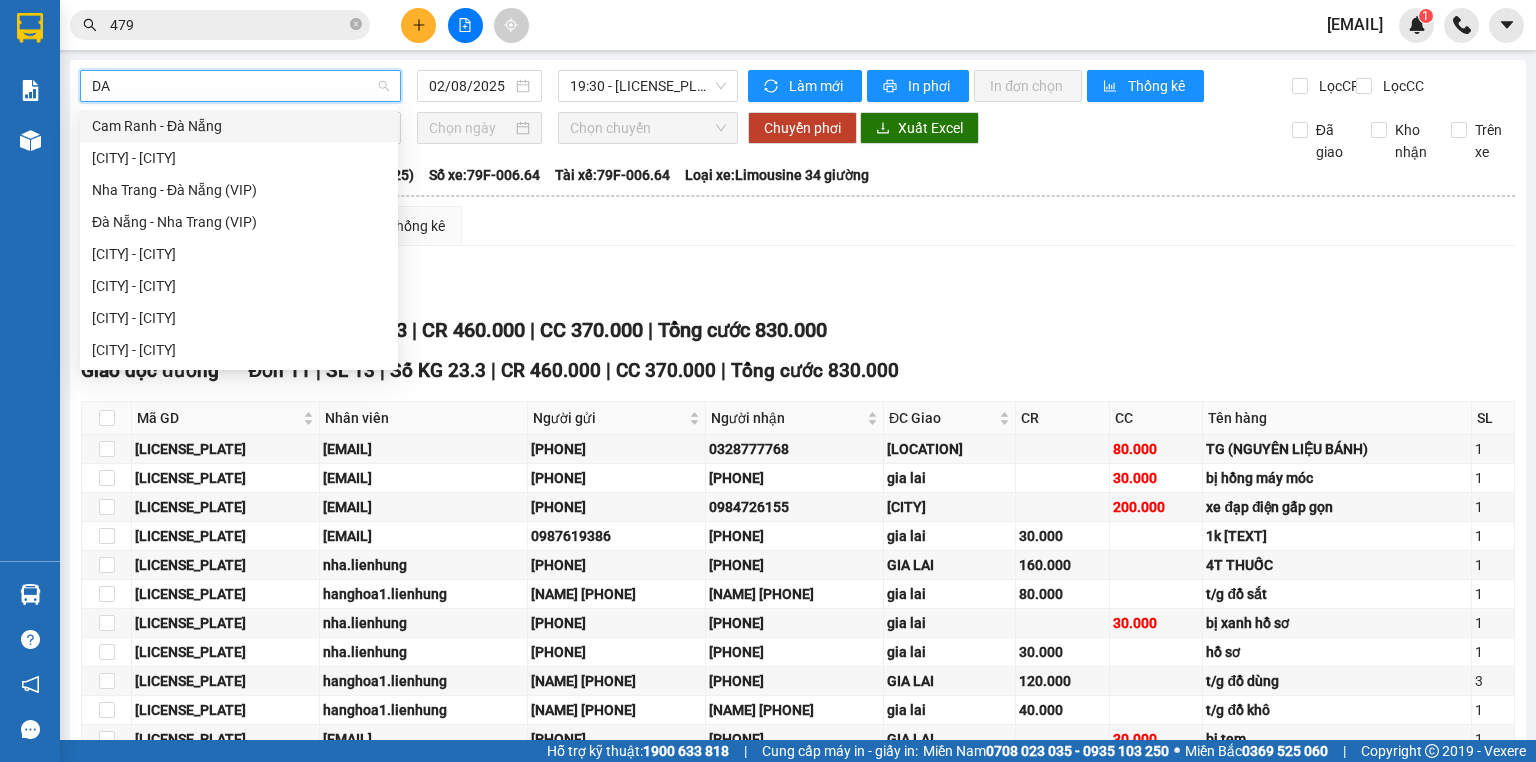 scroll, scrollTop: 0, scrollLeft: 0, axis: both 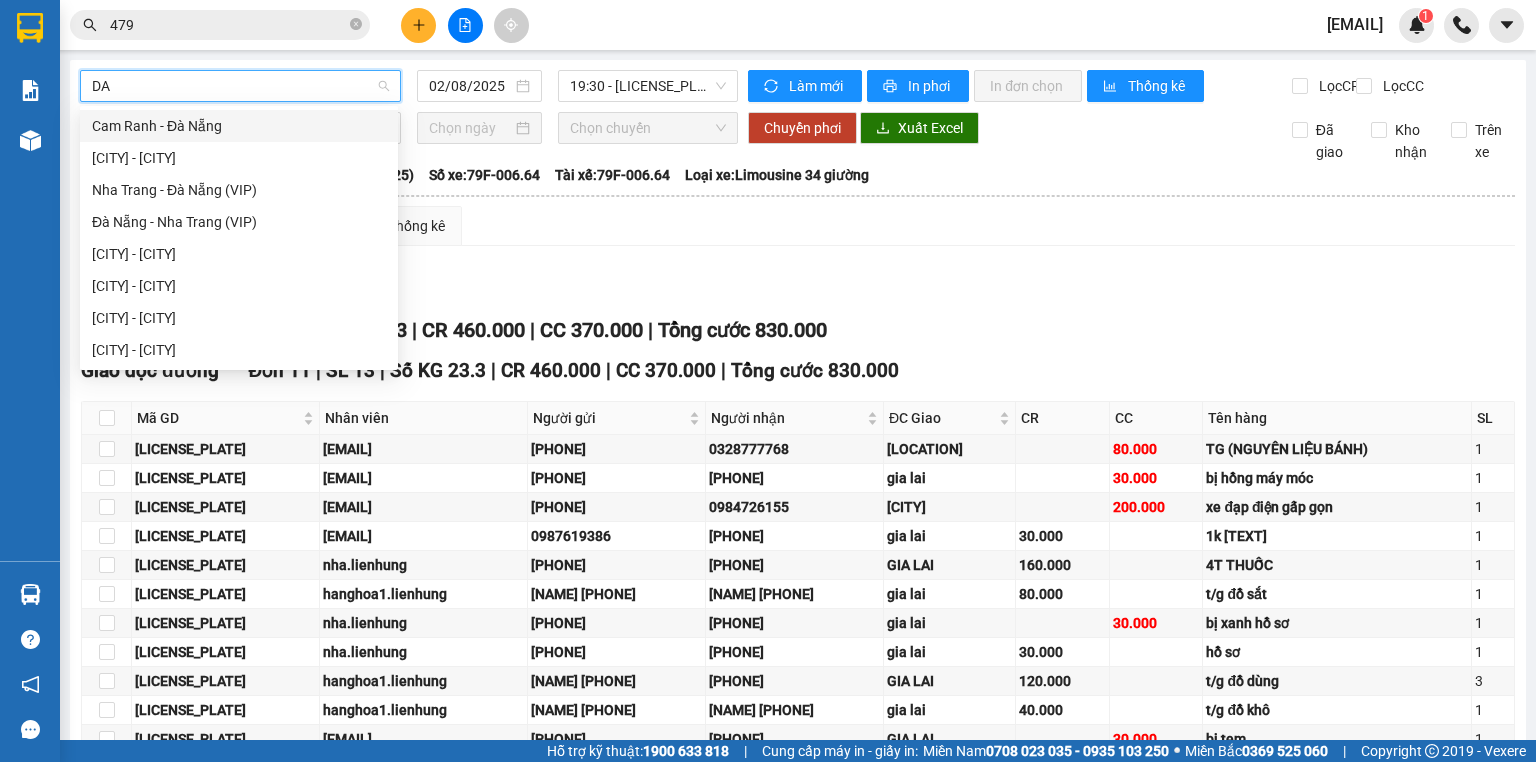 click on "Cam Ranh - Đà Nẵng" at bounding box center (239, 126) 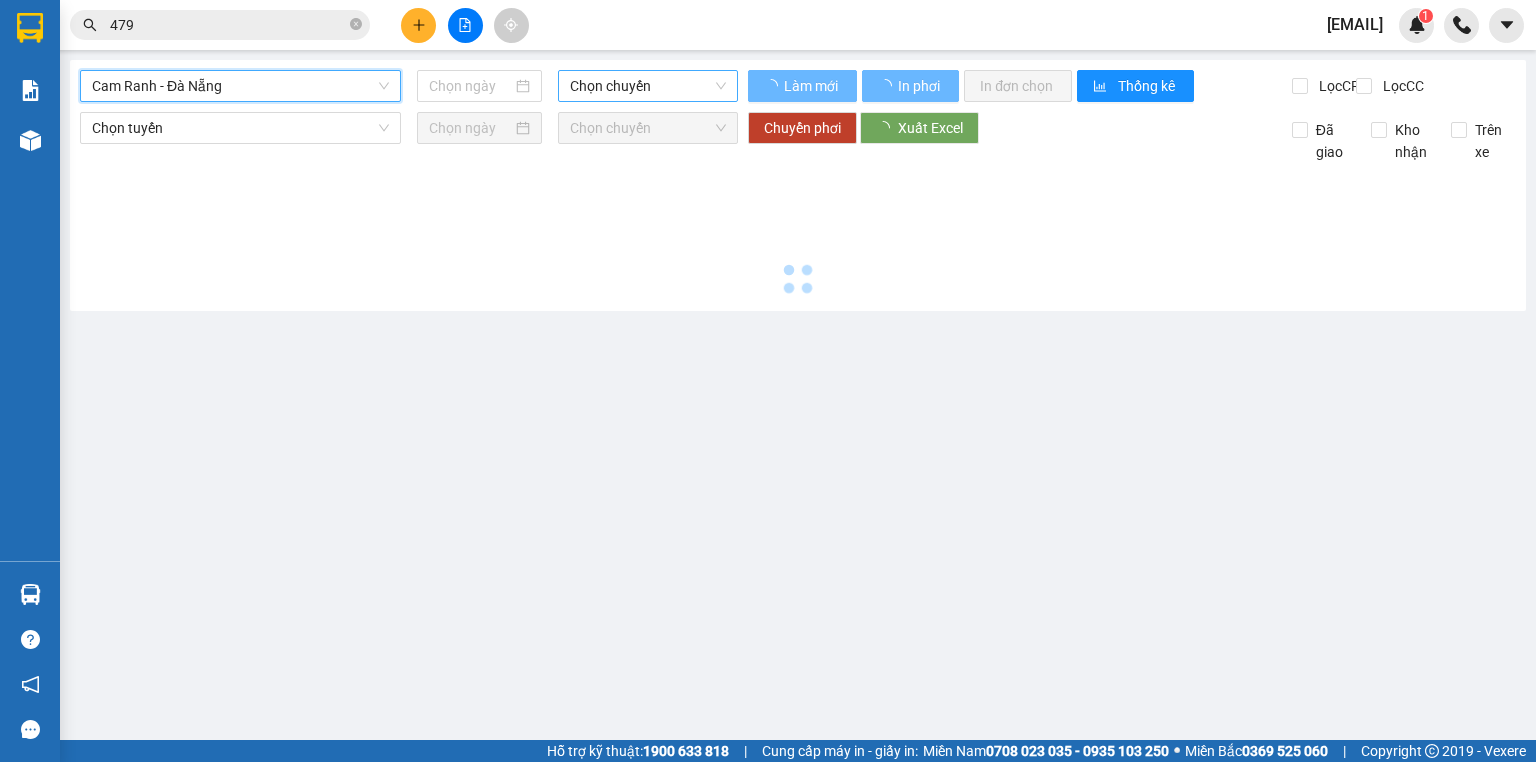 type on "02/08/2025" 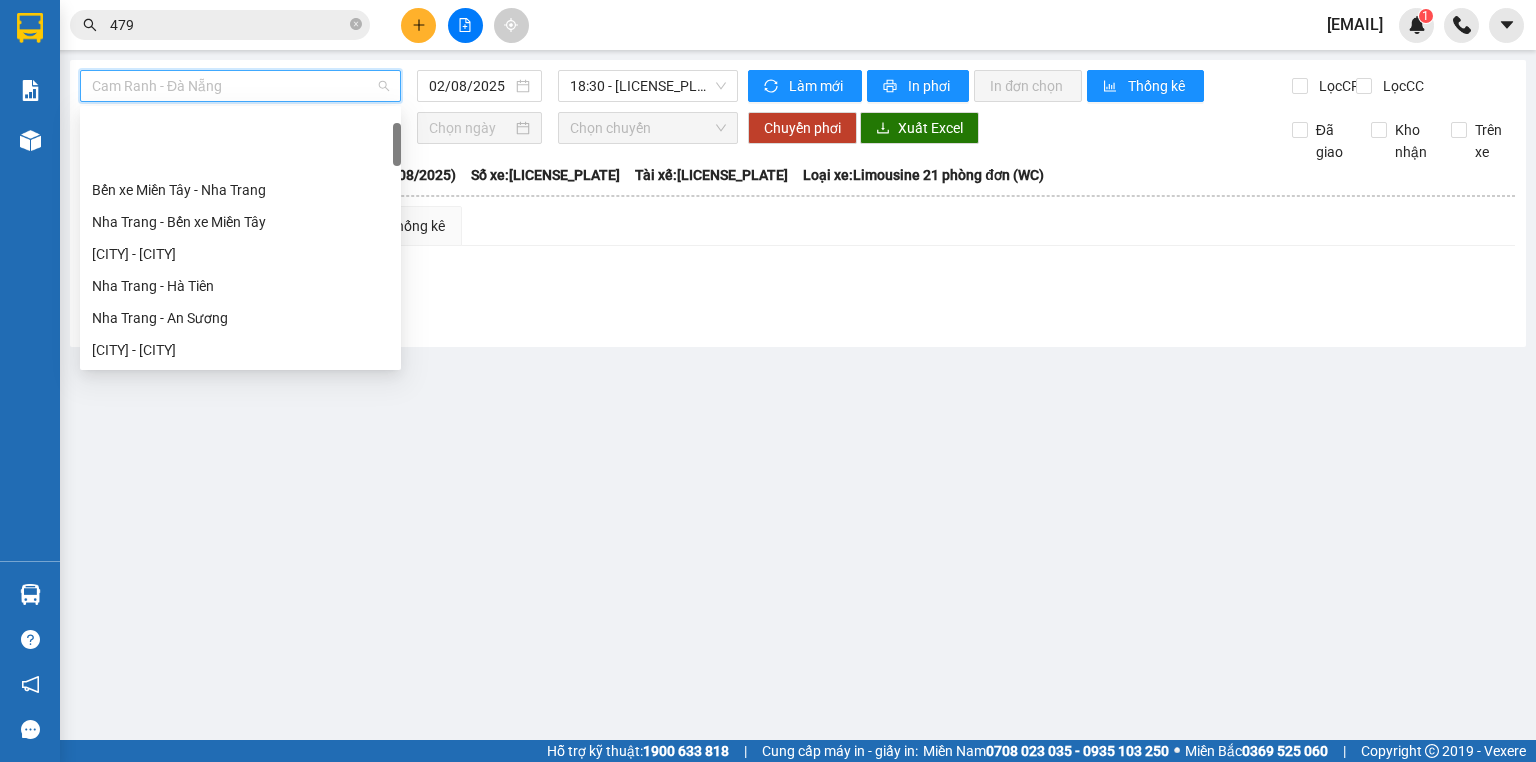 click on "Cam Ranh - Đà Nẵng" at bounding box center [240, 86] 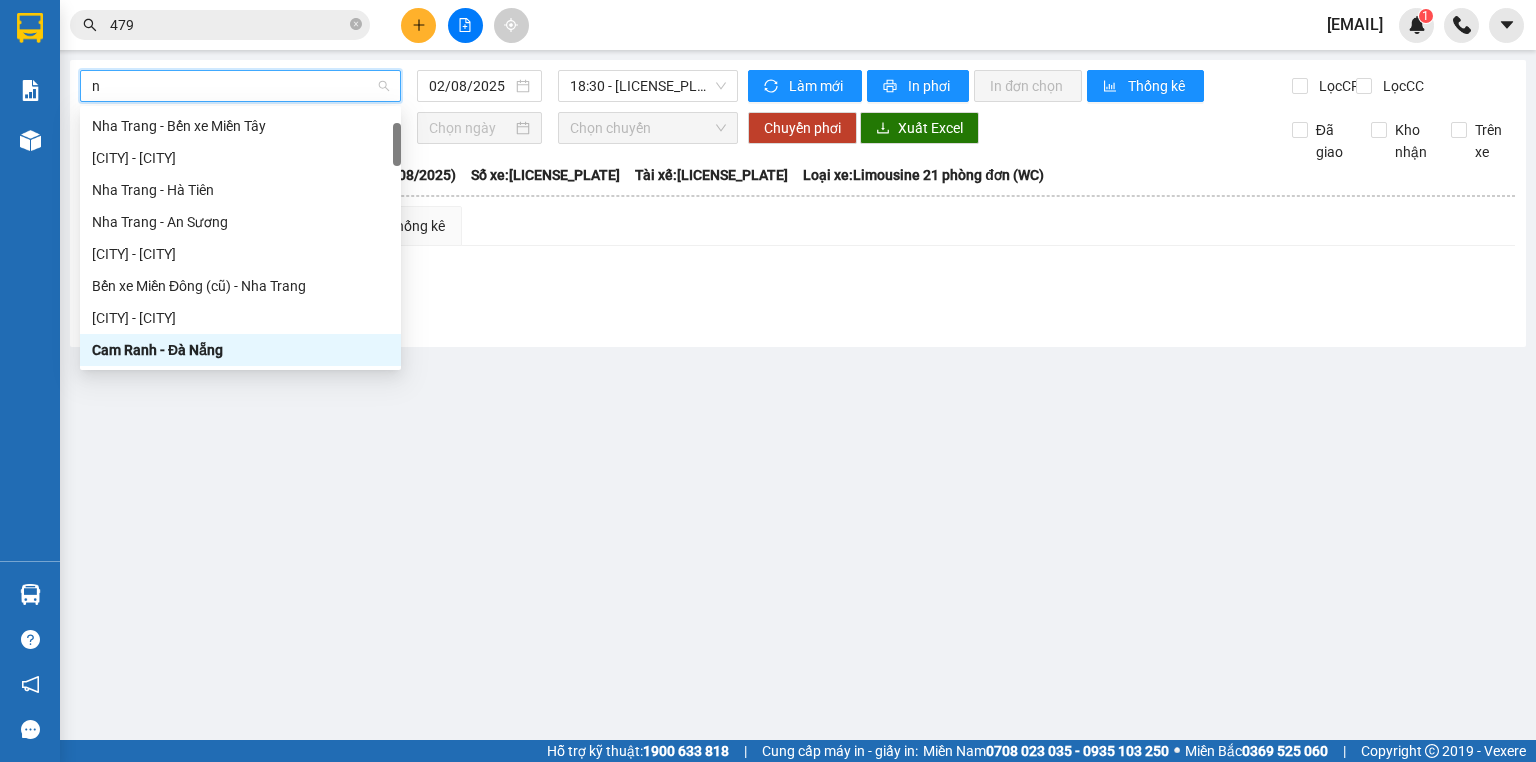 type on "ni" 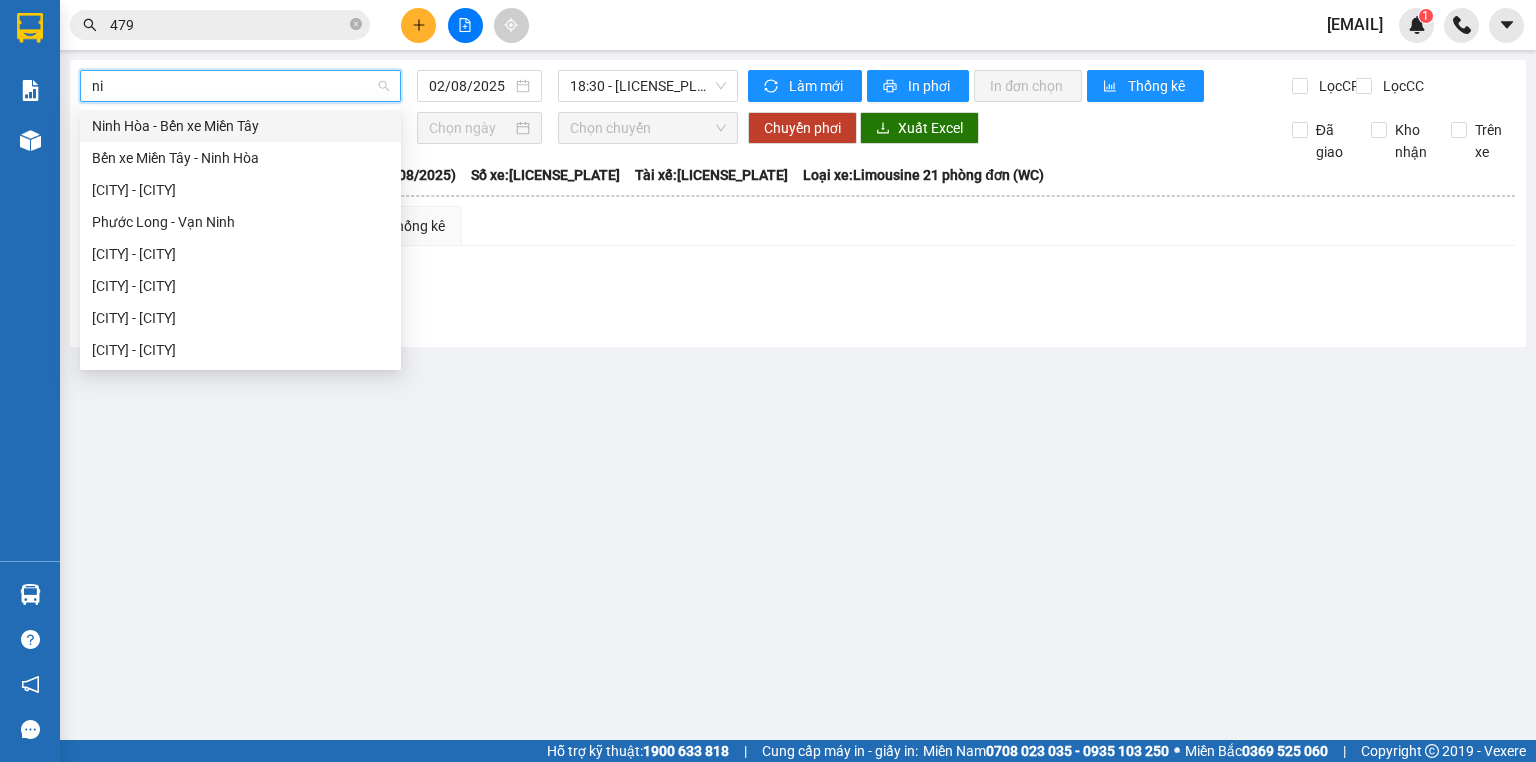 scroll, scrollTop: 0, scrollLeft: 0, axis: both 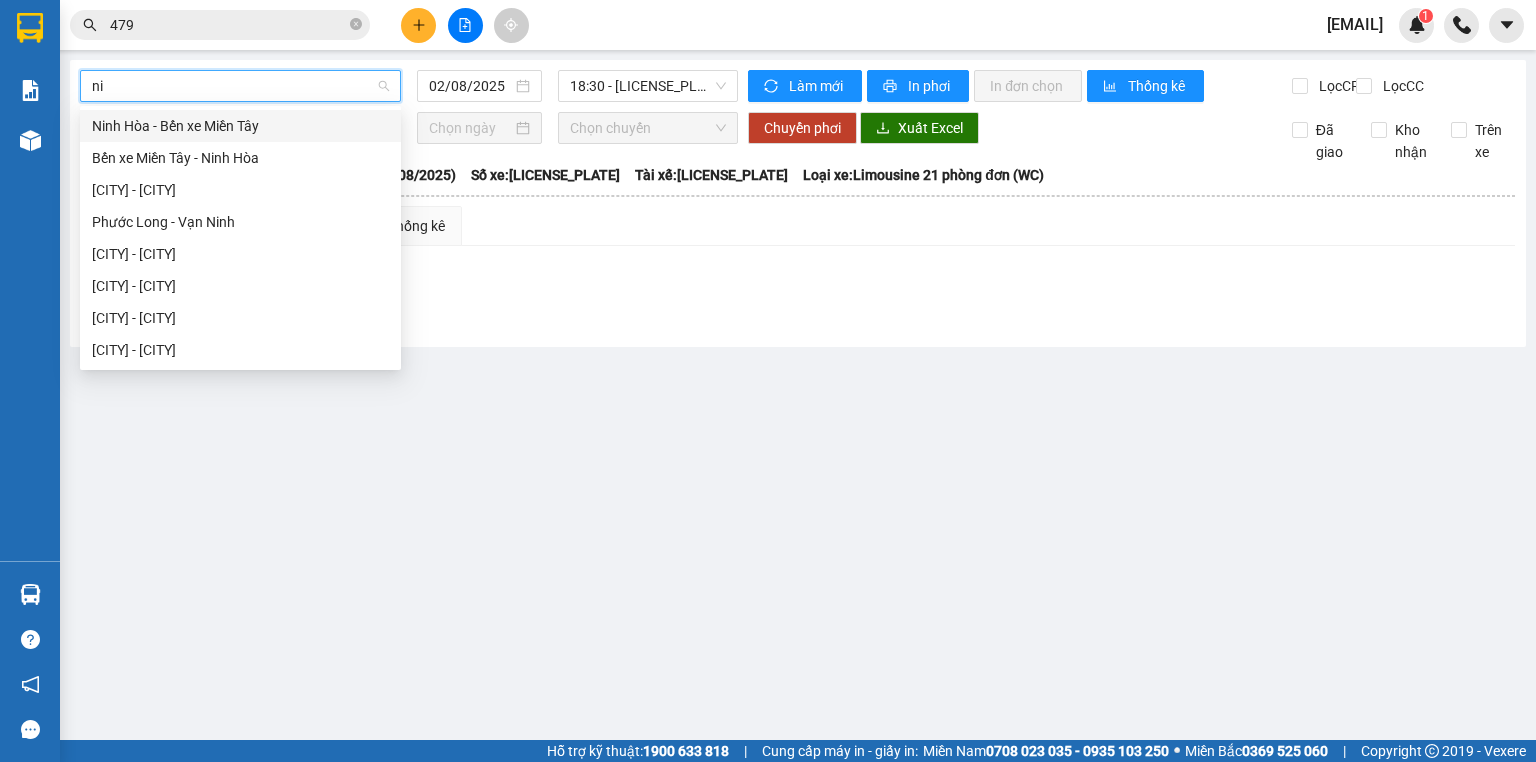 click on "Ninh Hòa - Bến xe Miền Tây" at bounding box center [240, 126] 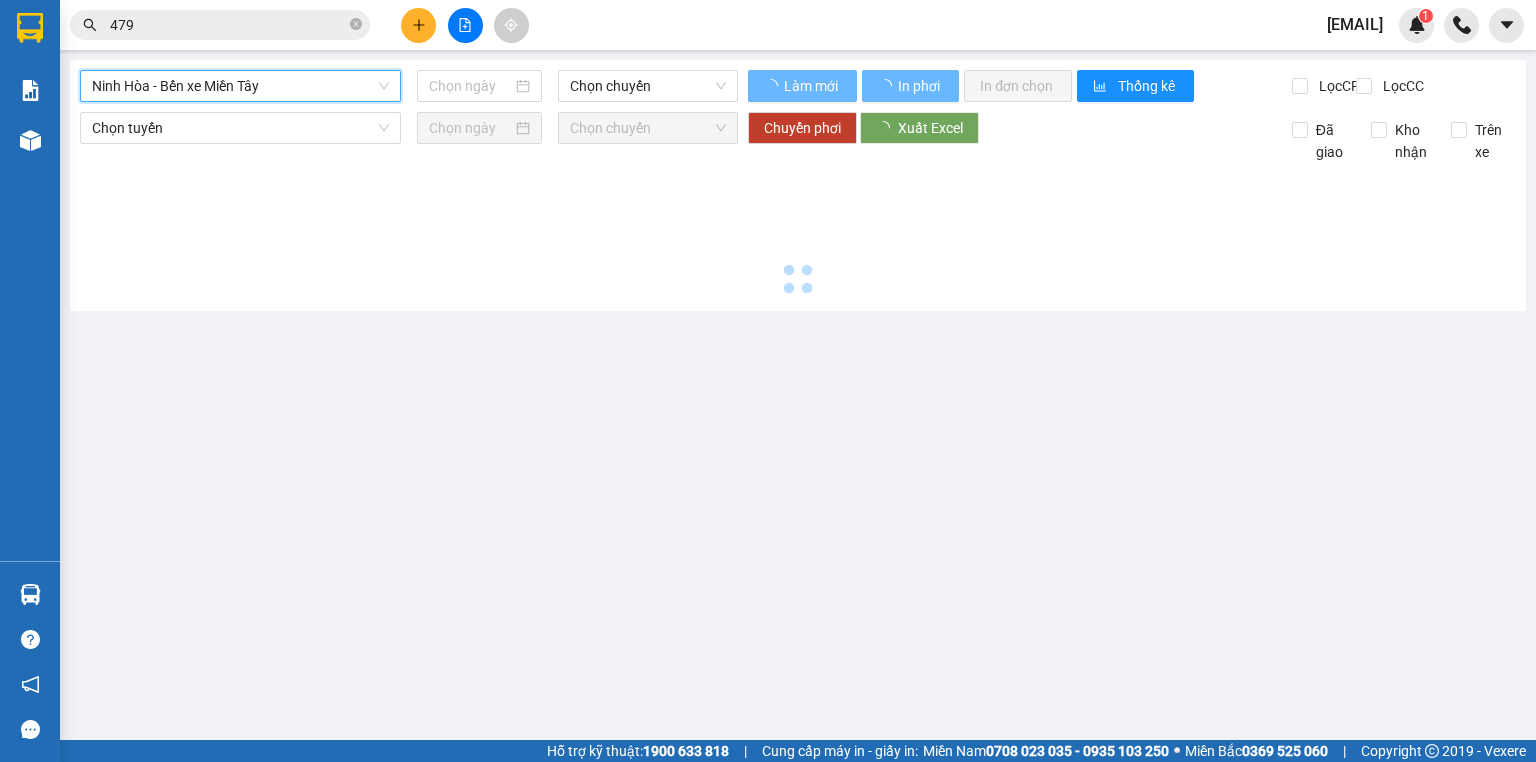 type on "02/08/2025" 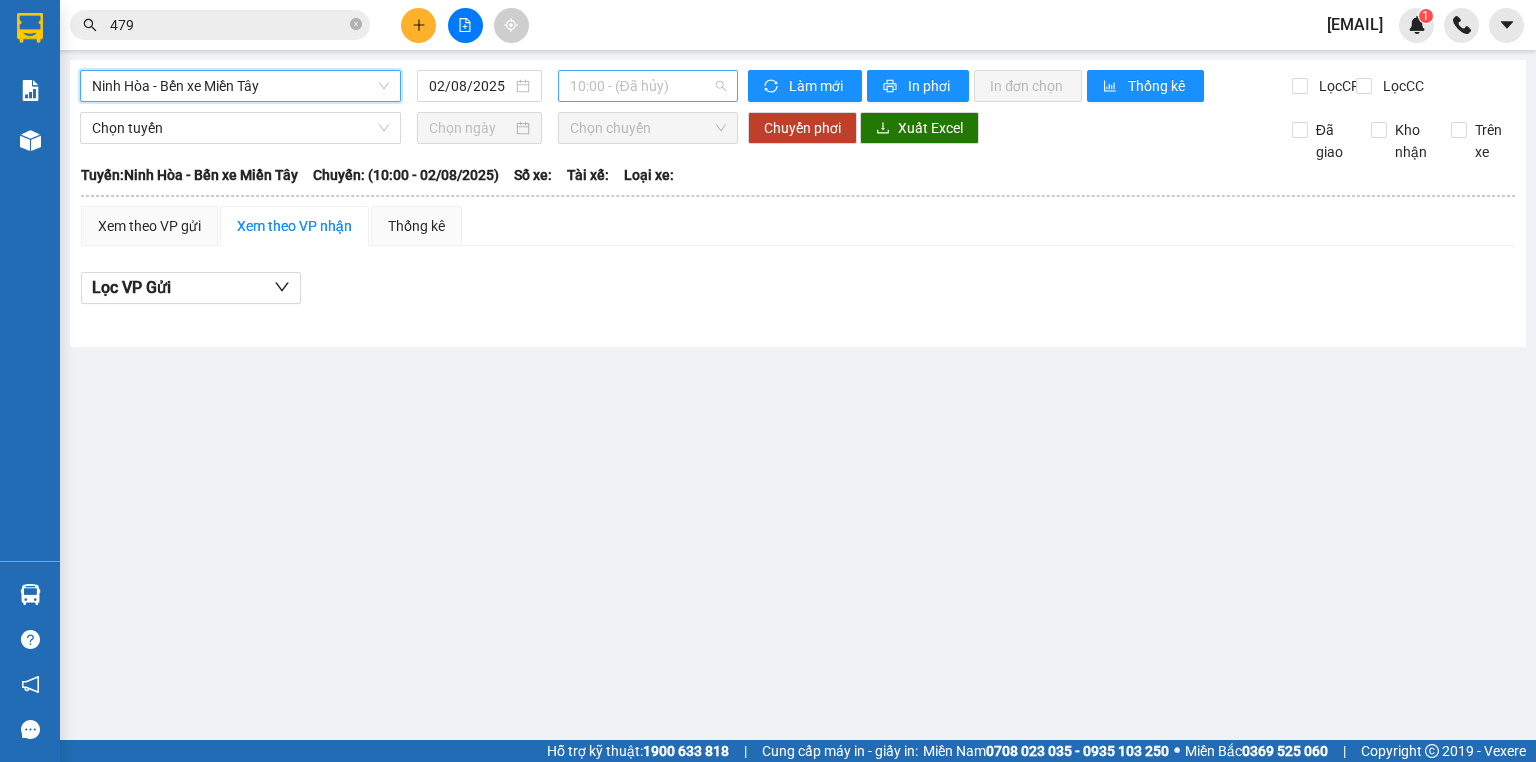 click on "10:00     - (Đã hủy)" at bounding box center [648, 86] 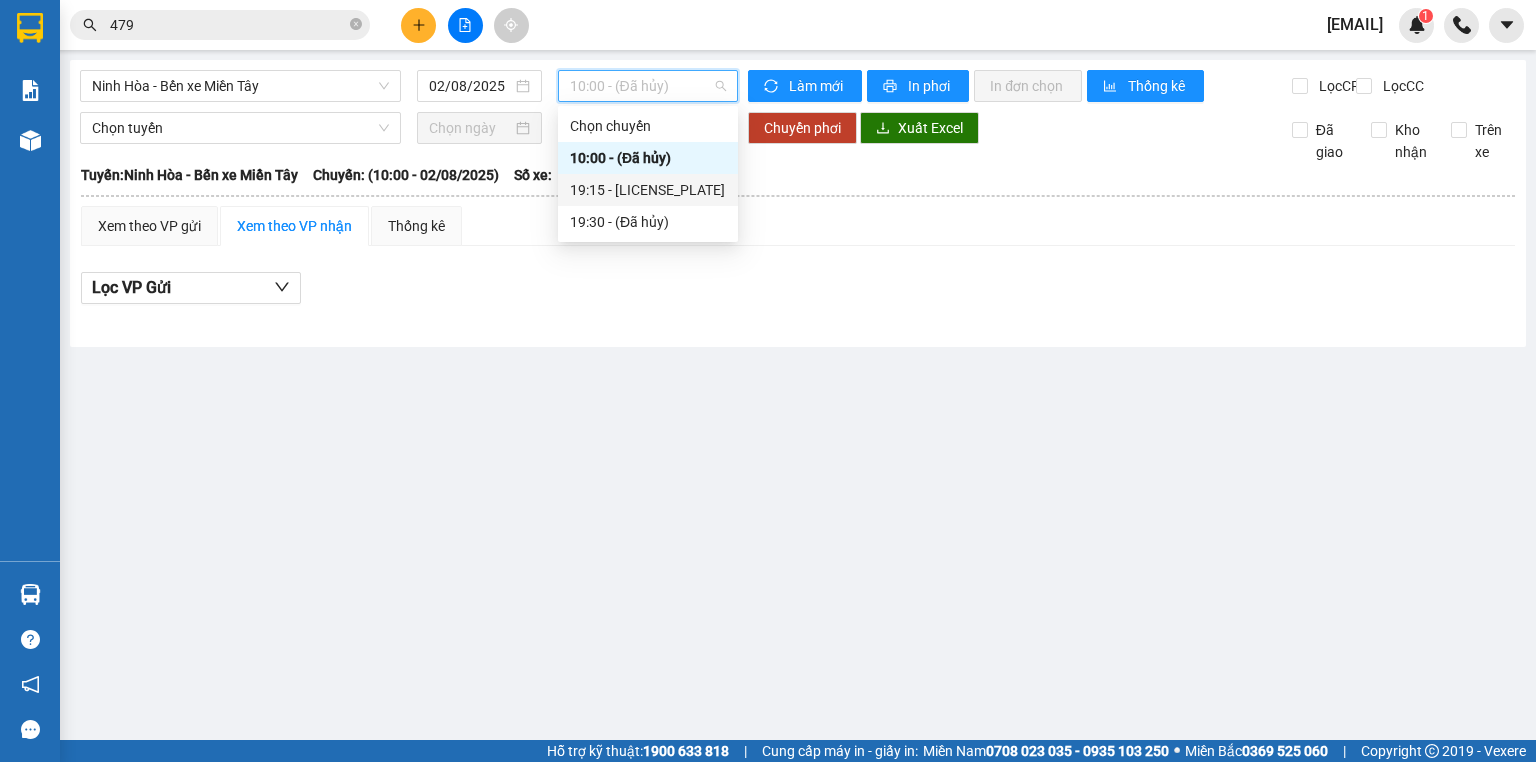 click on "[TIME] - [LICENSE_PLATE]" at bounding box center [648, 190] 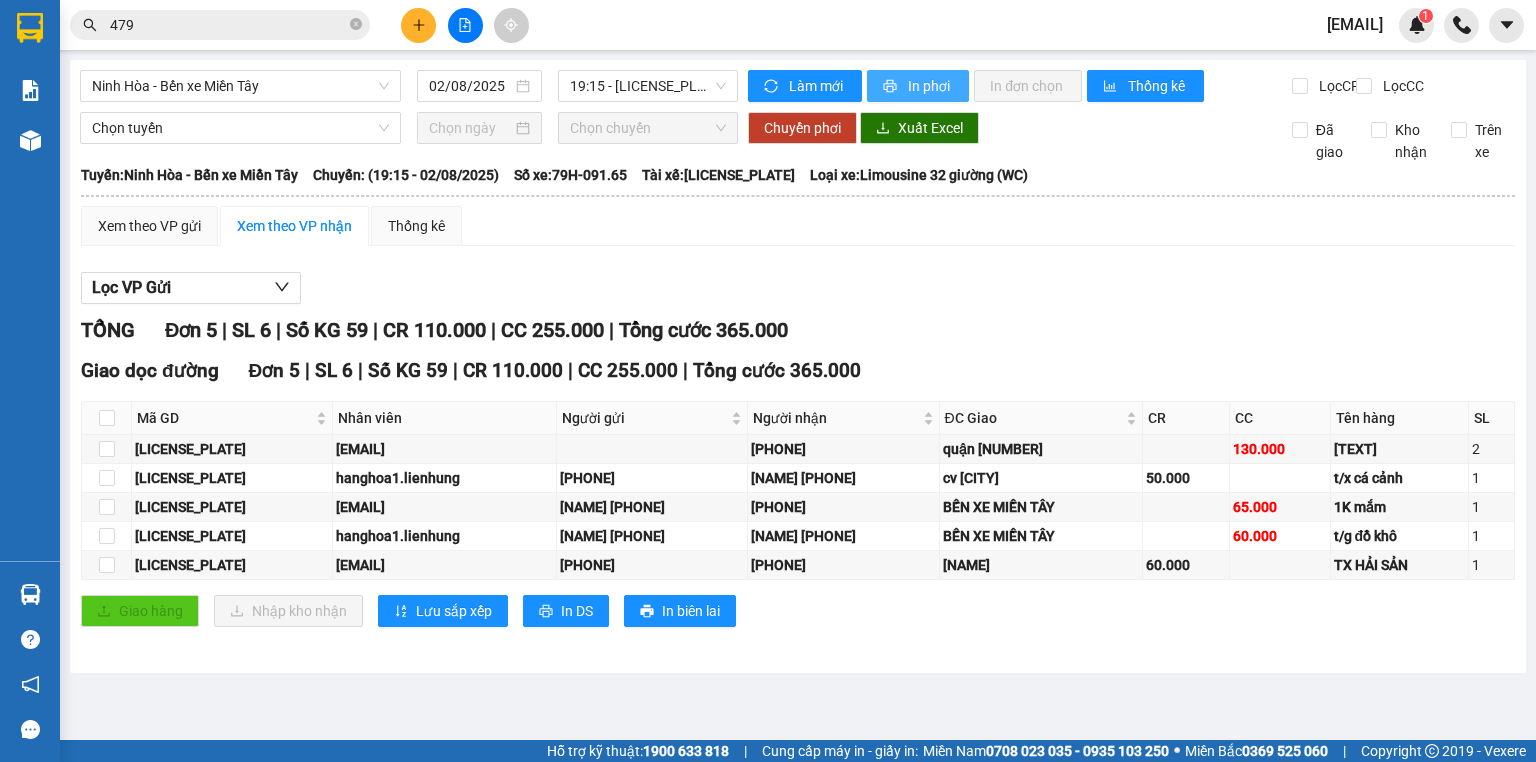 click on "In phơi" at bounding box center [930, 86] 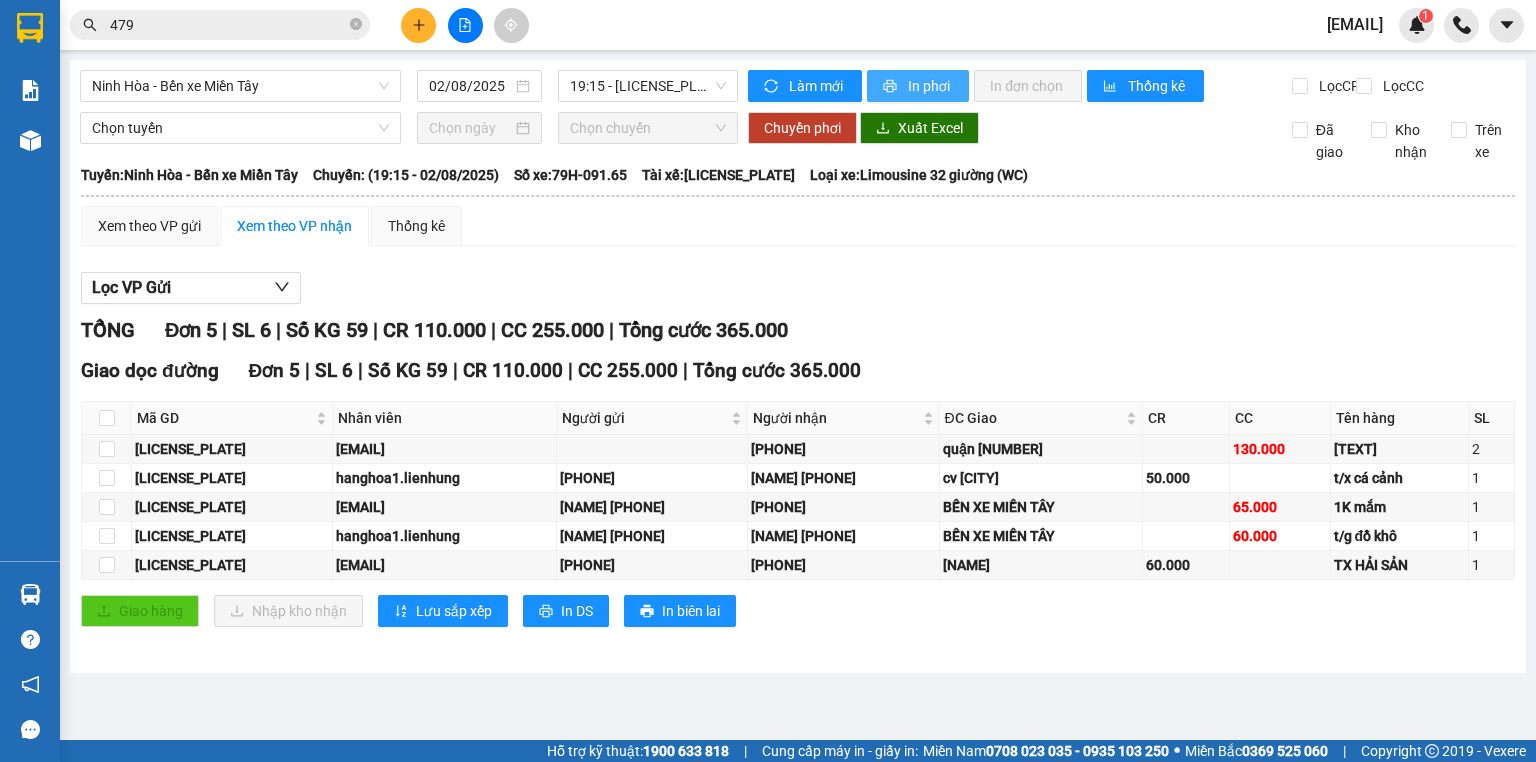 scroll, scrollTop: 0, scrollLeft: 0, axis: both 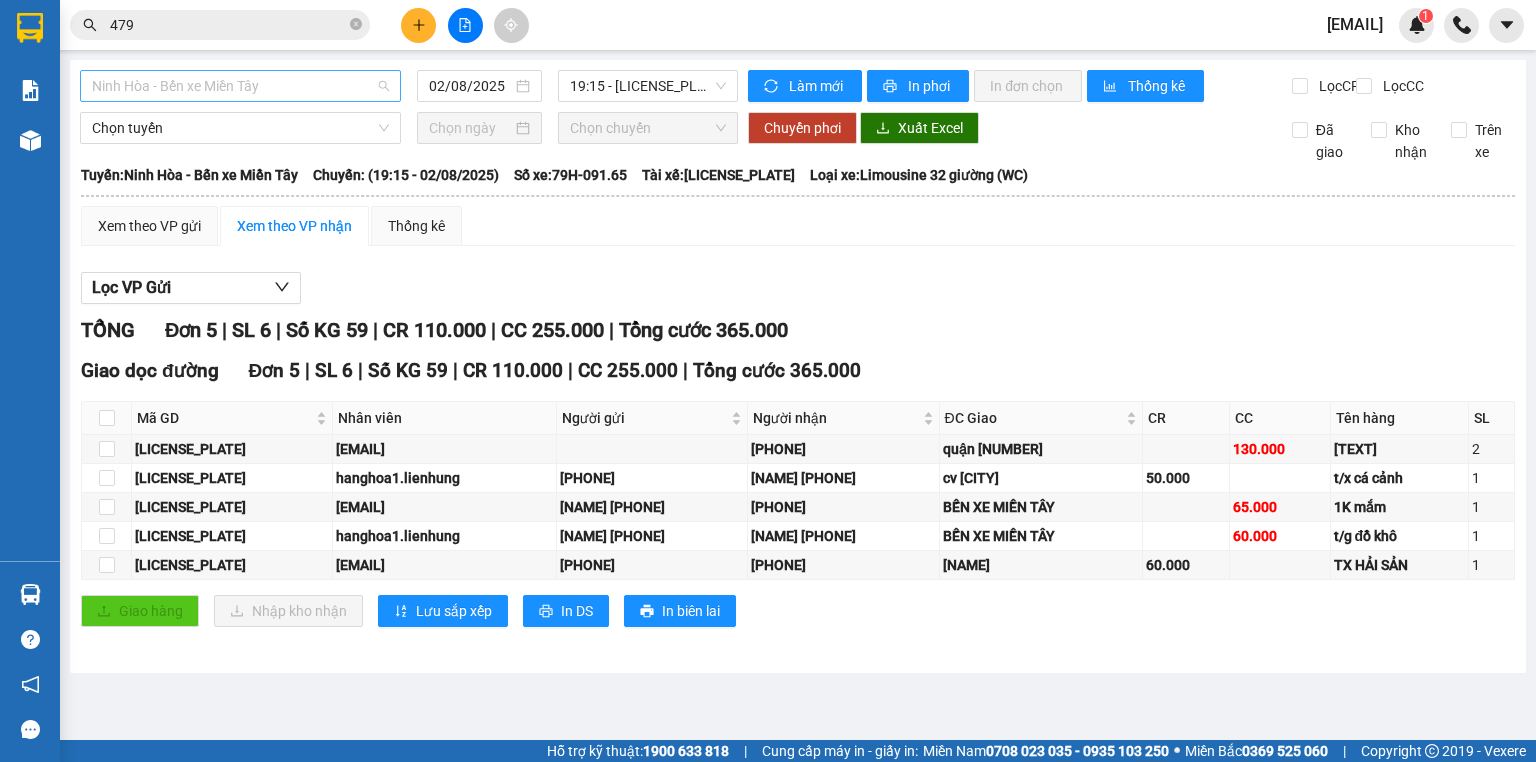 click on "Ninh Hòa - Bến xe Miền Tây" at bounding box center [240, 86] 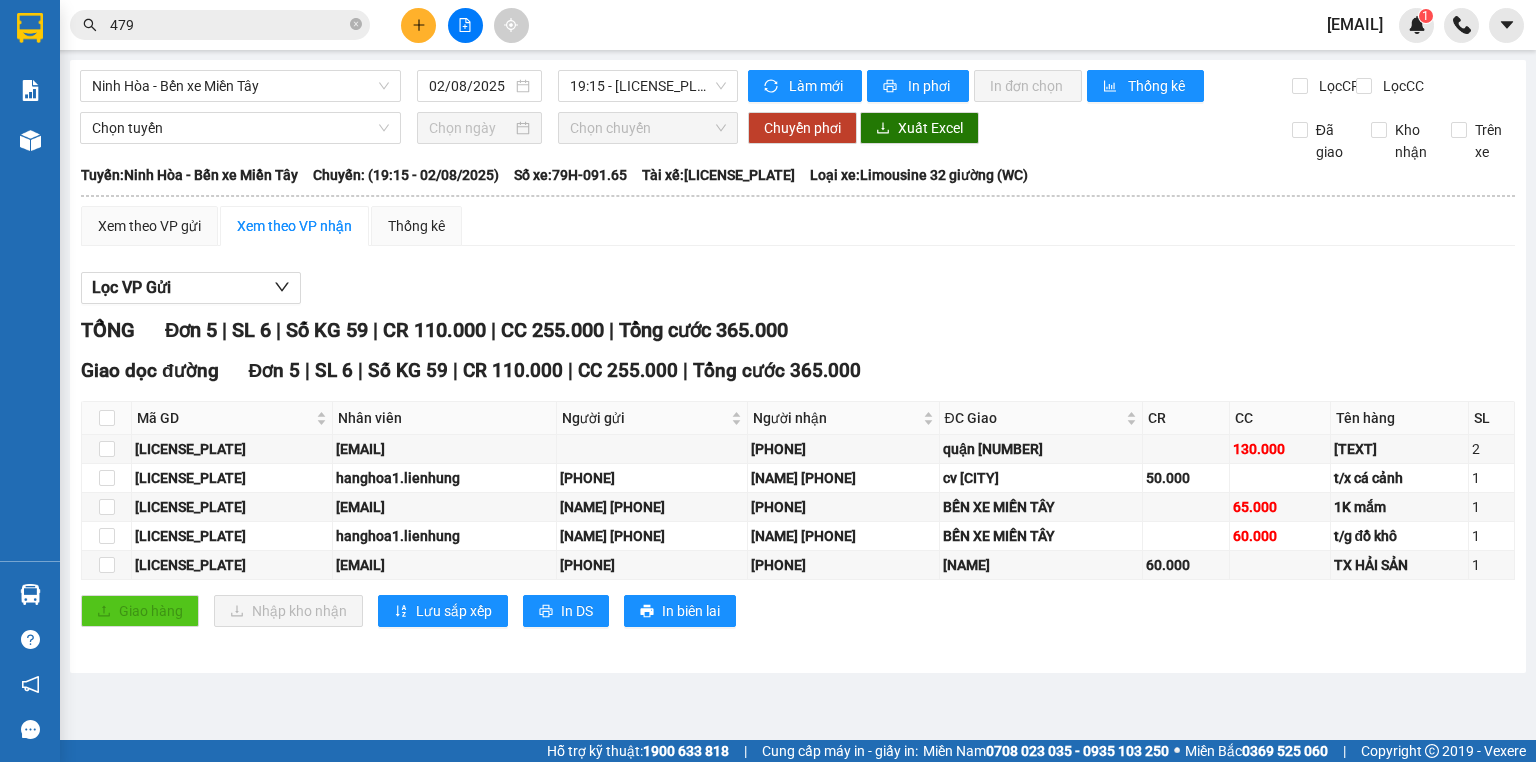 click on "[PHONE], [PHONE] [NUMBER] [STREET] [TIME] - [DATE] Tuyến: [LOCATION] - [LOCATION] Chuyến: ([TIME] - [DATE]) Tài xế: [LICENSE_PLATE] Số xe: [LICENSE_PLATE] Loại xe: Limousine 32 giường (WC) Tuyến: [LOCATION] - [LOCATION] Chuyến: ([TIME] - [DATE]) Số xe: [LICENSE_PLATE] Tài xế: [LICENSE_PLATE] Loại xe: Limousine 32 giường (WC) Xem theo VP gửi Xem theo VP nhận Thống kê Lọc VP Gửi TỔNG Đơn 5 | SL 6 | Số KG 59 | CR 110.000 | CC 255.000 | Tổng cước 365.000 Giao dọc đường Đơn 5 | SL 6 | Số KG 59 | CR 110.000 | CC 255.000 | Tổng cước 365.000 Mã GD Nhân viên Người gửi Người nhận ĐC Giao CR CC Tên hàng SL Ký nhận 2" at bounding box center [798, 366] 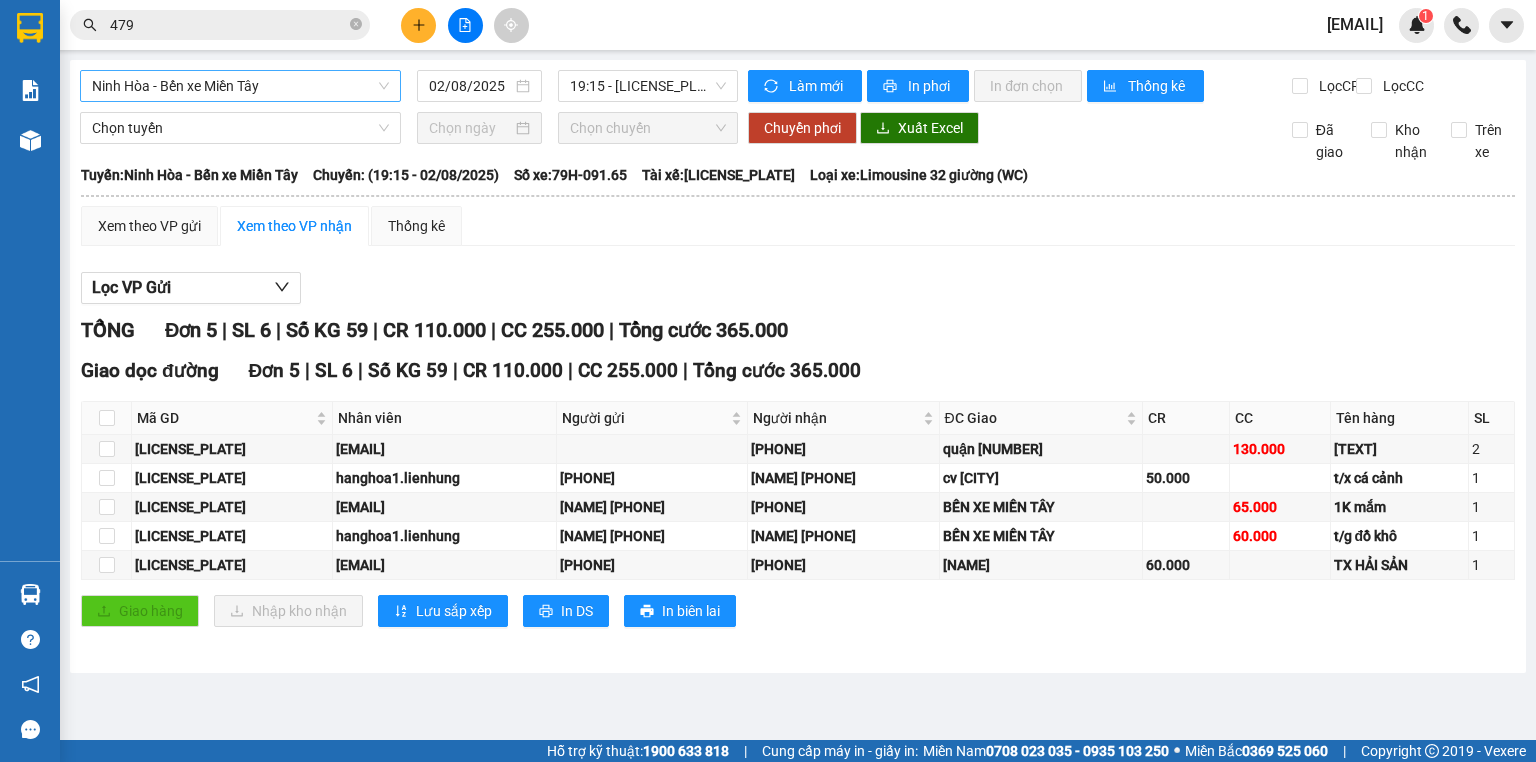 click on "Ninh Hòa - Bến xe Miền Tây" at bounding box center (240, 86) 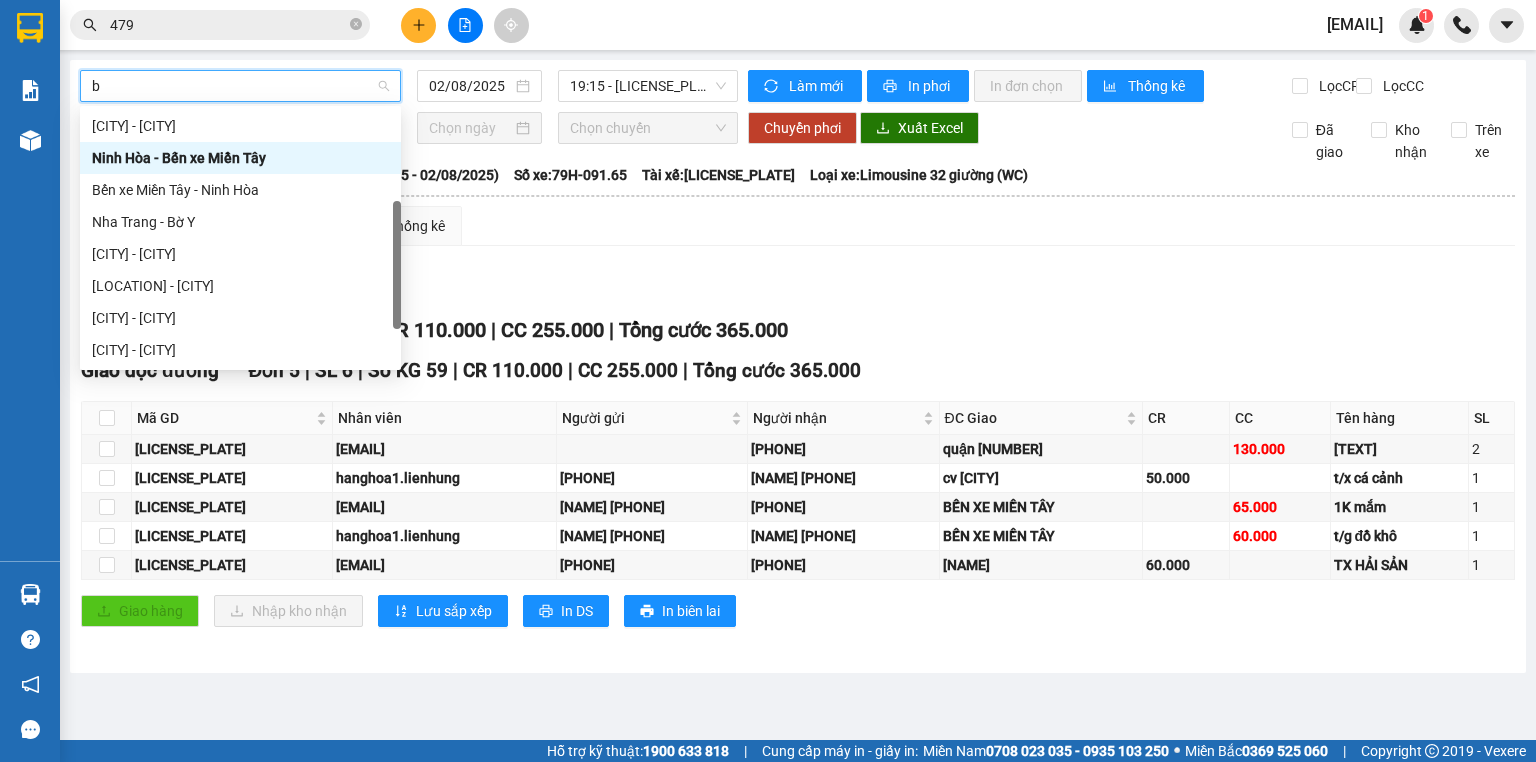 type on "bi" 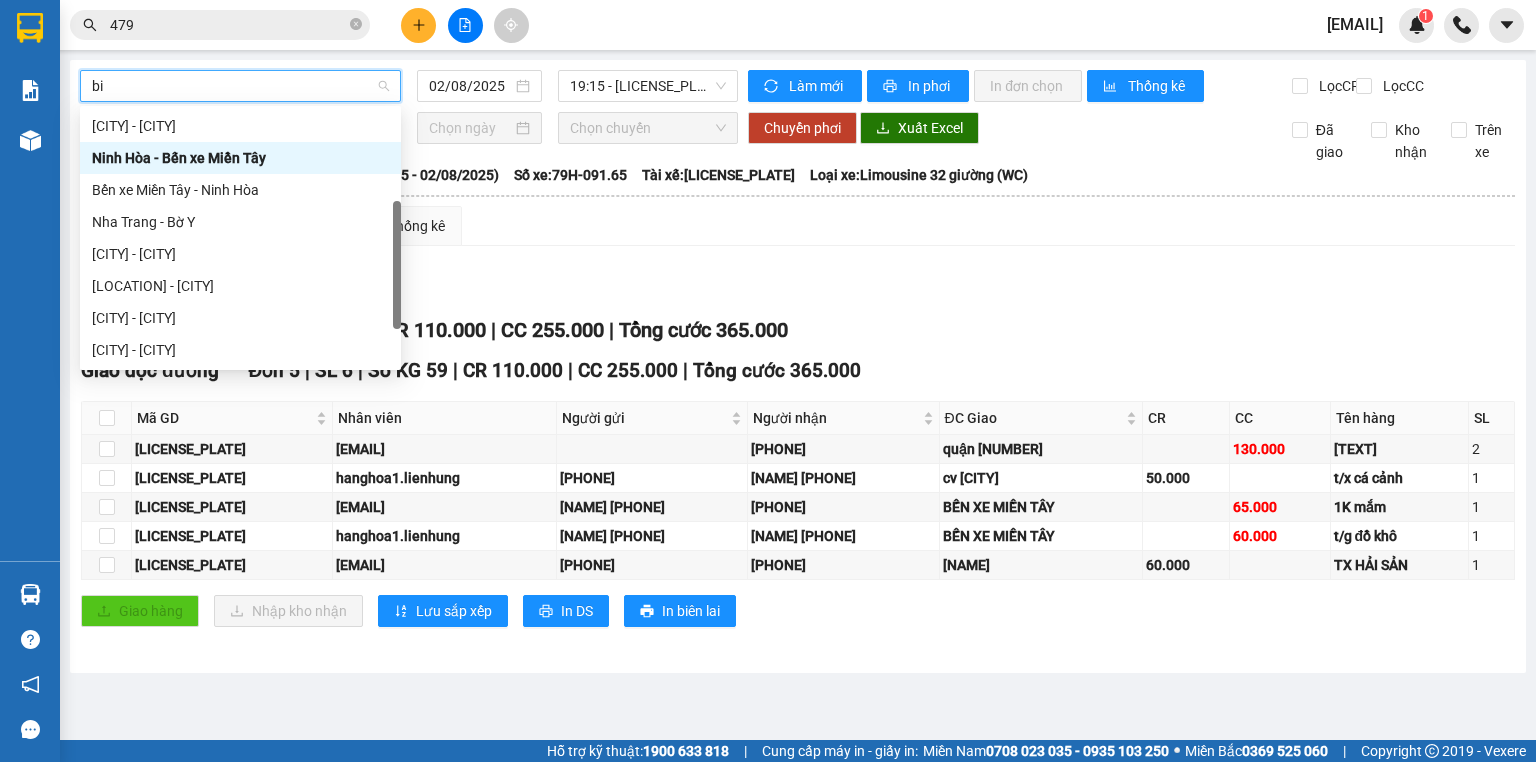 scroll, scrollTop: 0, scrollLeft: 0, axis: both 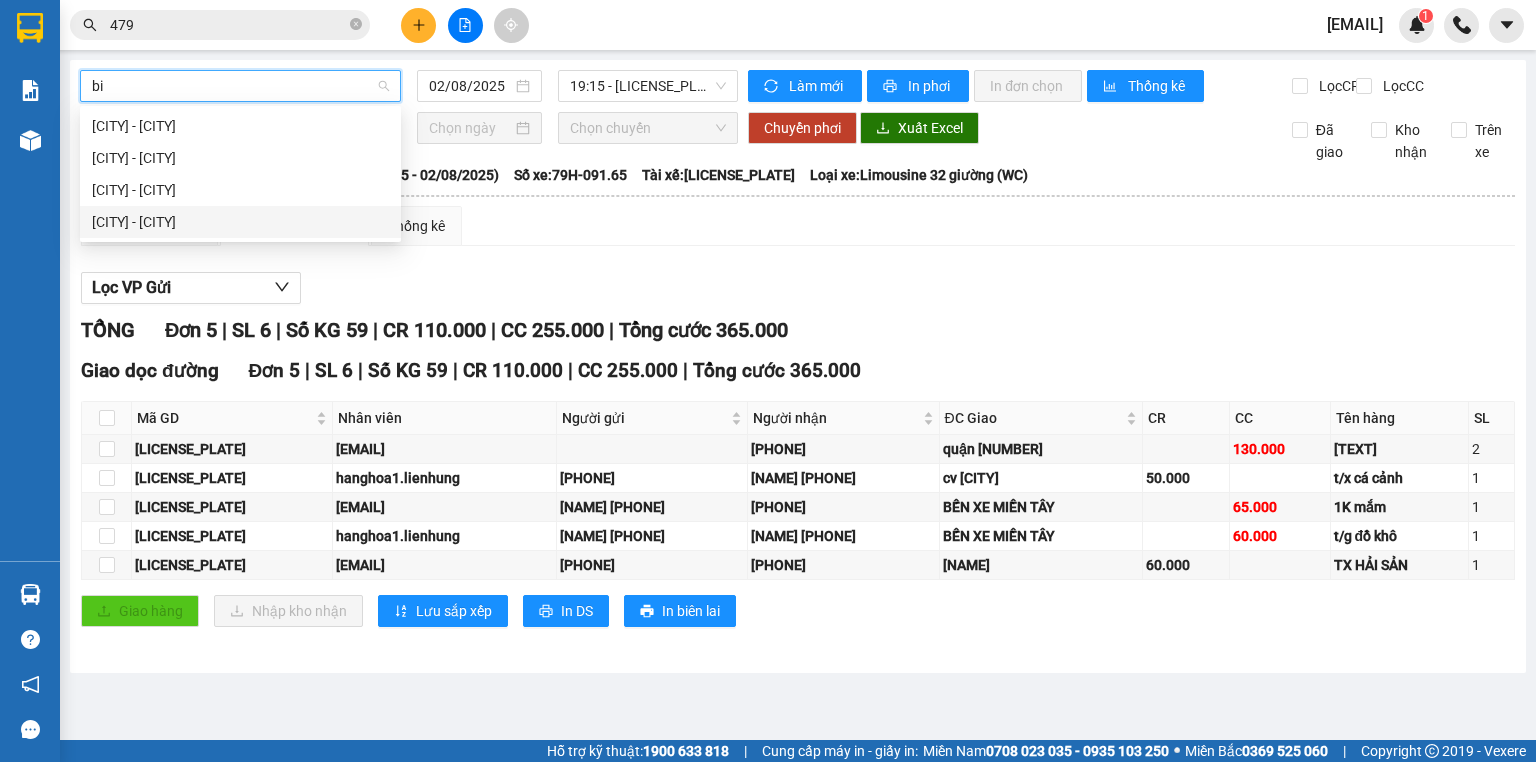 click on "[CITY] - [CITY]" at bounding box center (240, 222) 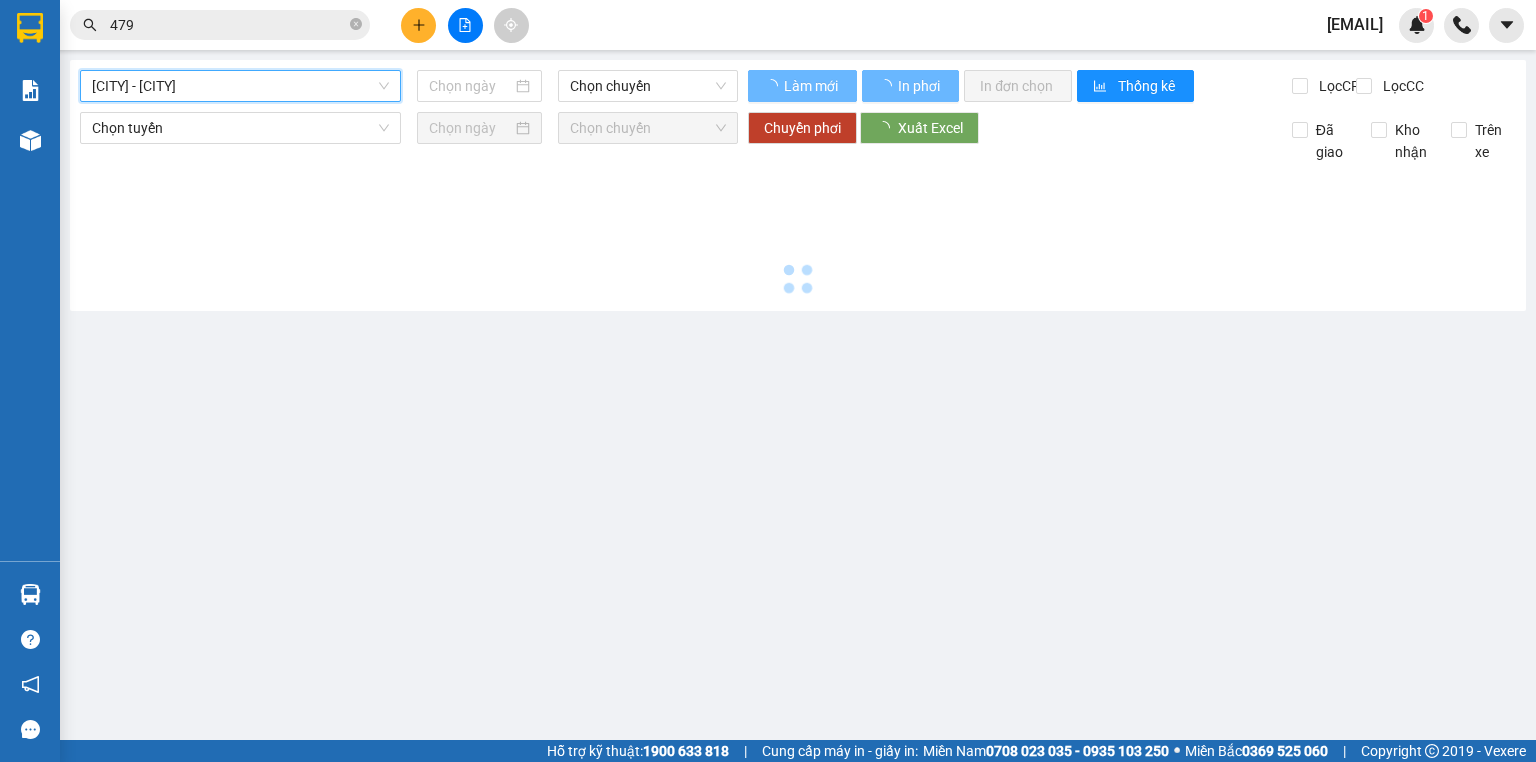 type on "02/08/2025" 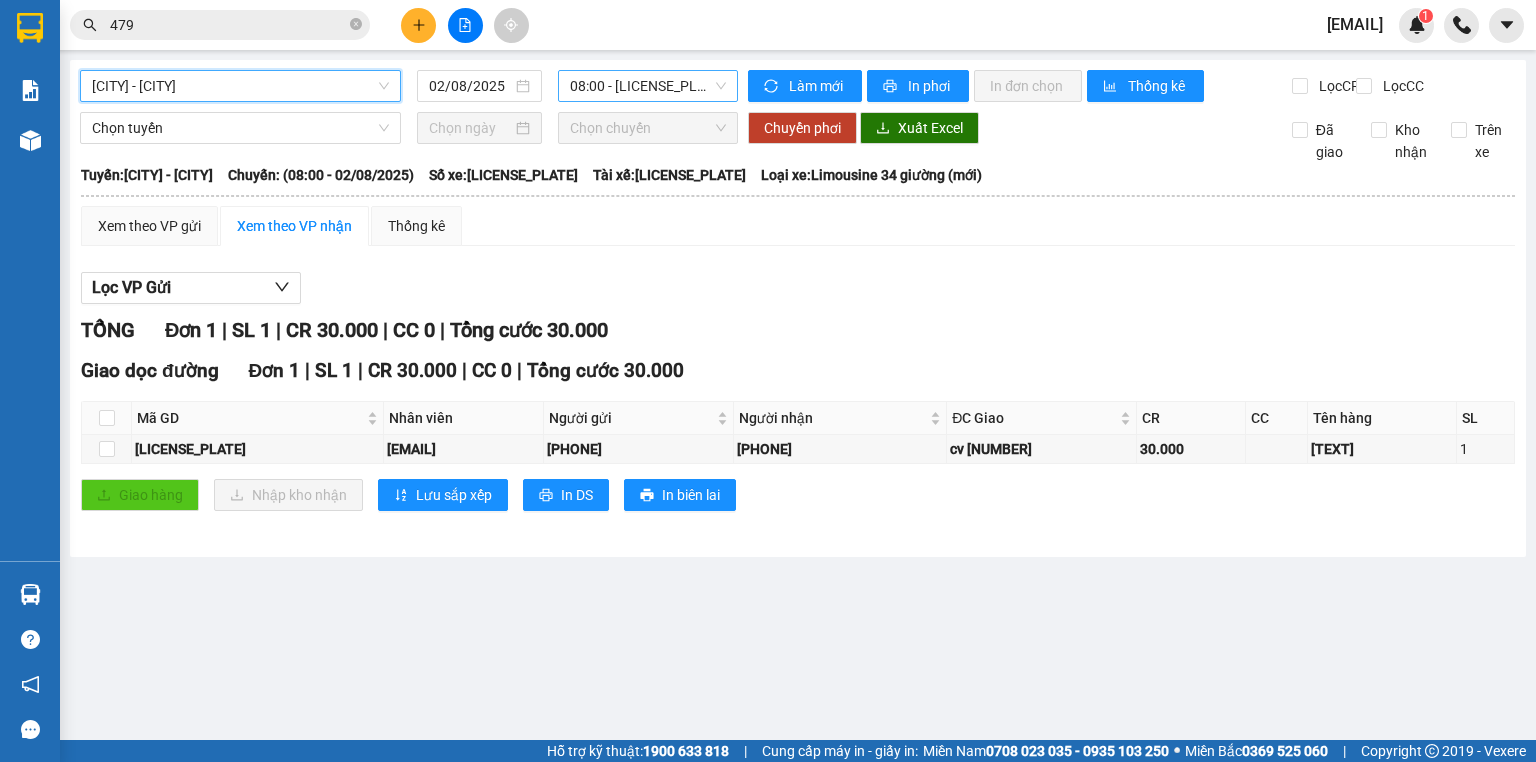 click on "[TIME] - [LICENSE_PLATE]" at bounding box center [648, 86] 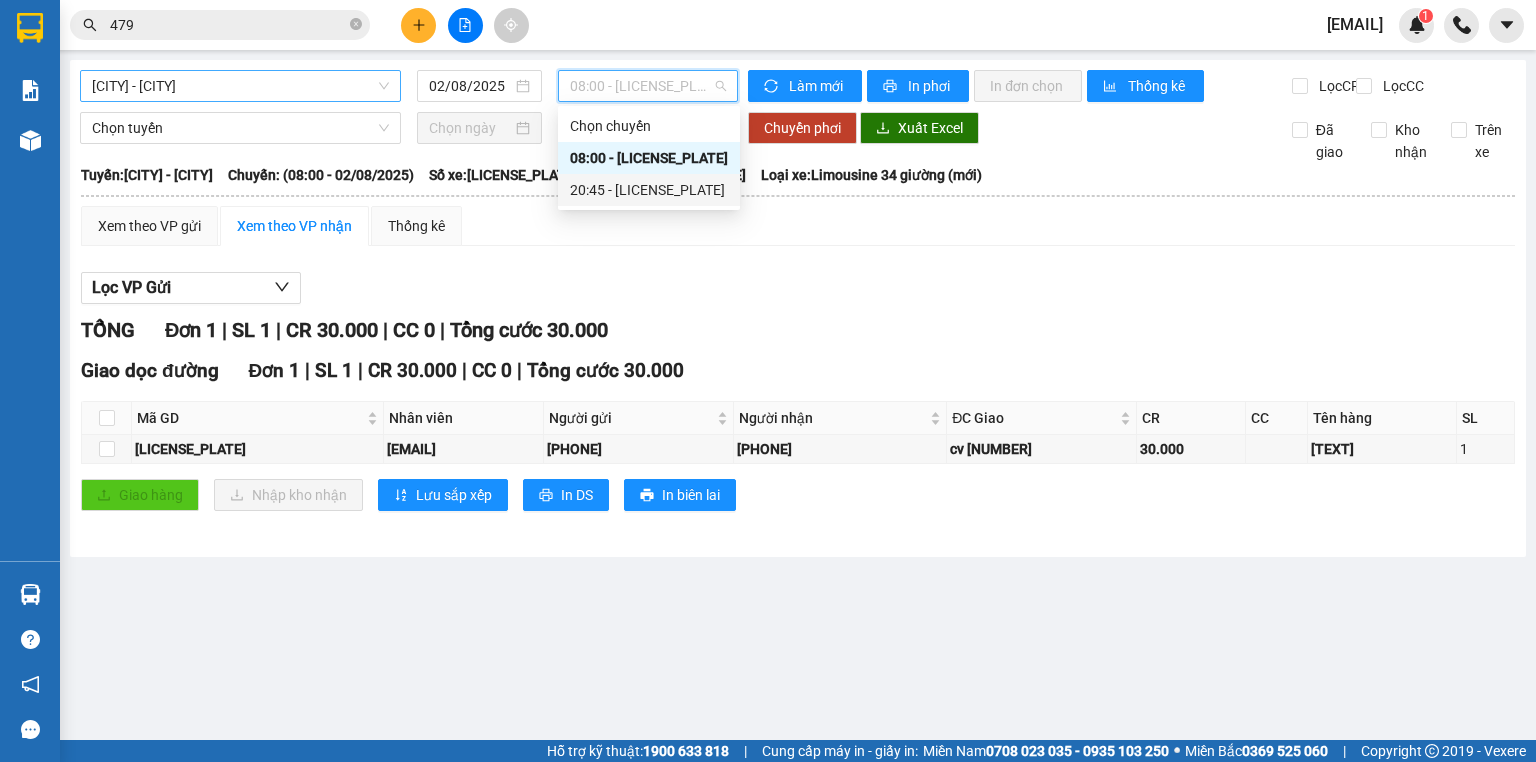 click on "[TIME] - [LICENSE_PLATE]" at bounding box center [649, 190] 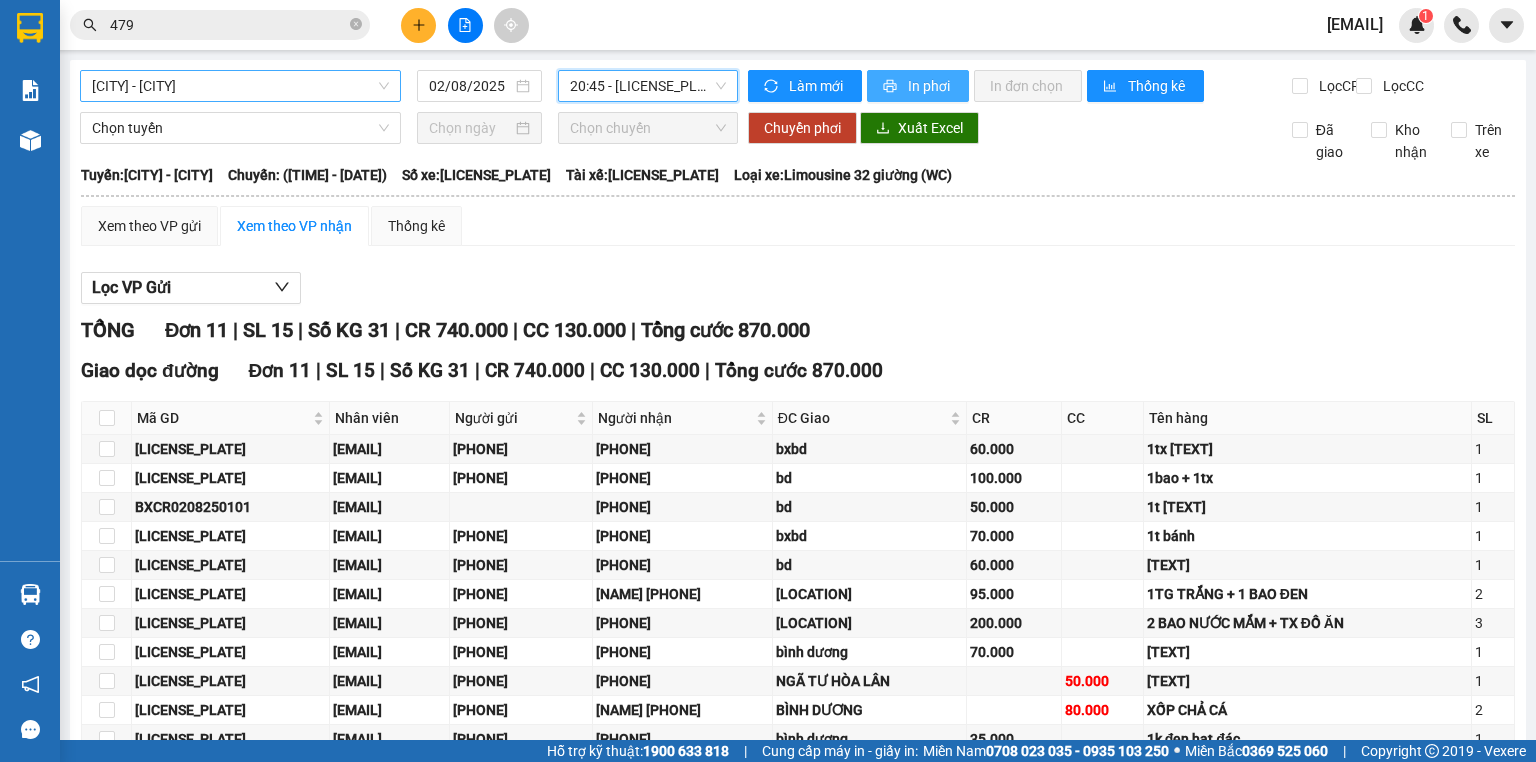 click on "In phơi" at bounding box center [930, 86] 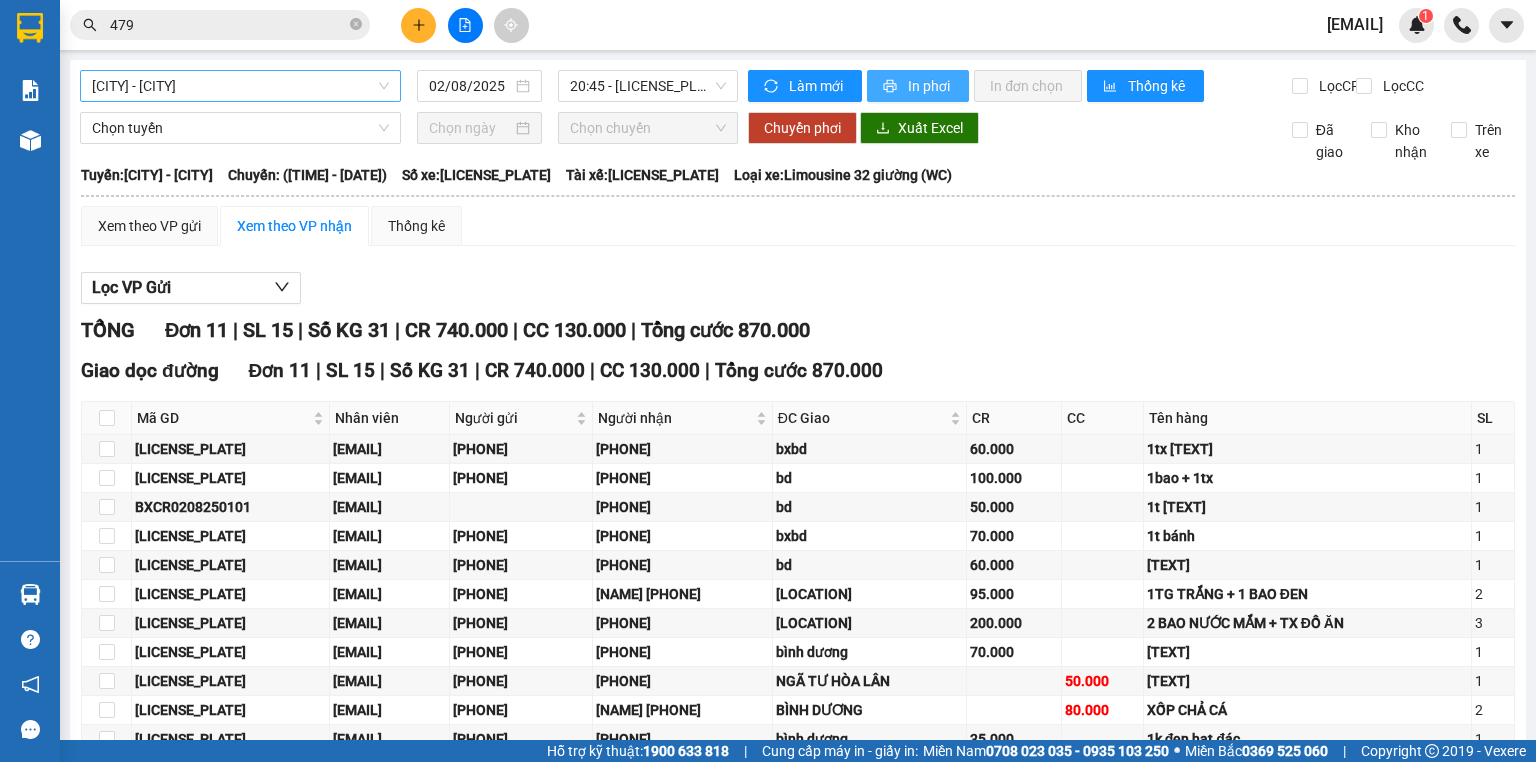 scroll, scrollTop: 0, scrollLeft: 0, axis: both 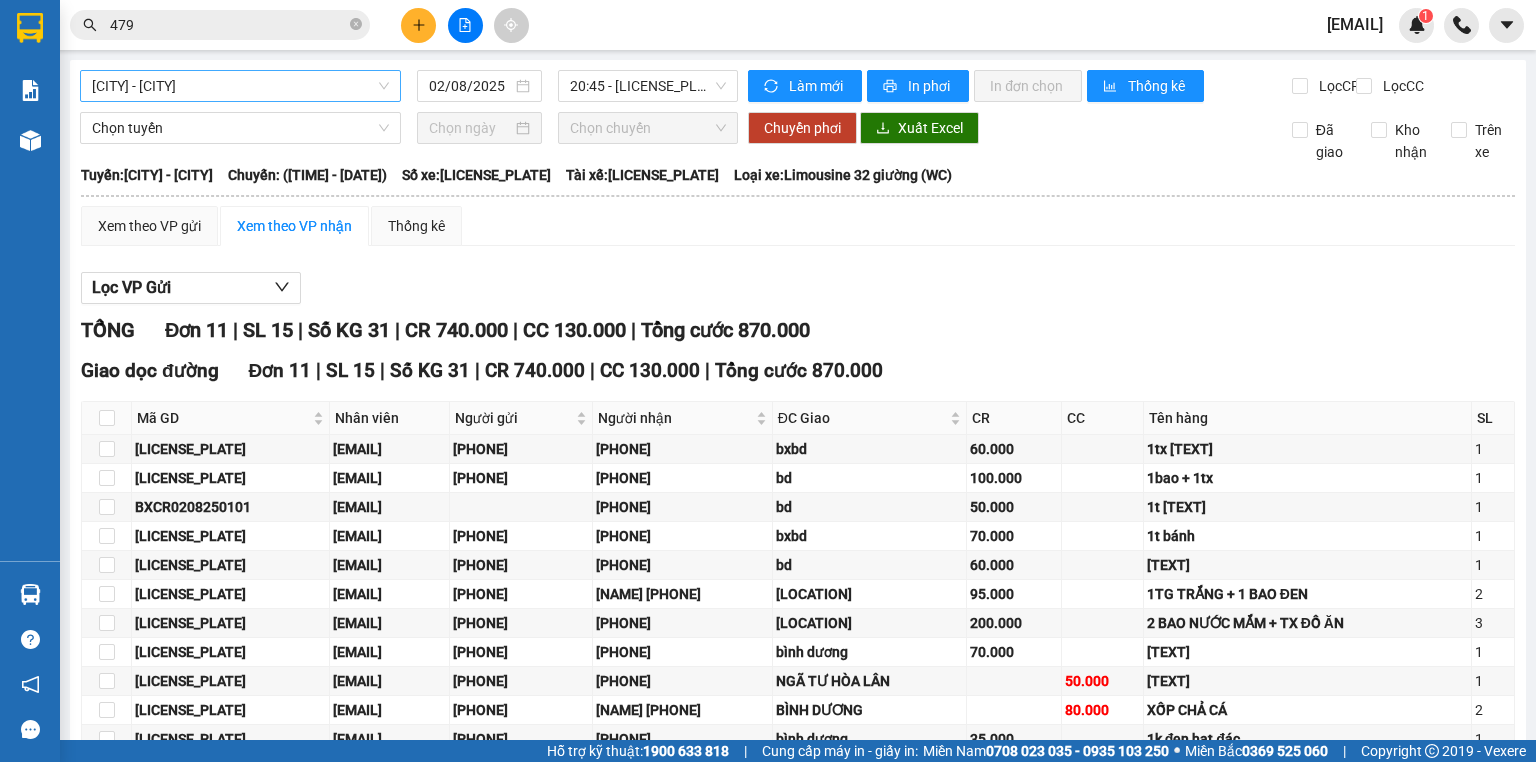 click on "[CITY] - [CITY]" at bounding box center (240, 86) 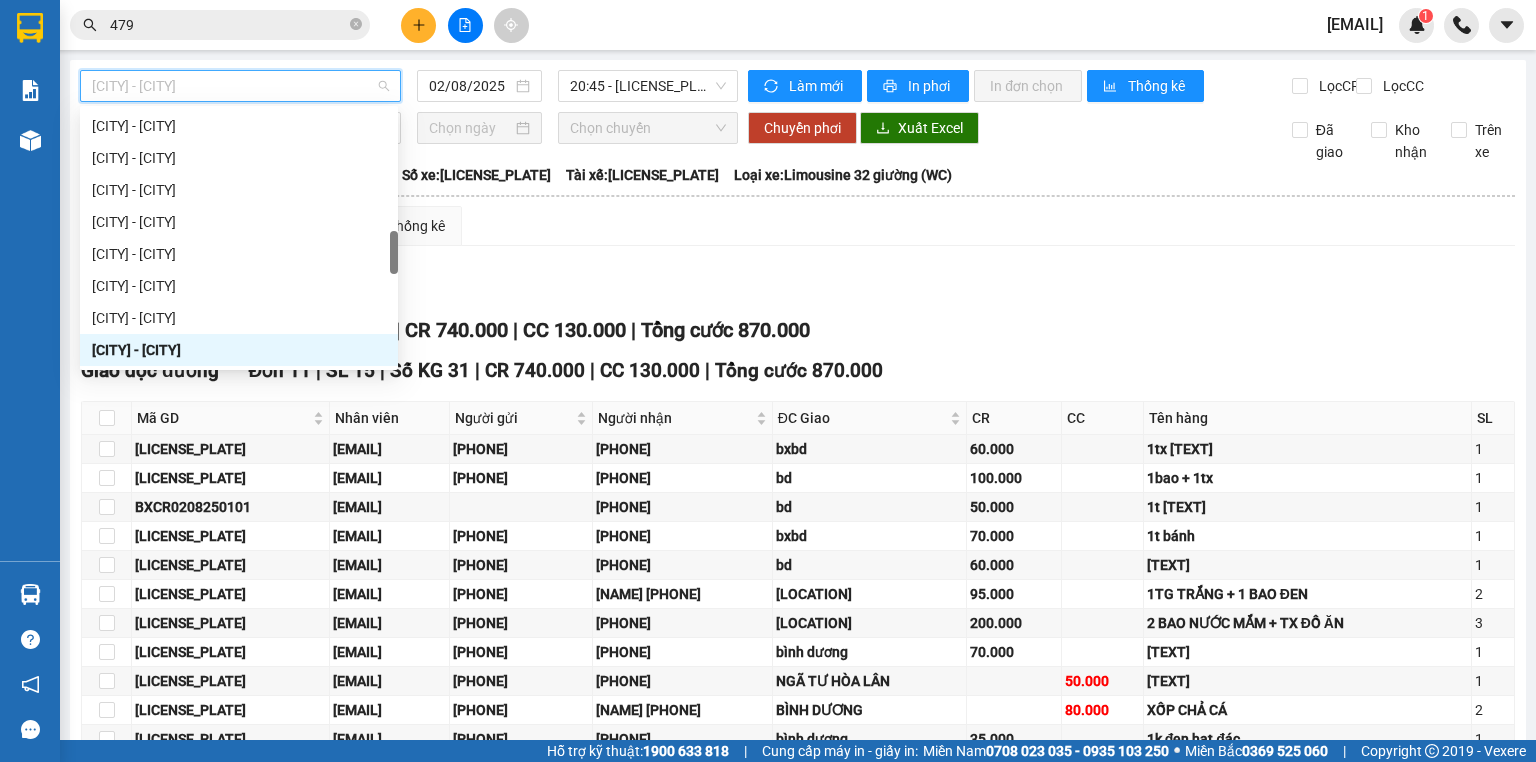 type on "p" 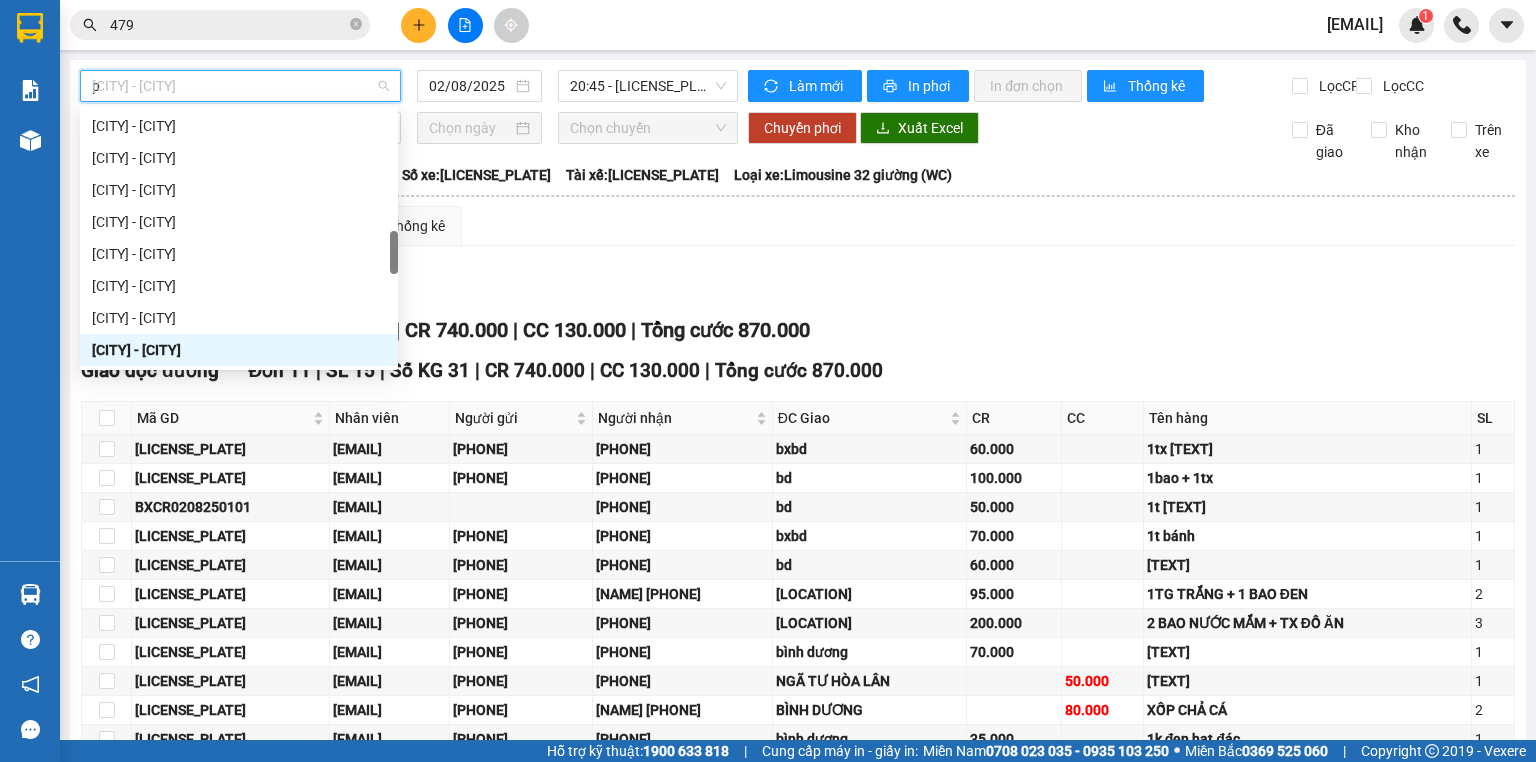scroll, scrollTop: 0, scrollLeft: 0, axis: both 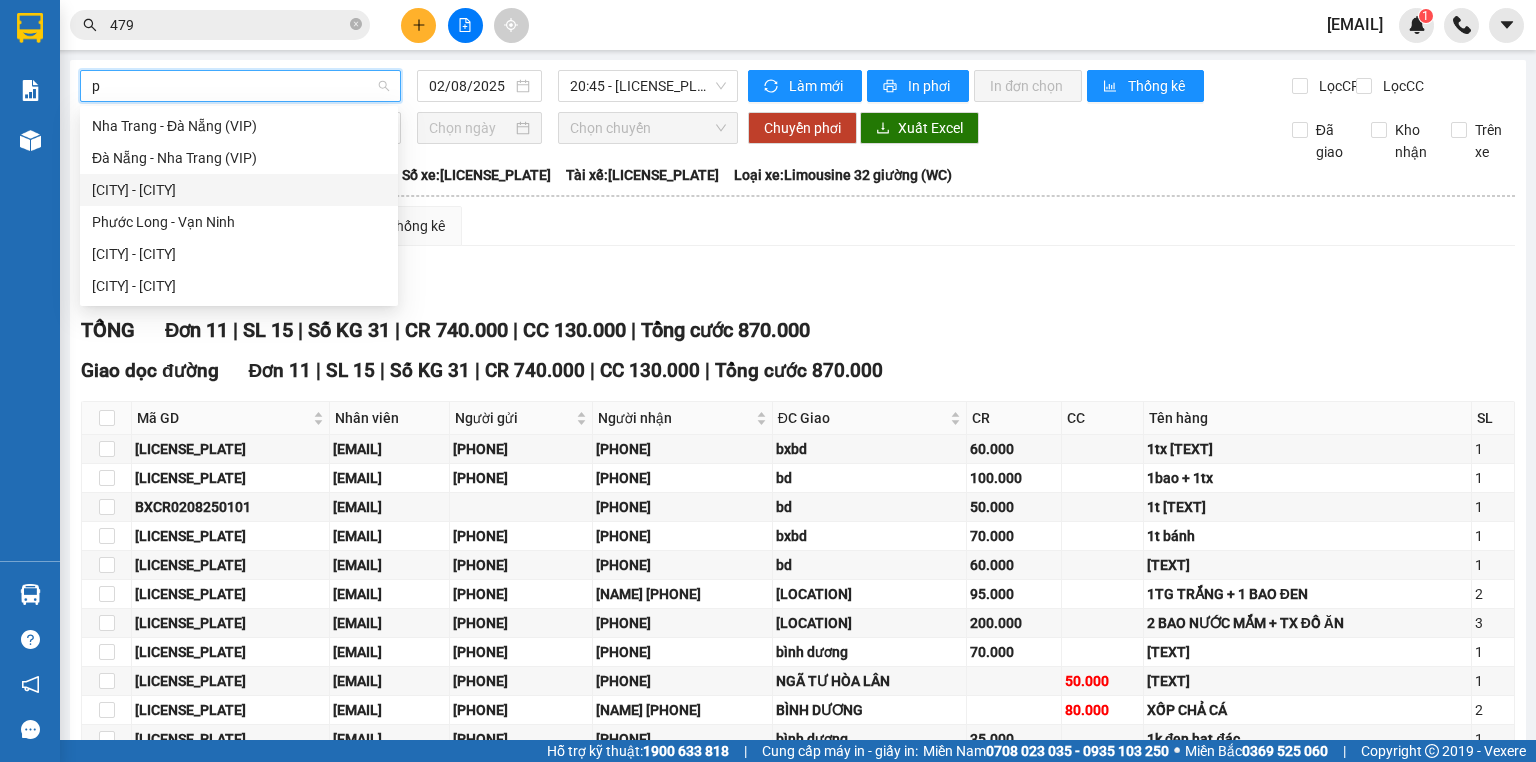 click on "[CITY] - [CITY]" at bounding box center [239, 190] 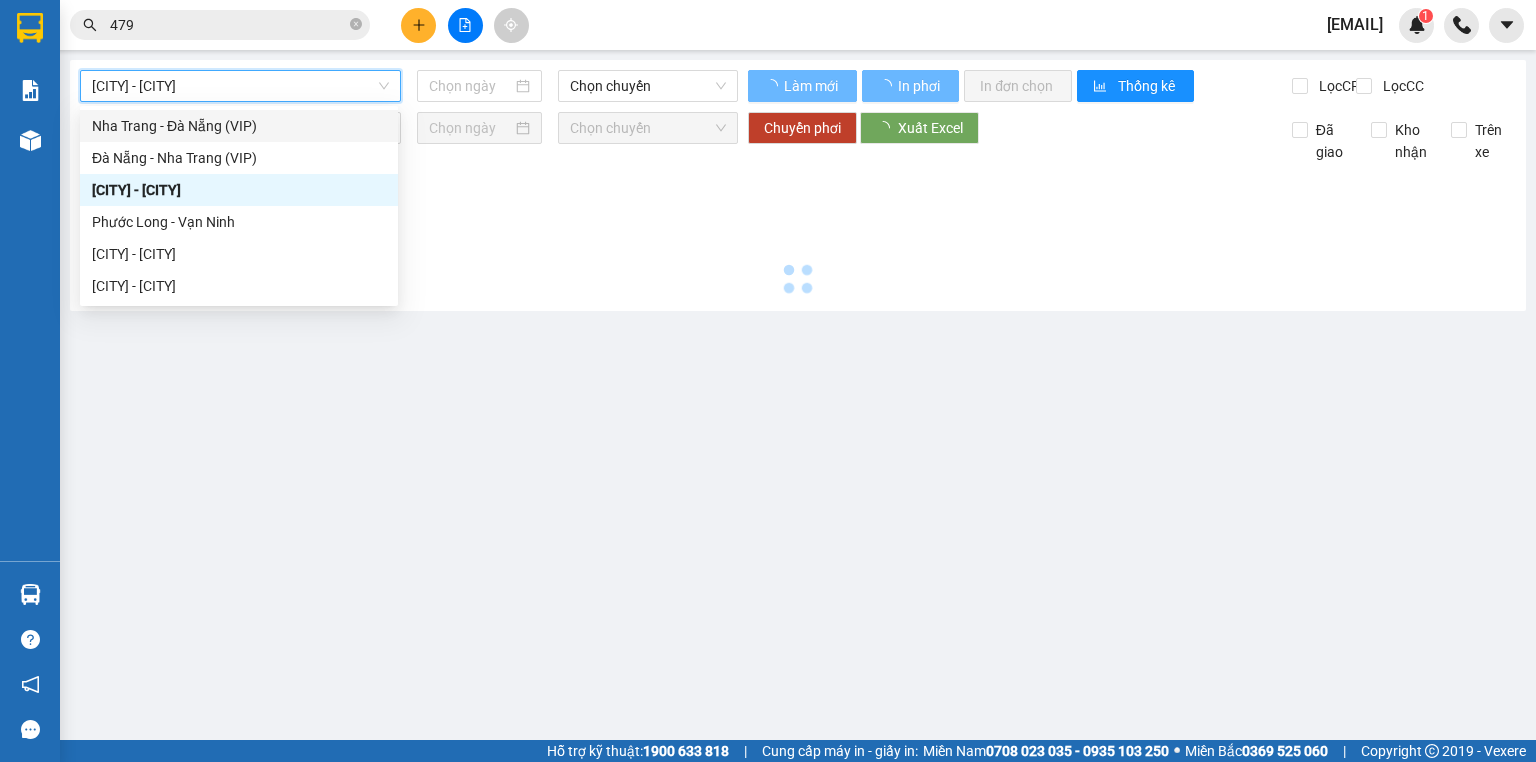 type on "02/08/2025" 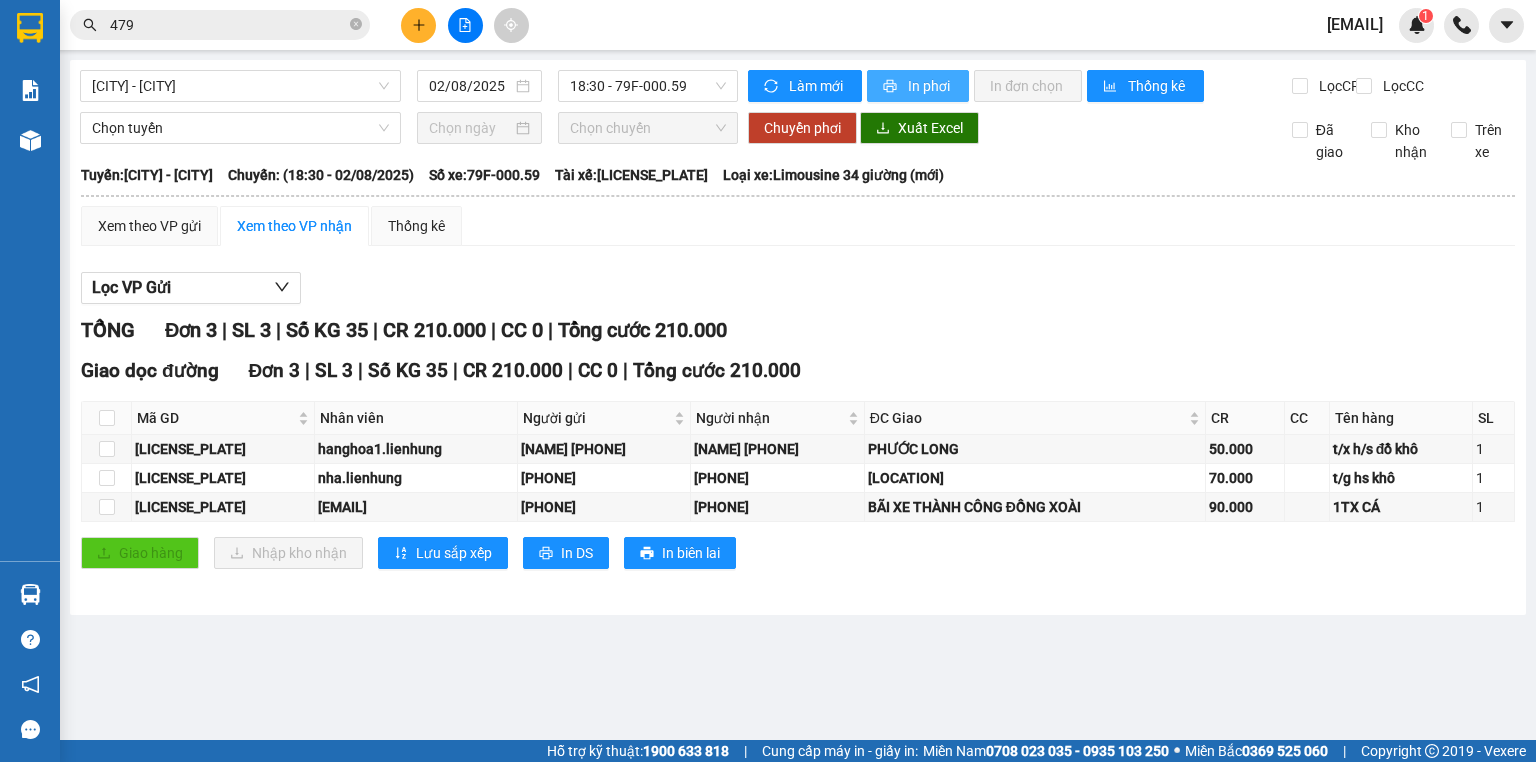 click on "In phơi" at bounding box center [930, 86] 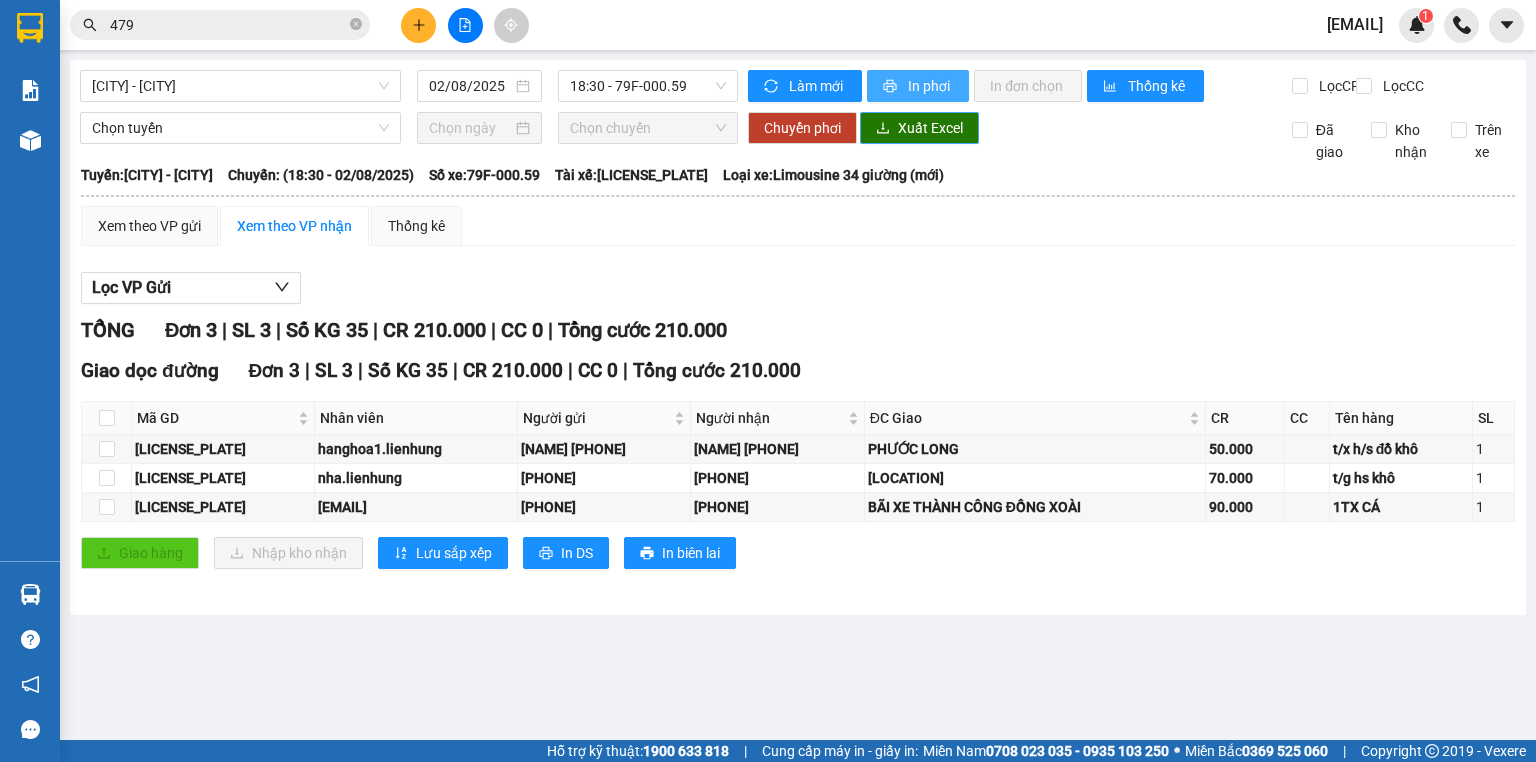 scroll, scrollTop: 0, scrollLeft: 0, axis: both 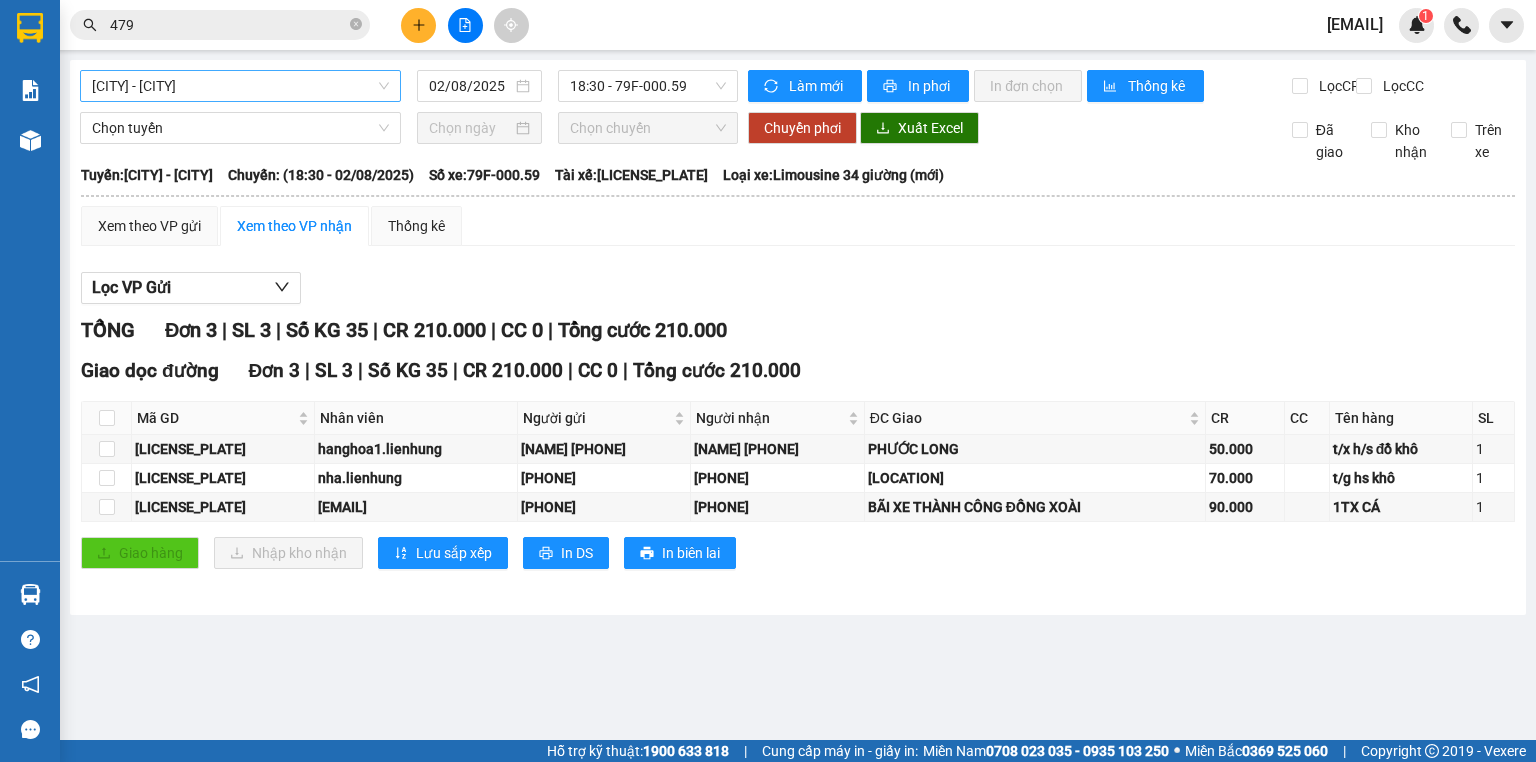 click on "[CITY] - [CITY]" at bounding box center [240, 86] 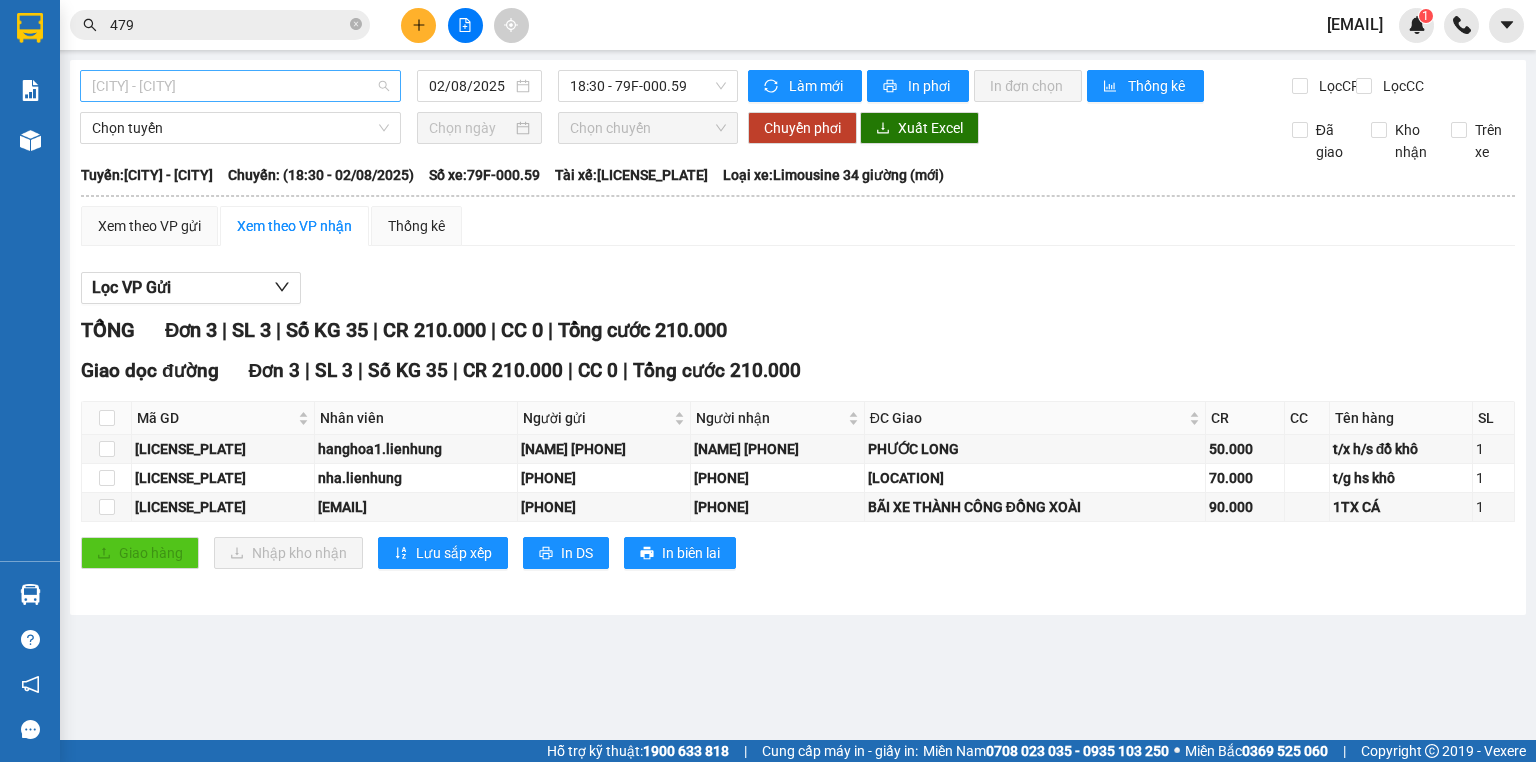 scroll, scrollTop: 608, scrollLeft: 0, axis: vertical 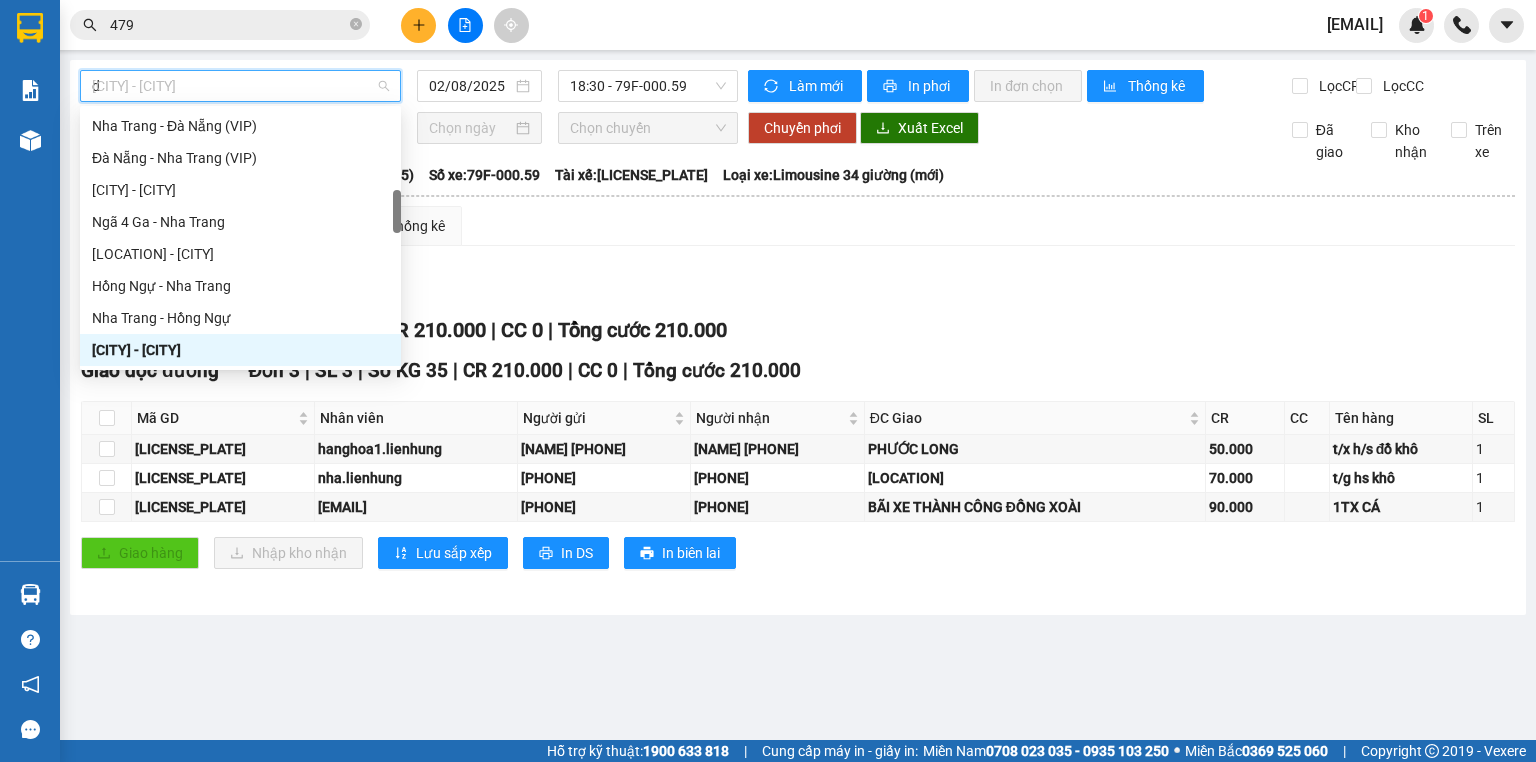 type on "da" 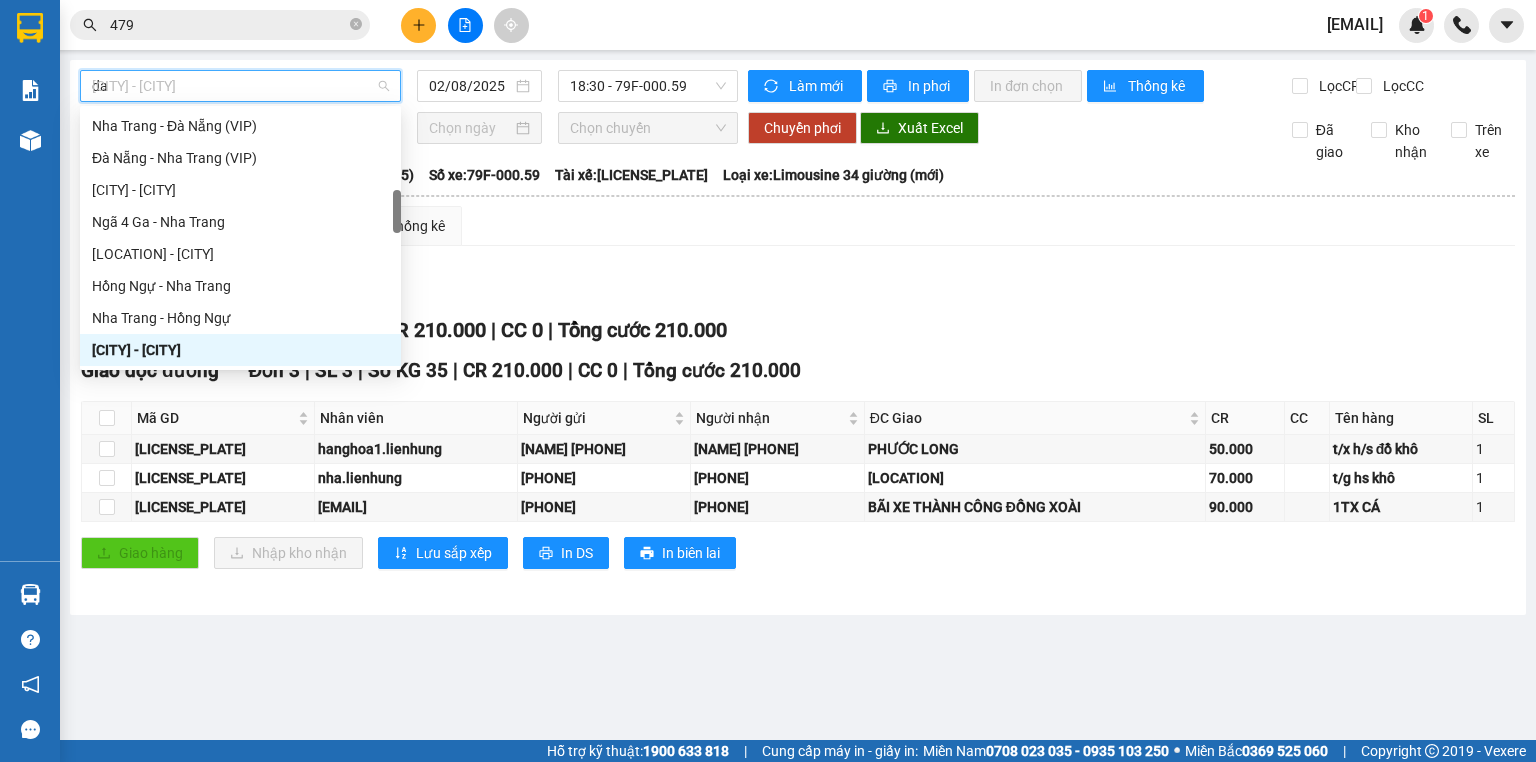 scroll, scrollTop: 0, scrollLeft: 0, axis: both 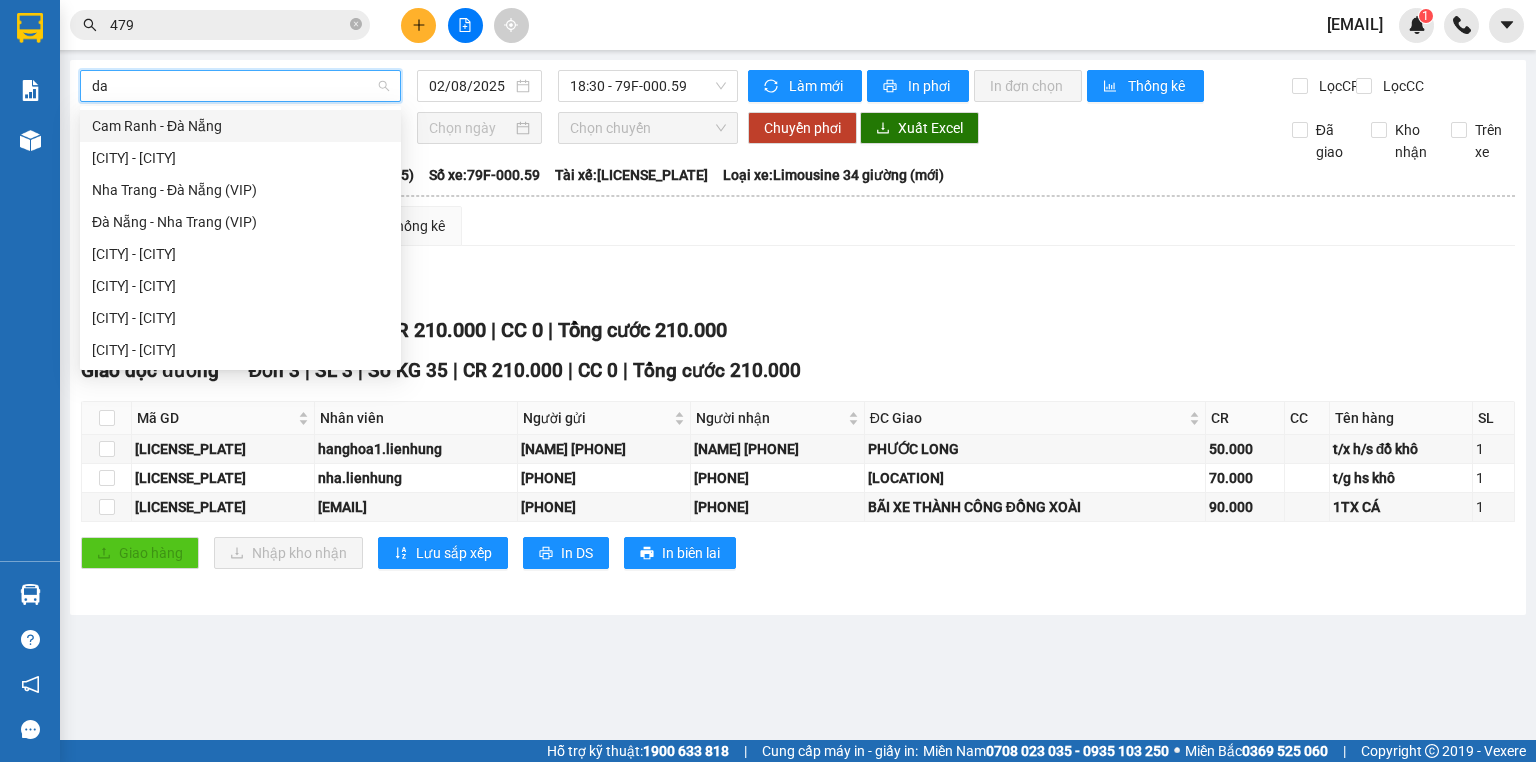 click on "Cam Ranh - Đà Nẵng" at bounding box center (240, 126) 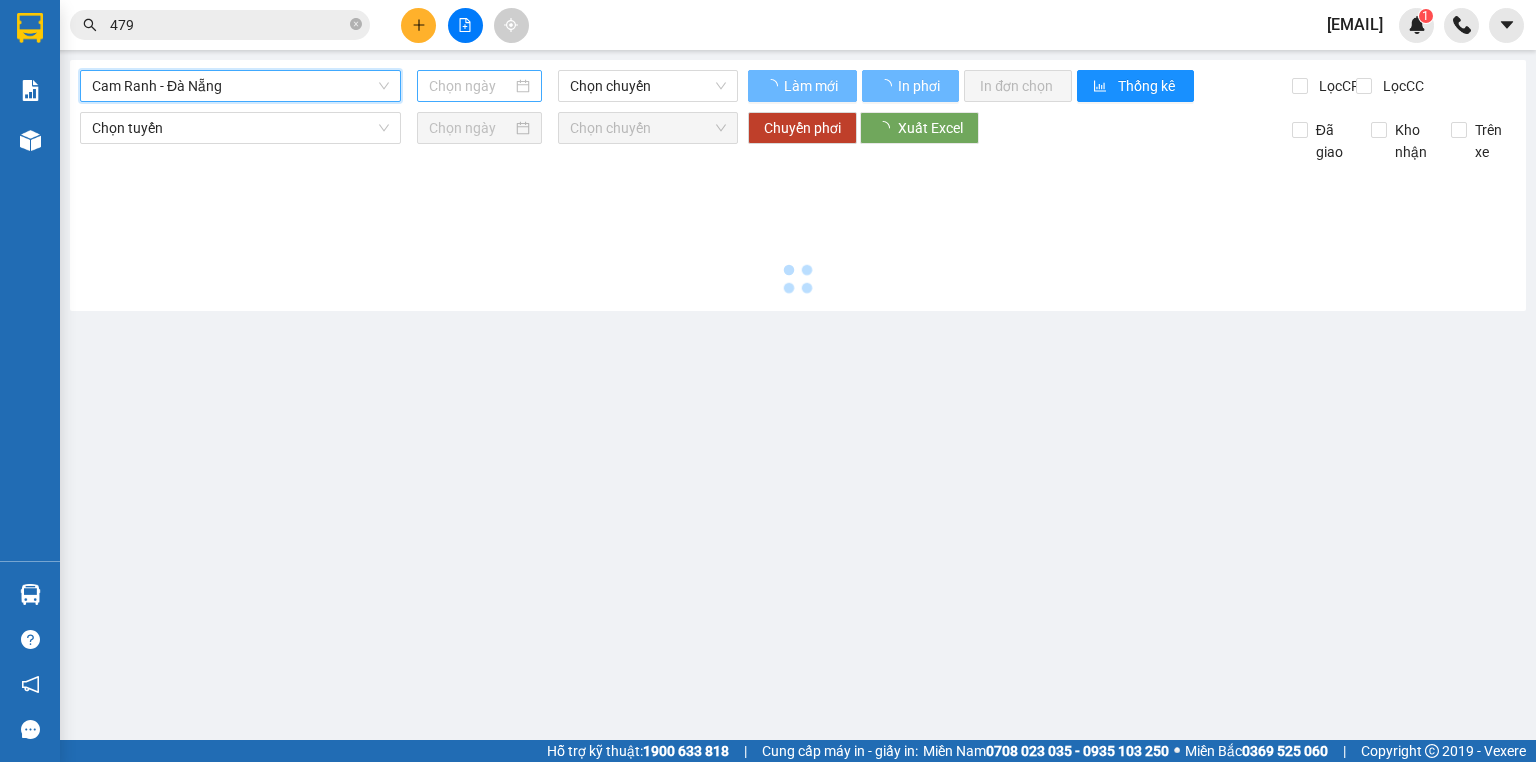 type on "02/08/2025" 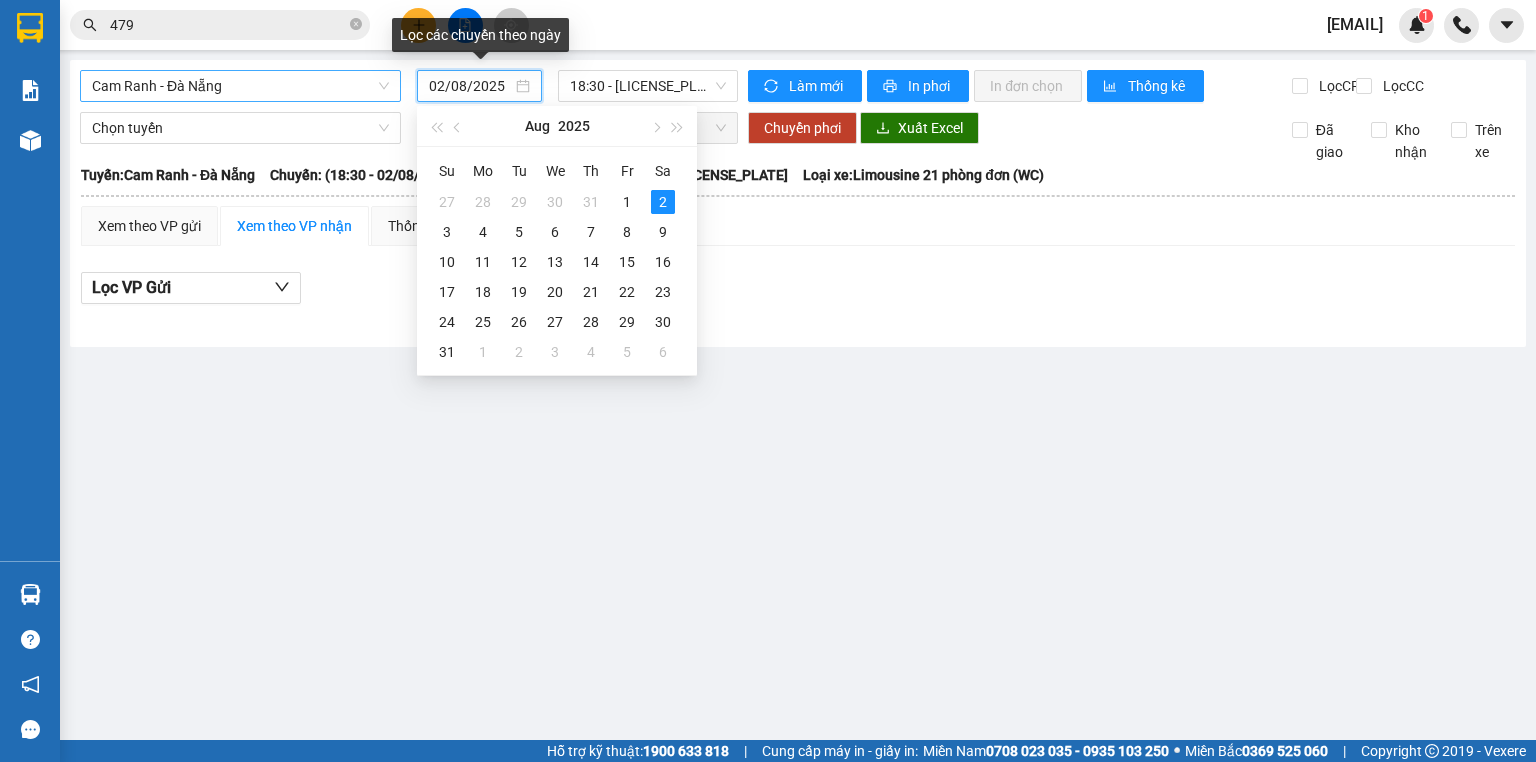 click on "02/08/2025" at bounding box center [470, 86] 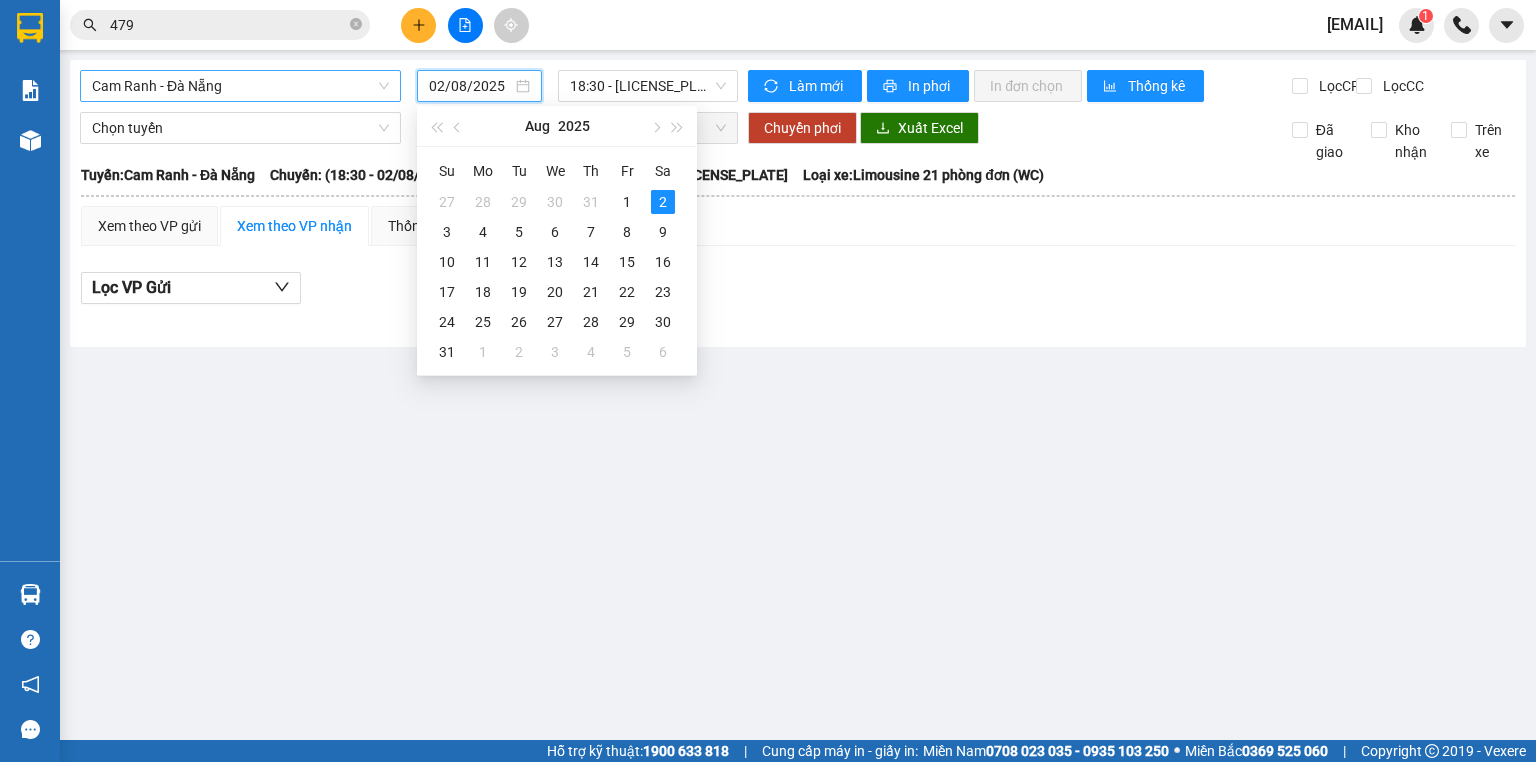 click on "Cam Ranh - Đà Nẵng" at bounding box center [240, 86] 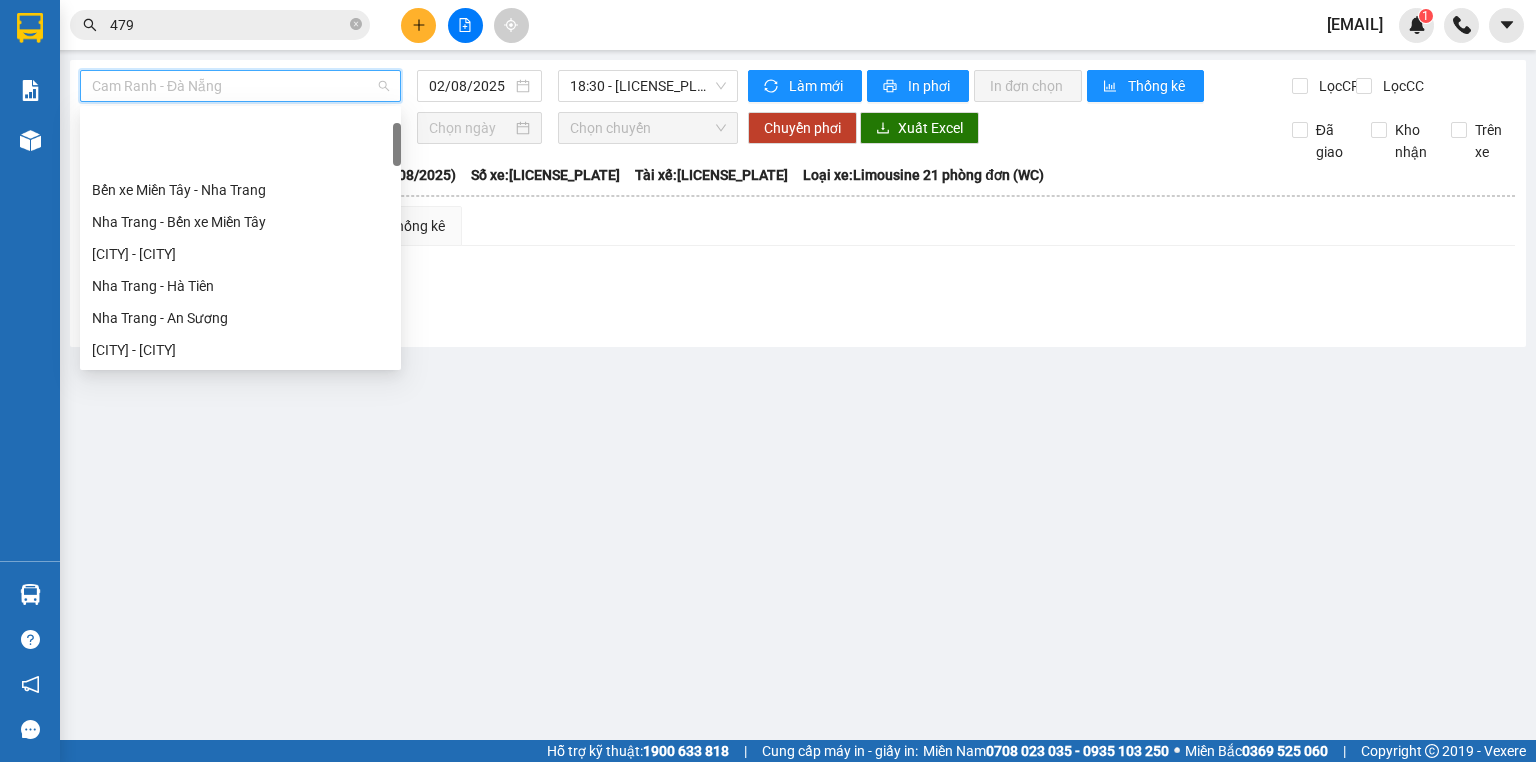 scroll, scrollTop: 96, scrollLeft: 0, axis: vertical 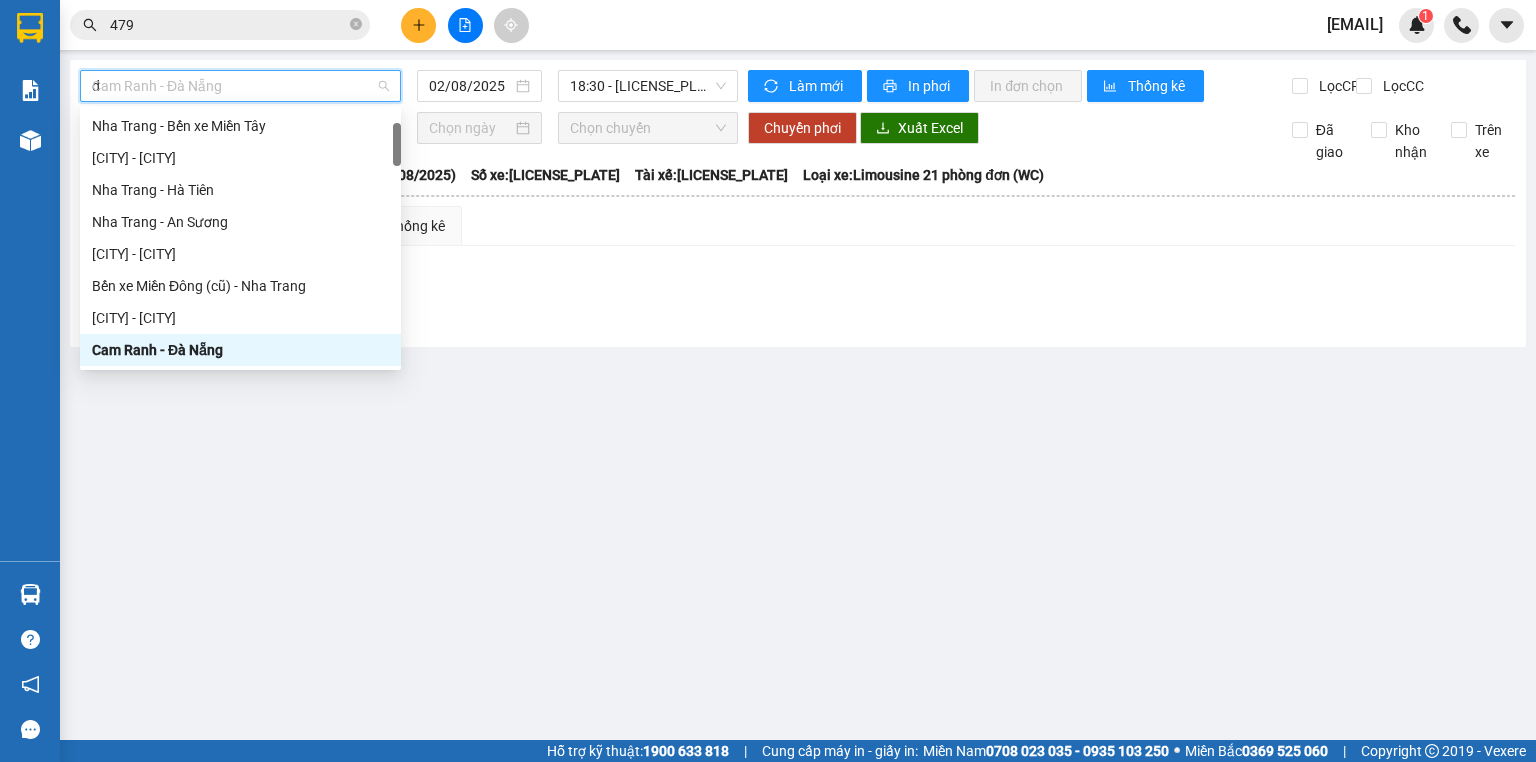 type on "da" 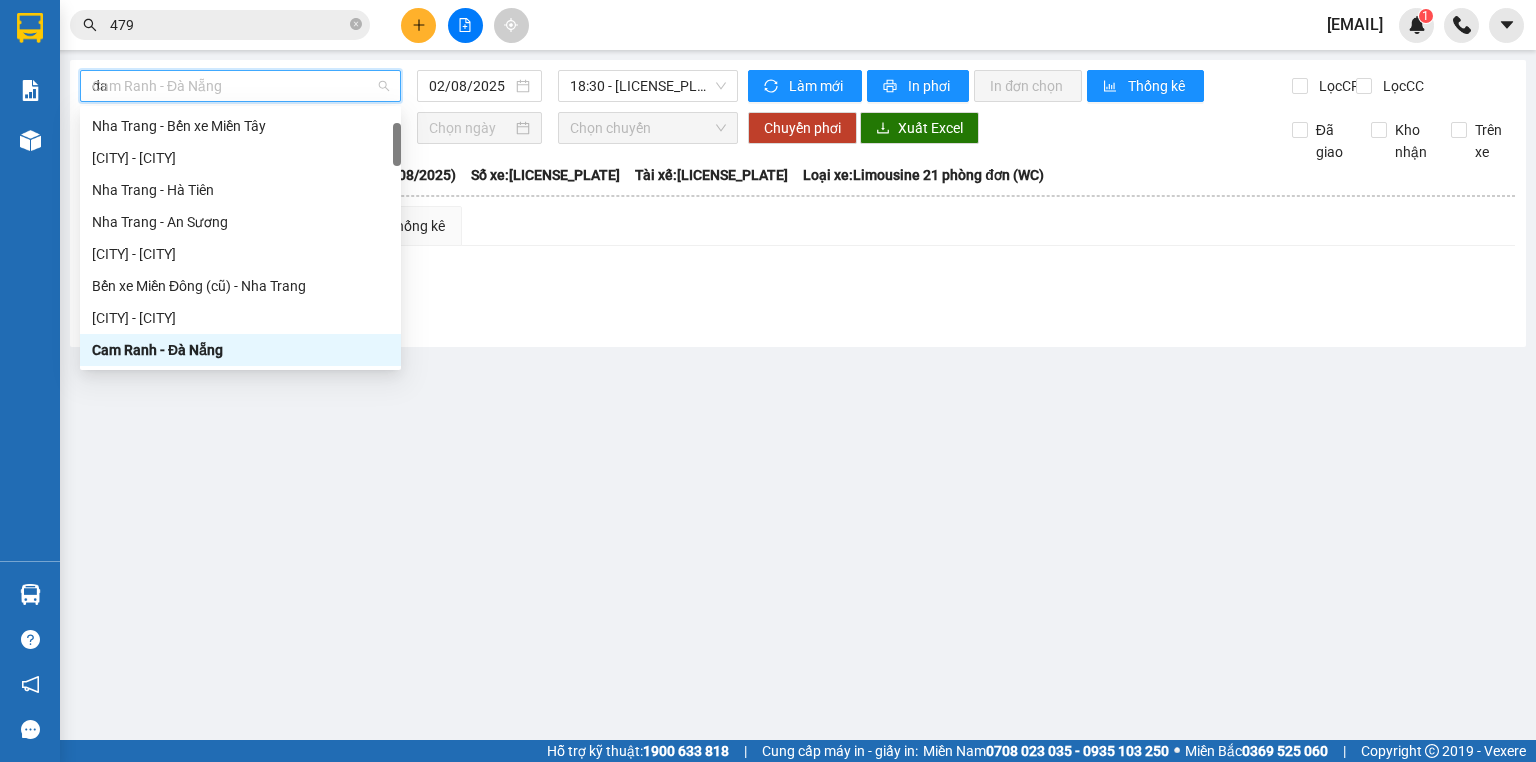 scroll, scrollTop: 0, scrollLeft: 0, axis: both 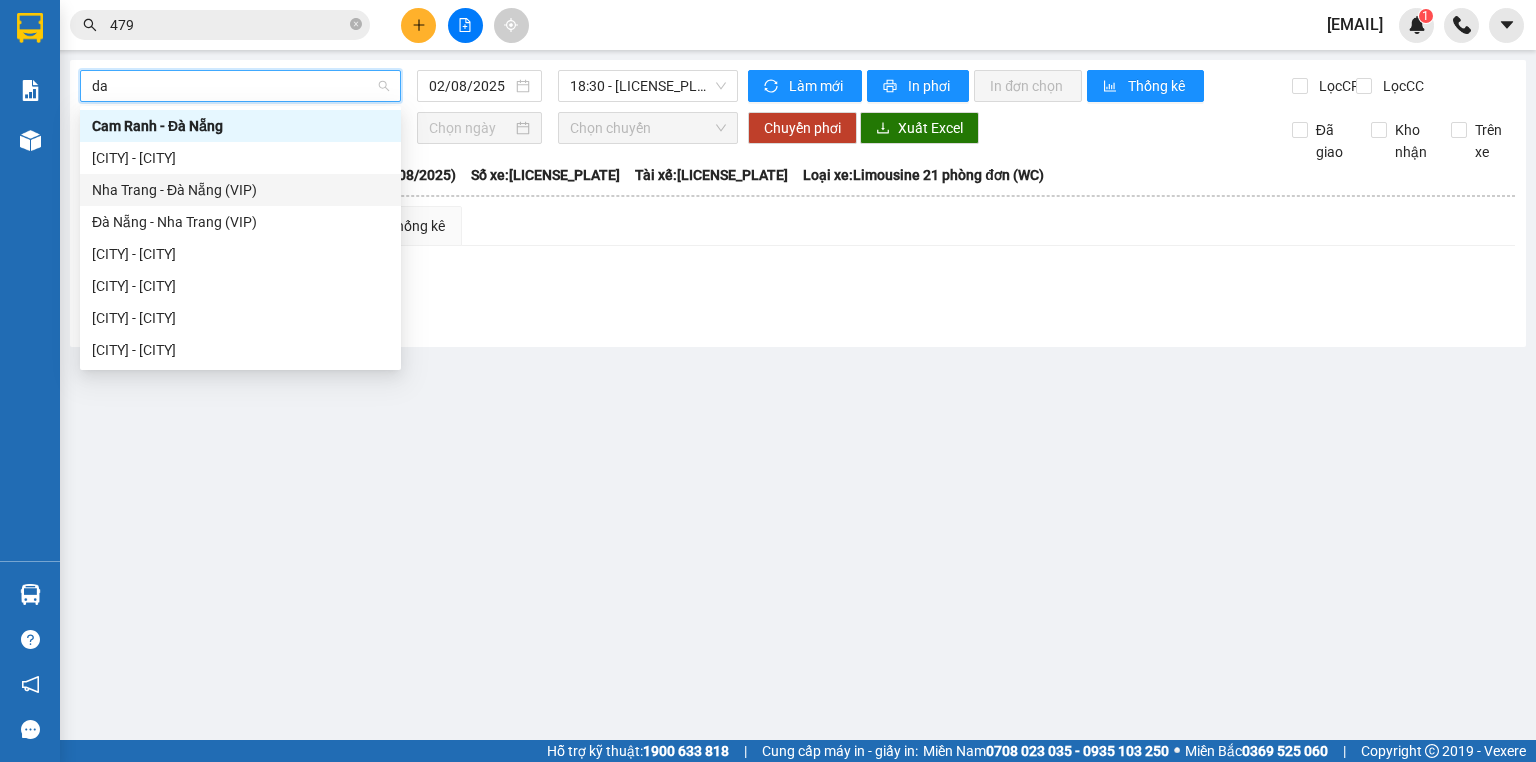 click on "Nha Trang - Đà Nẵng (VIP)" at bounding box center (240, 190) 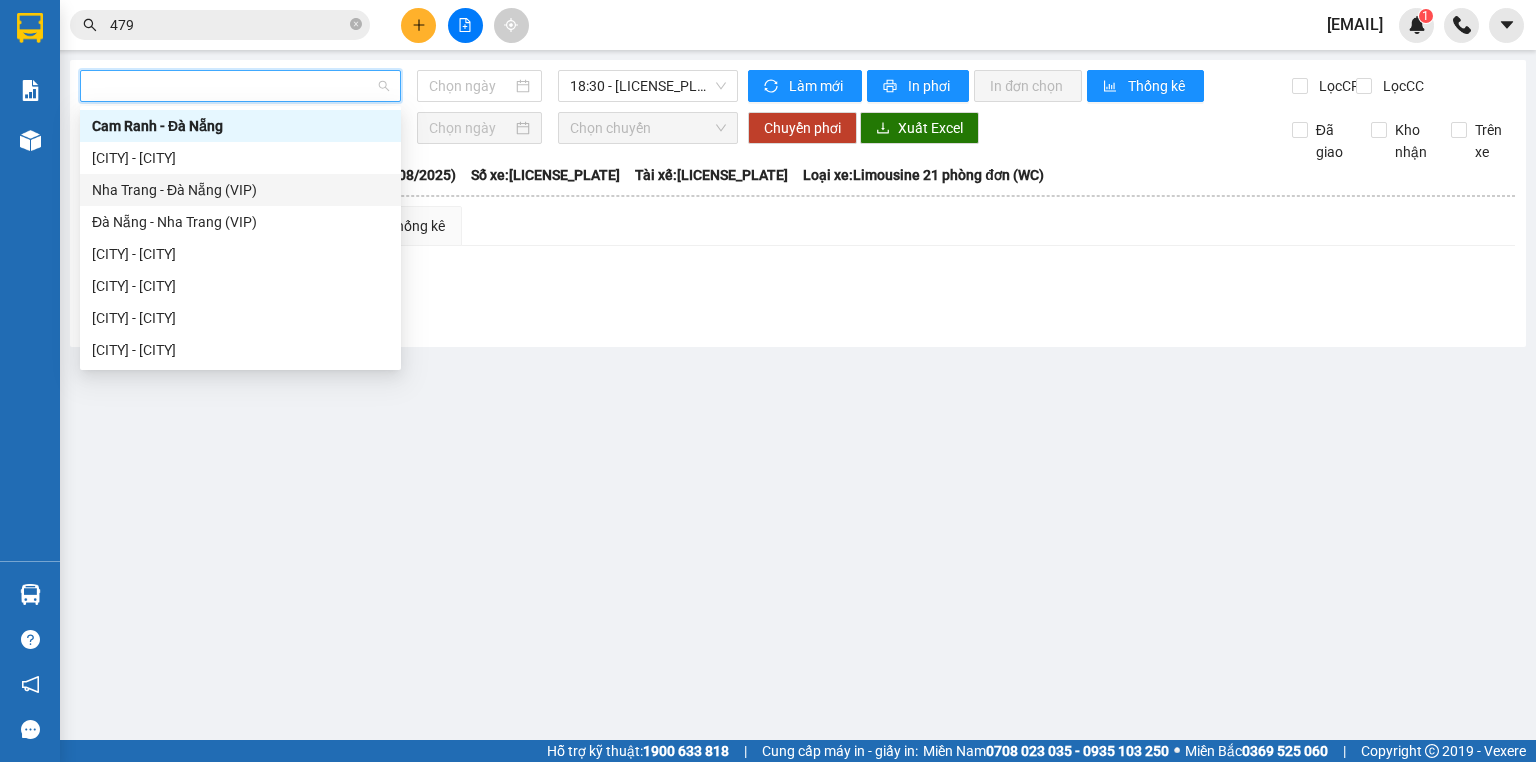 type on "02/08/2025" 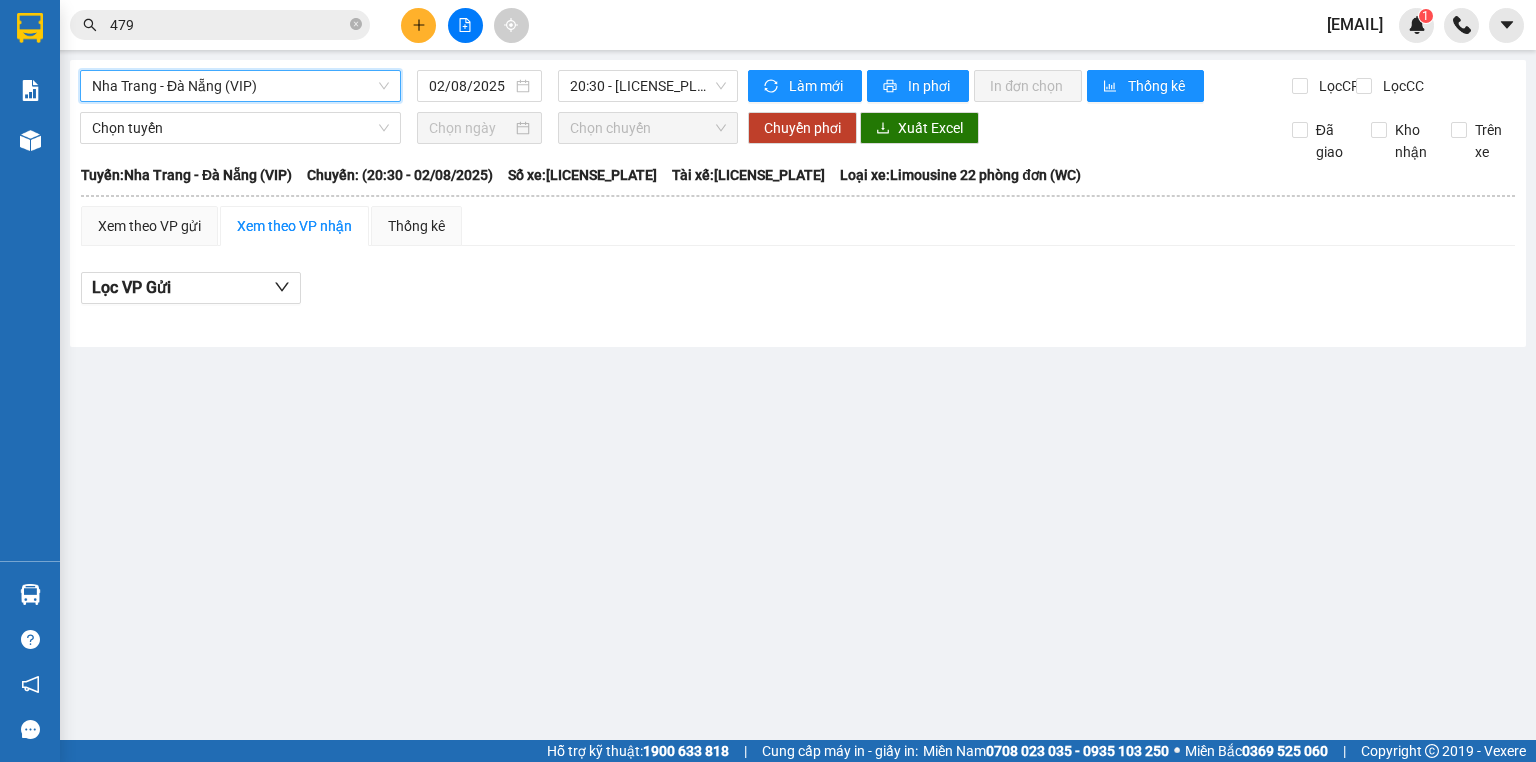 click on "Nha Trang - Đà Nẵng (VIP)" at bounding box center (240, 86) 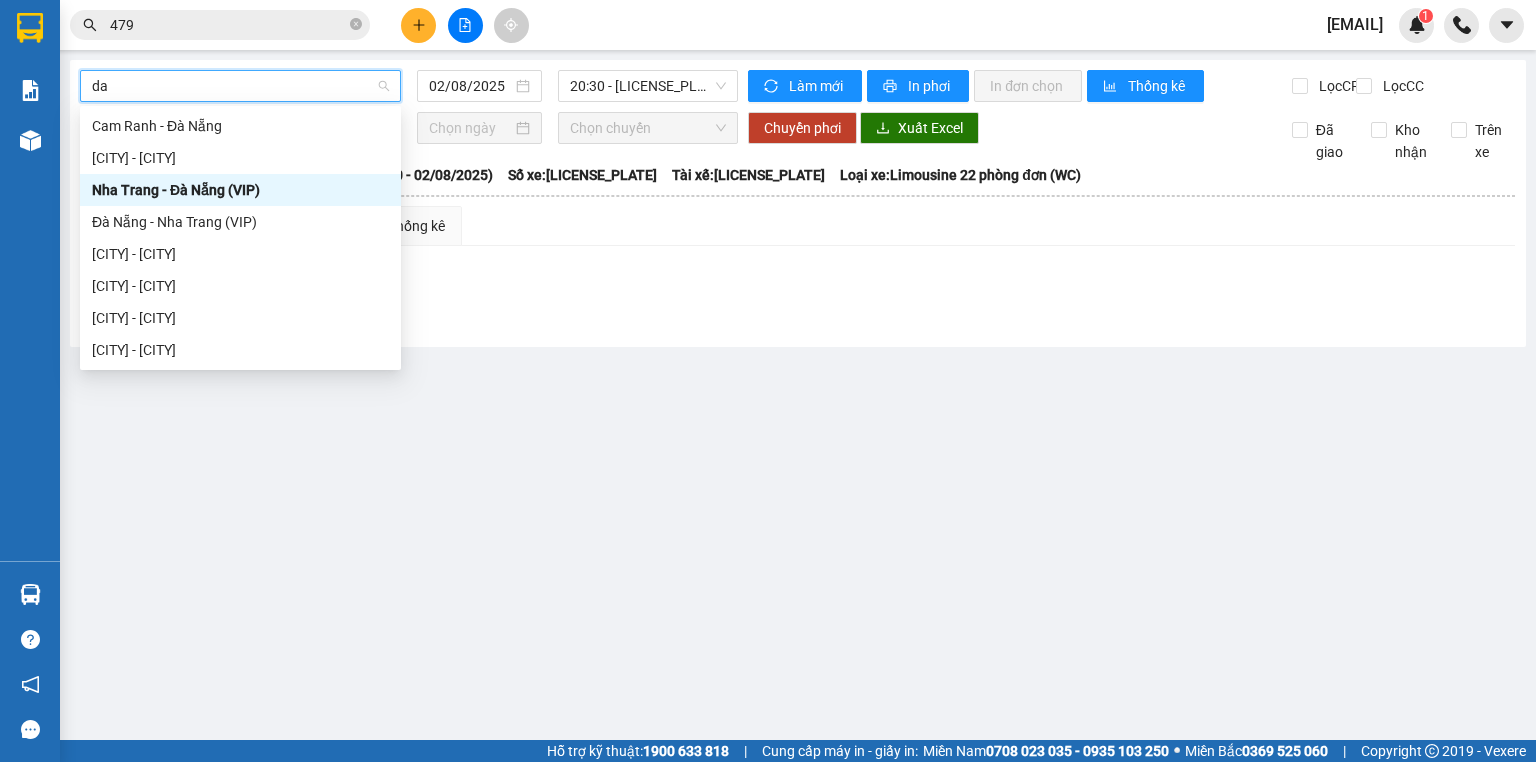 scroll, scrollTop: 0, scrollLeft: 0, axis: both 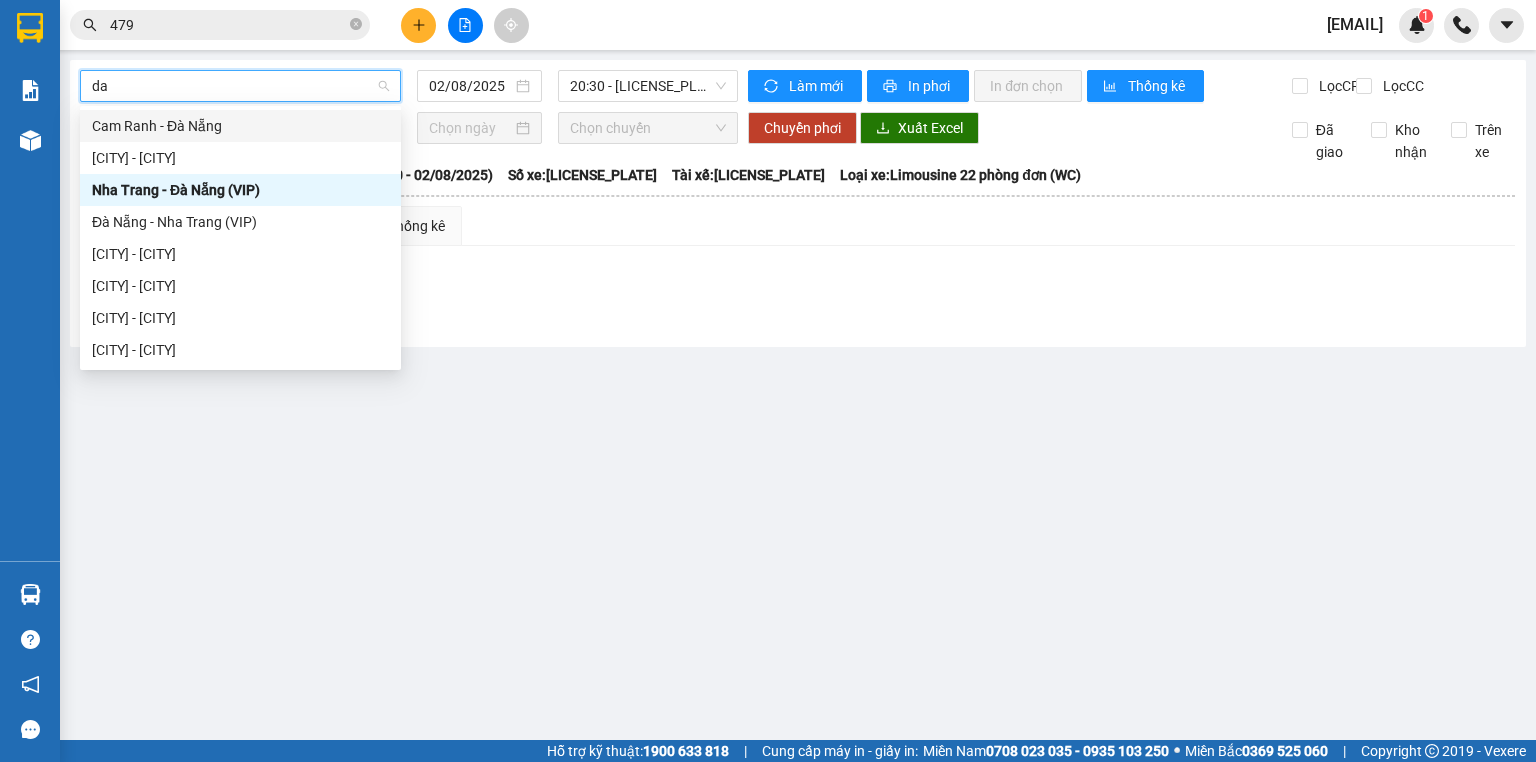type on "da" 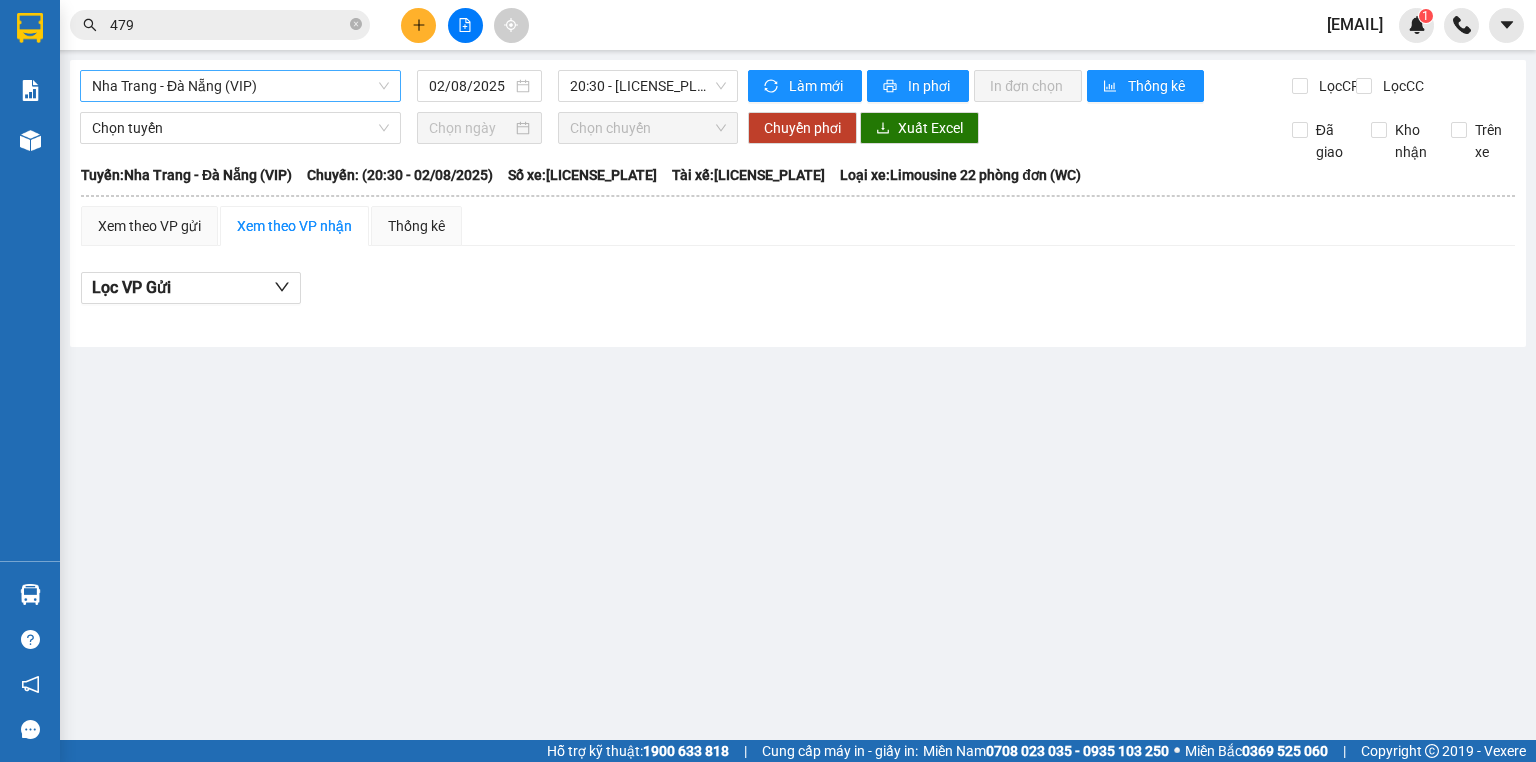 click on "[LOCATION] - [LOCATION] ([TYPE]) [DATE] [TIME] - [LICENSE_PLATE]" at bounding box center (409, 86) 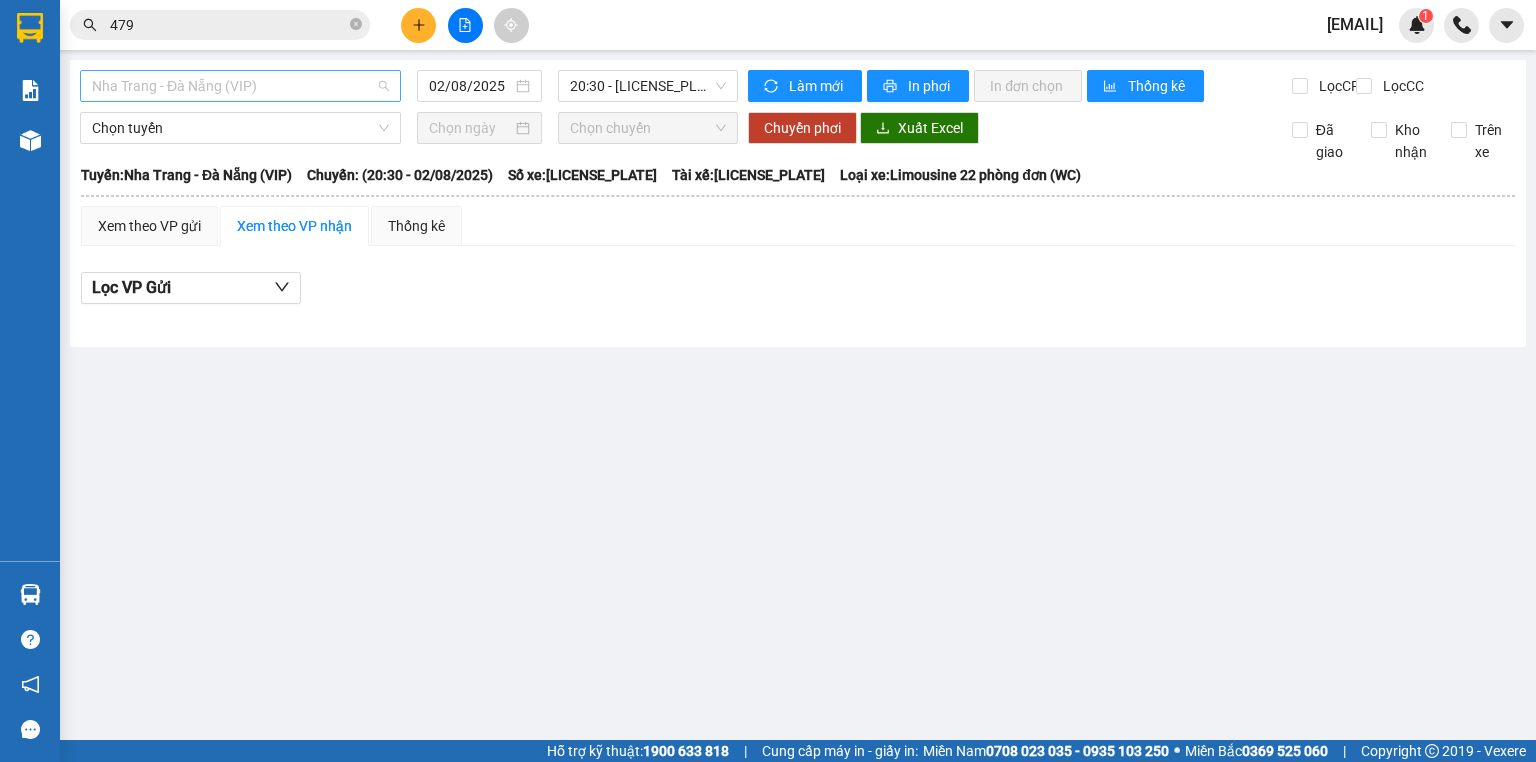 scroll, scrollTop: 384, scrollLeft: 0, axis: vertical 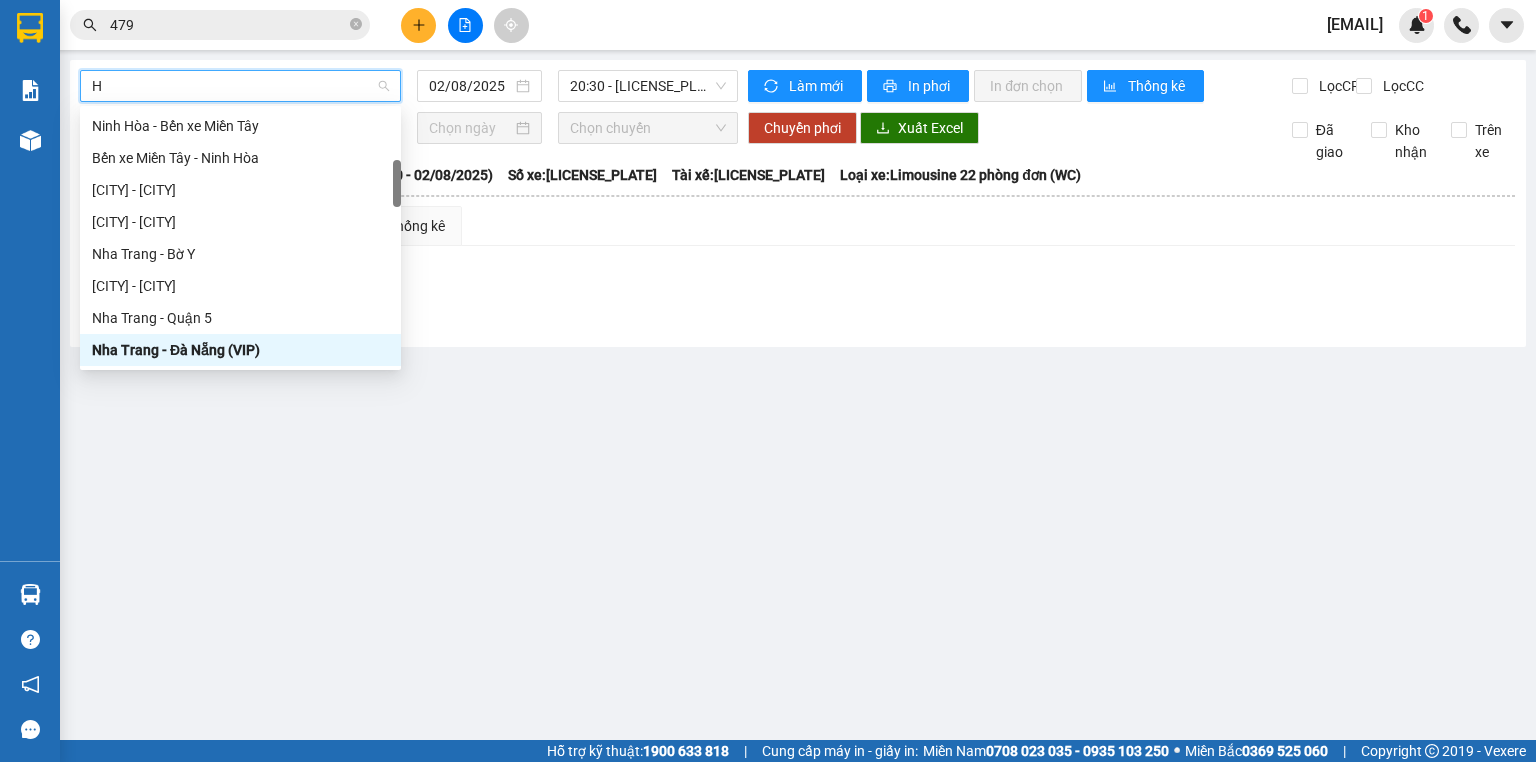 type on "HO" 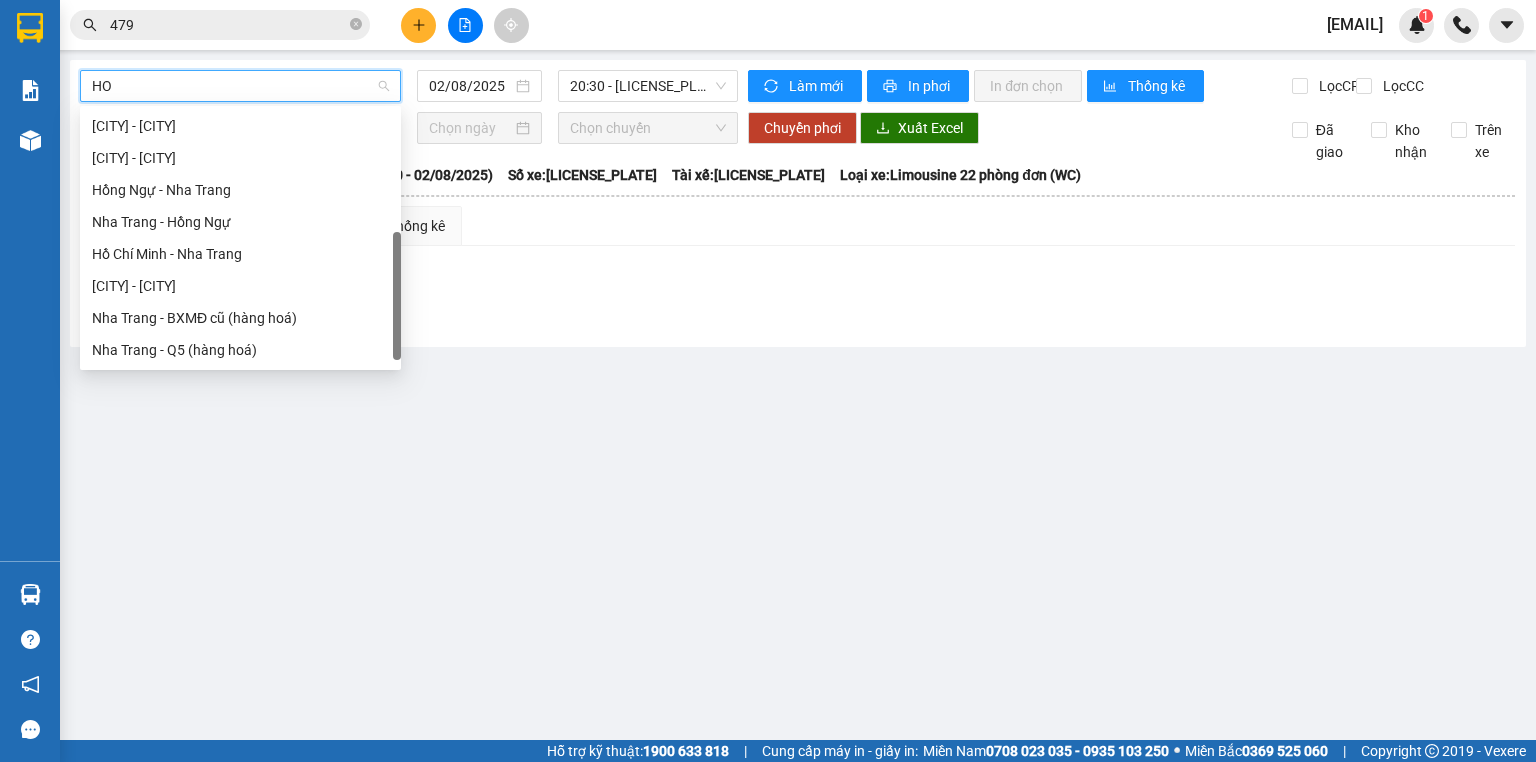 scroll, scrollTop: 152, scrollLeft: 0, axis: vertical 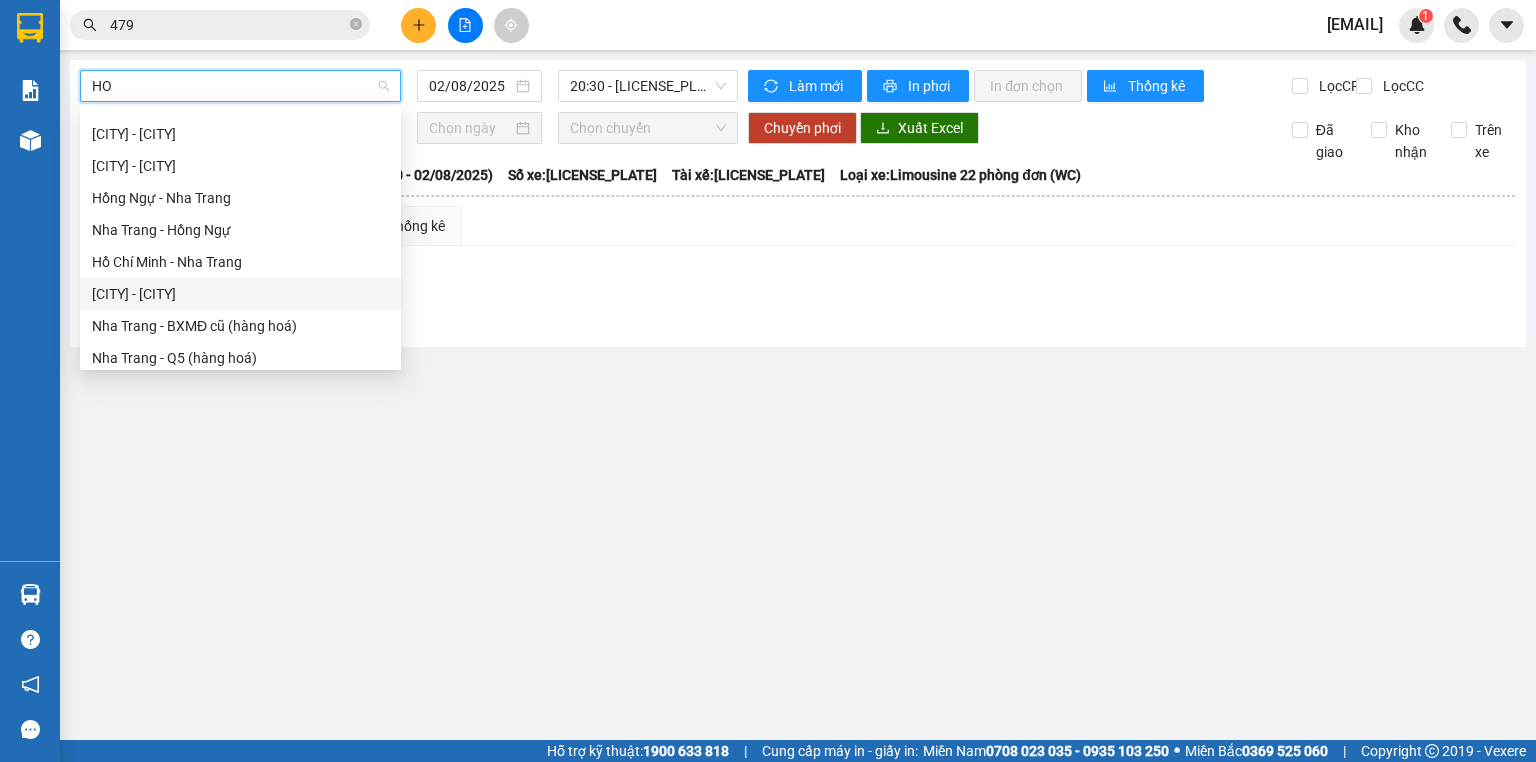 click on "[CITY] - [CITY]" at bounding box center (240, 294) 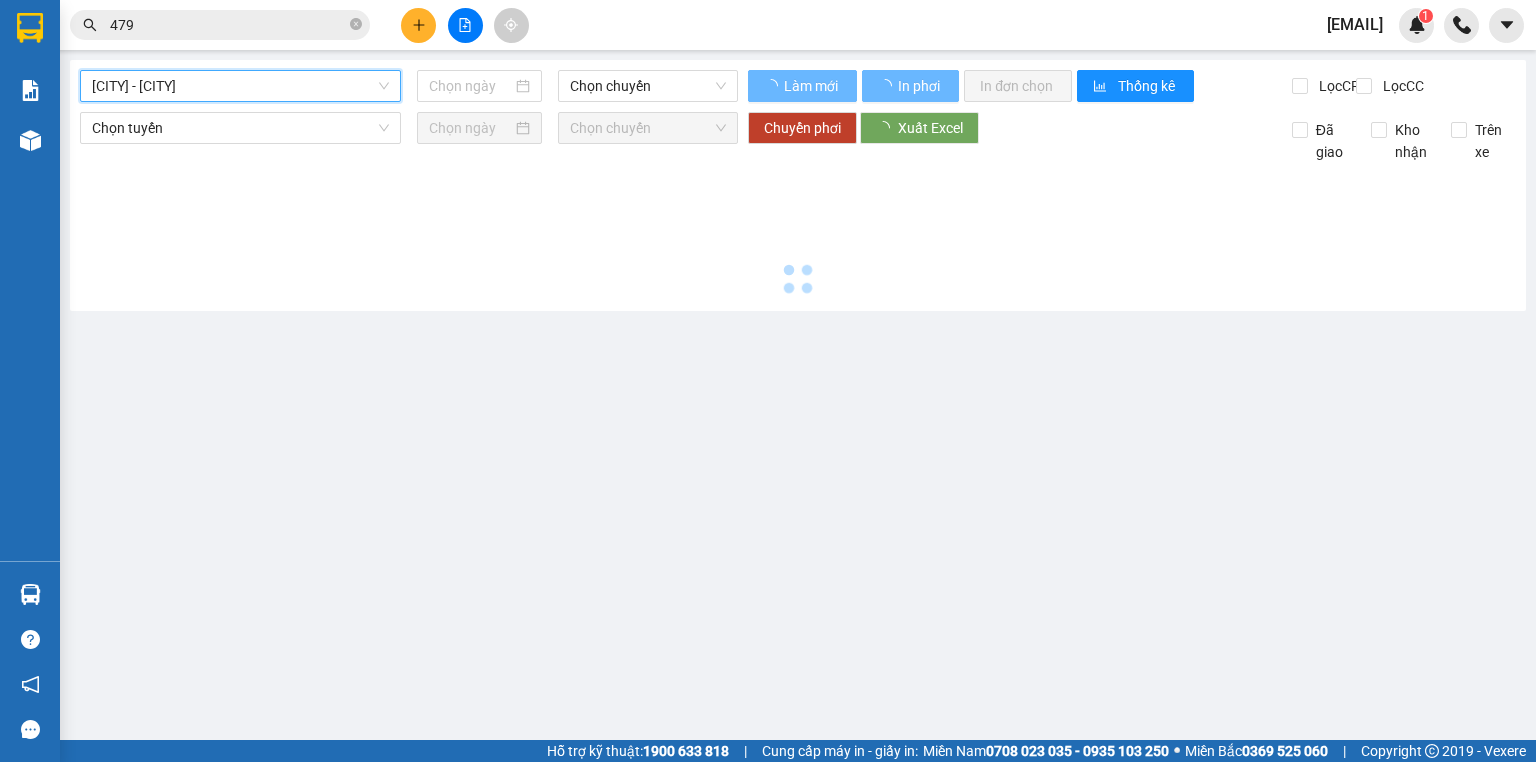 type on "02/08/2025" 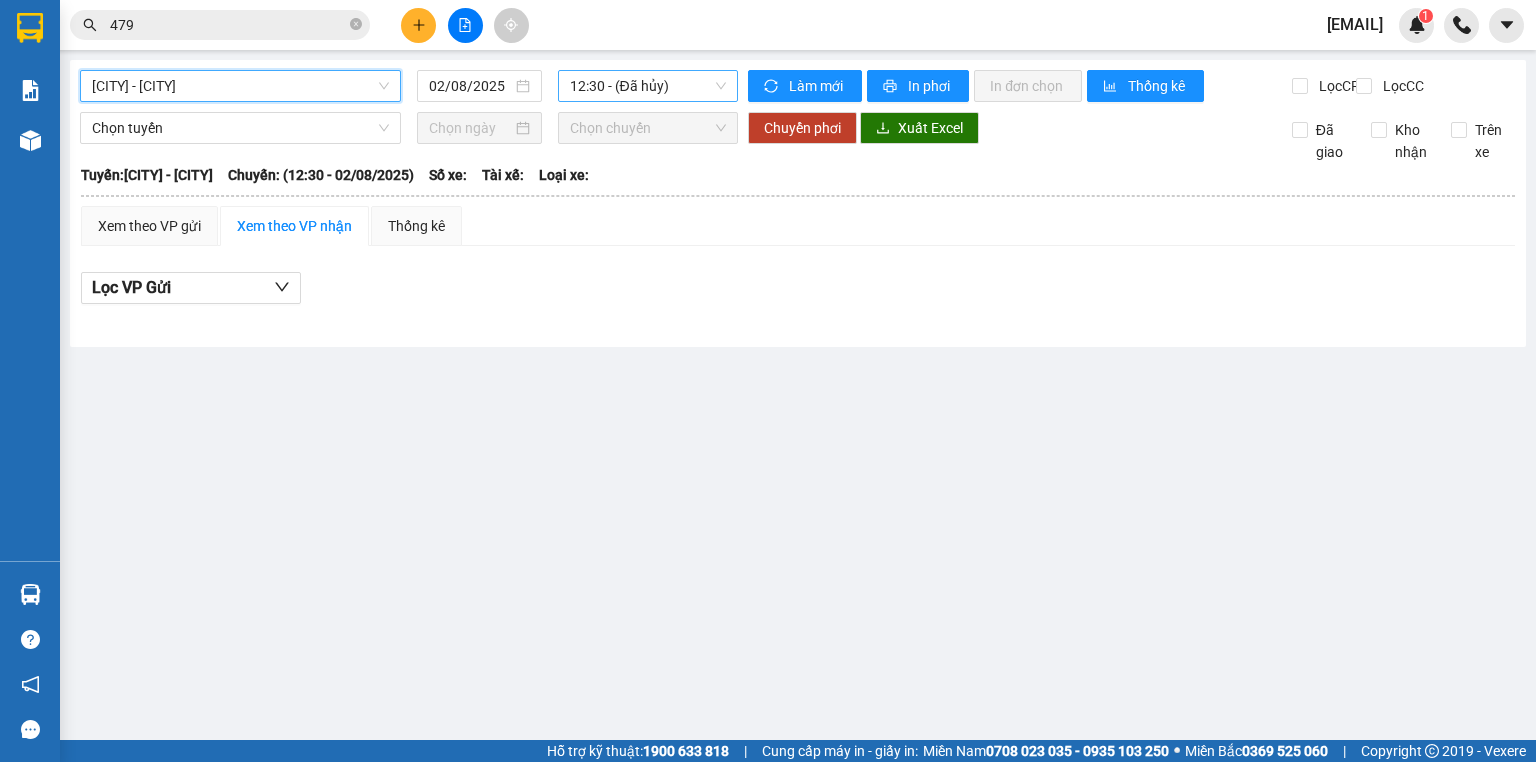 click on "12:30     - (Đã hủy)" at bounding box center (648, 86) 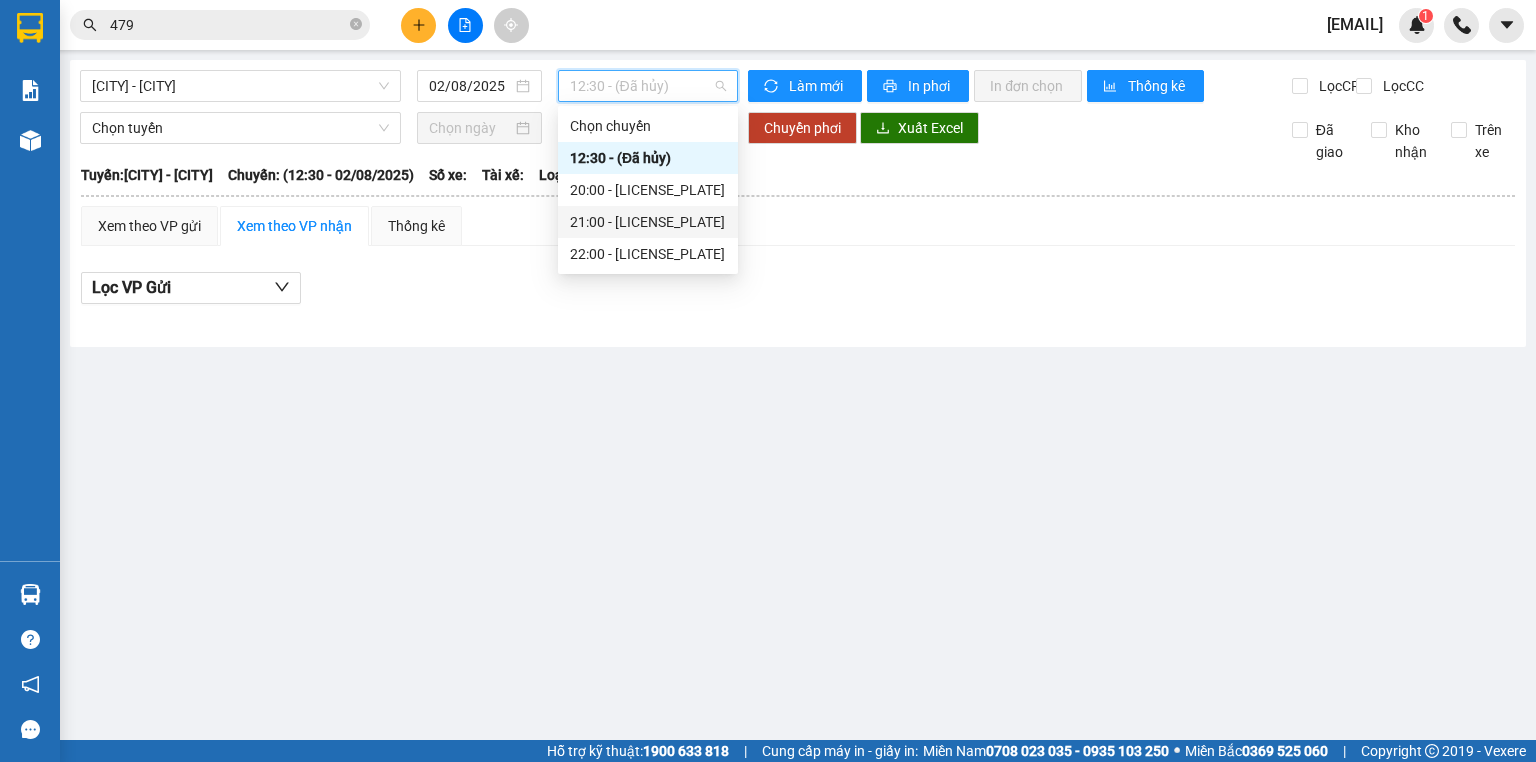 click on "[TIME] - [LICENSE_PLATE]" at bounding box center [648, 222] 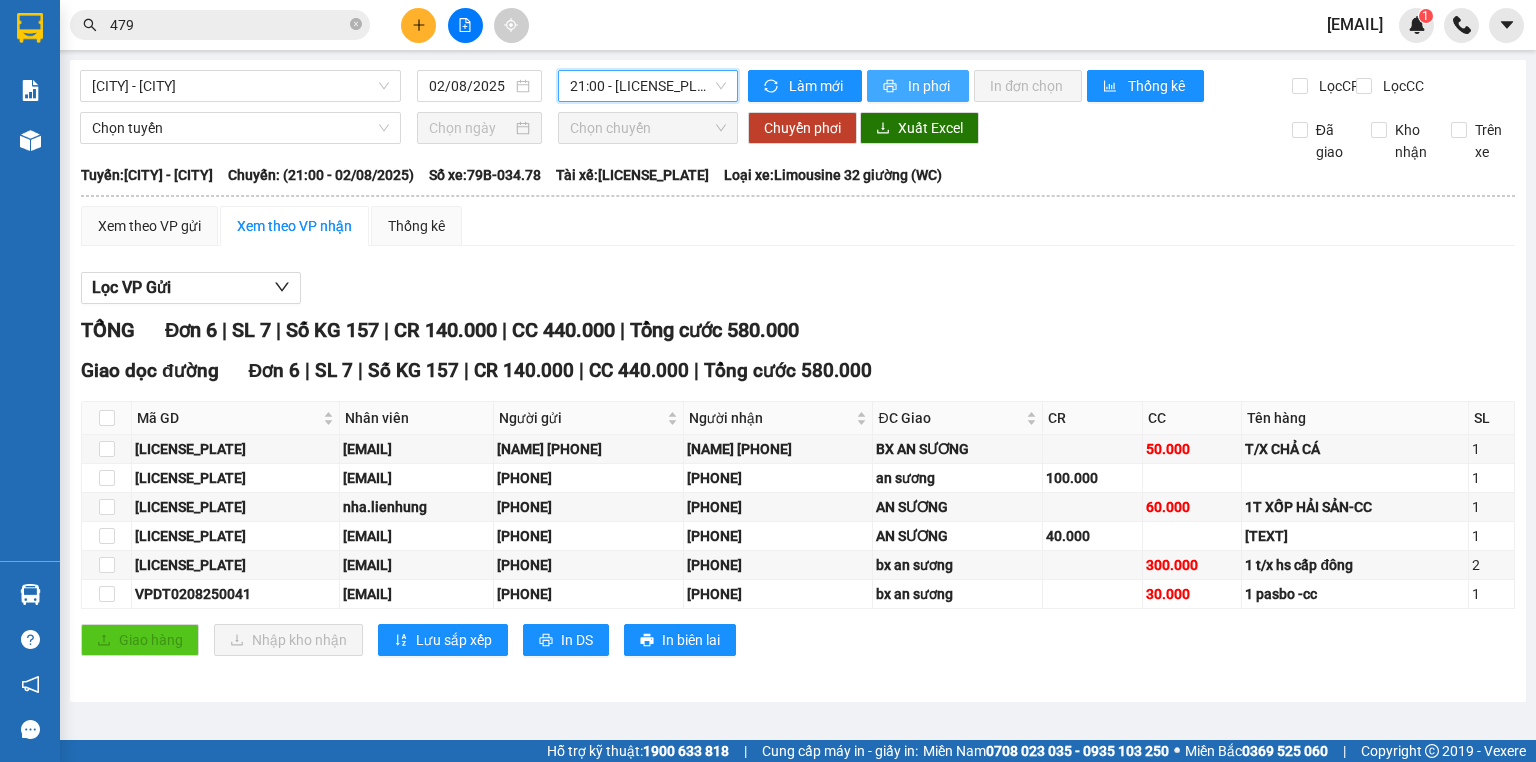 click on "In phơi" at bounding box center (930, 86) 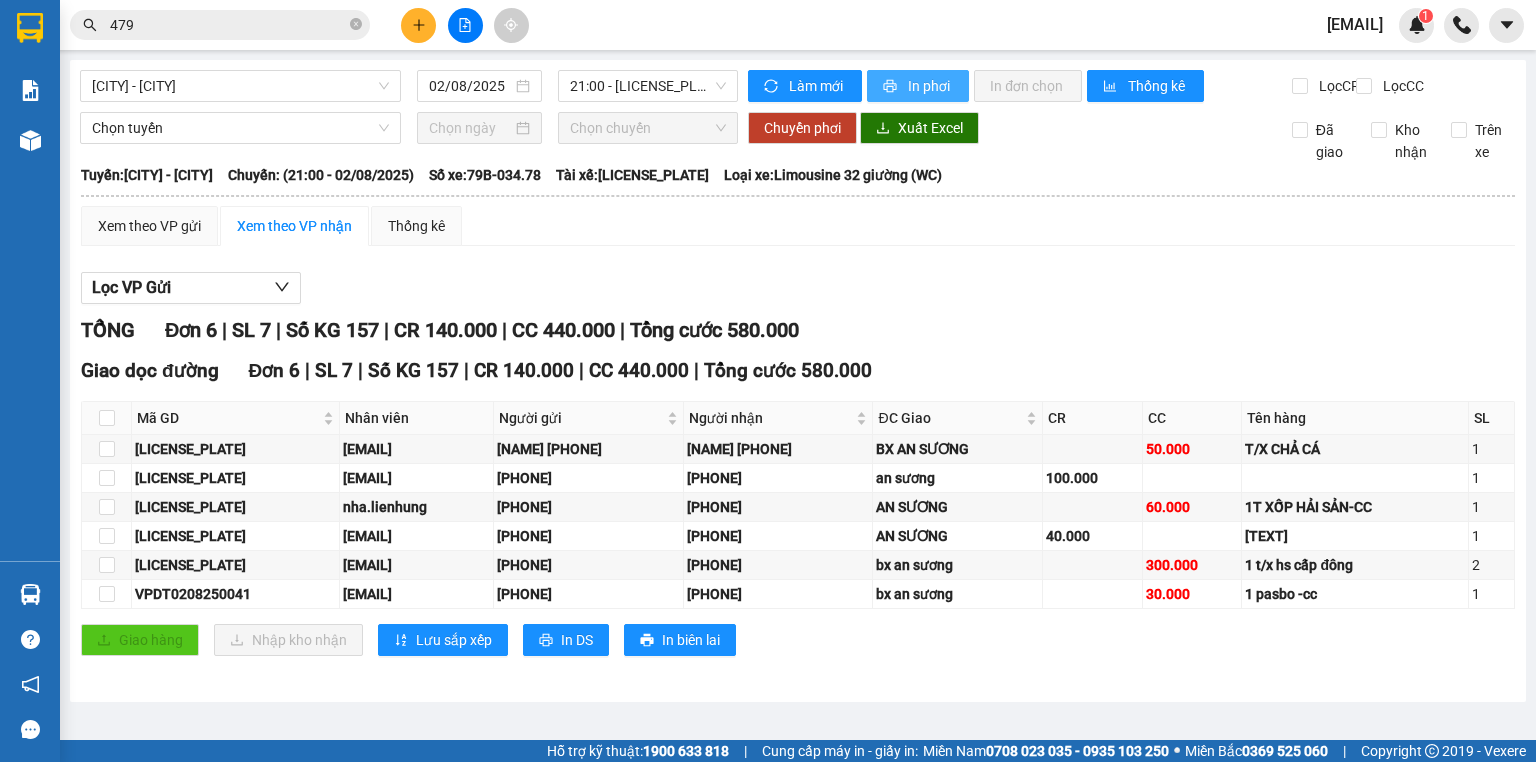 scroll, scrollTop: 0, scrollLeft: 0, axis: both 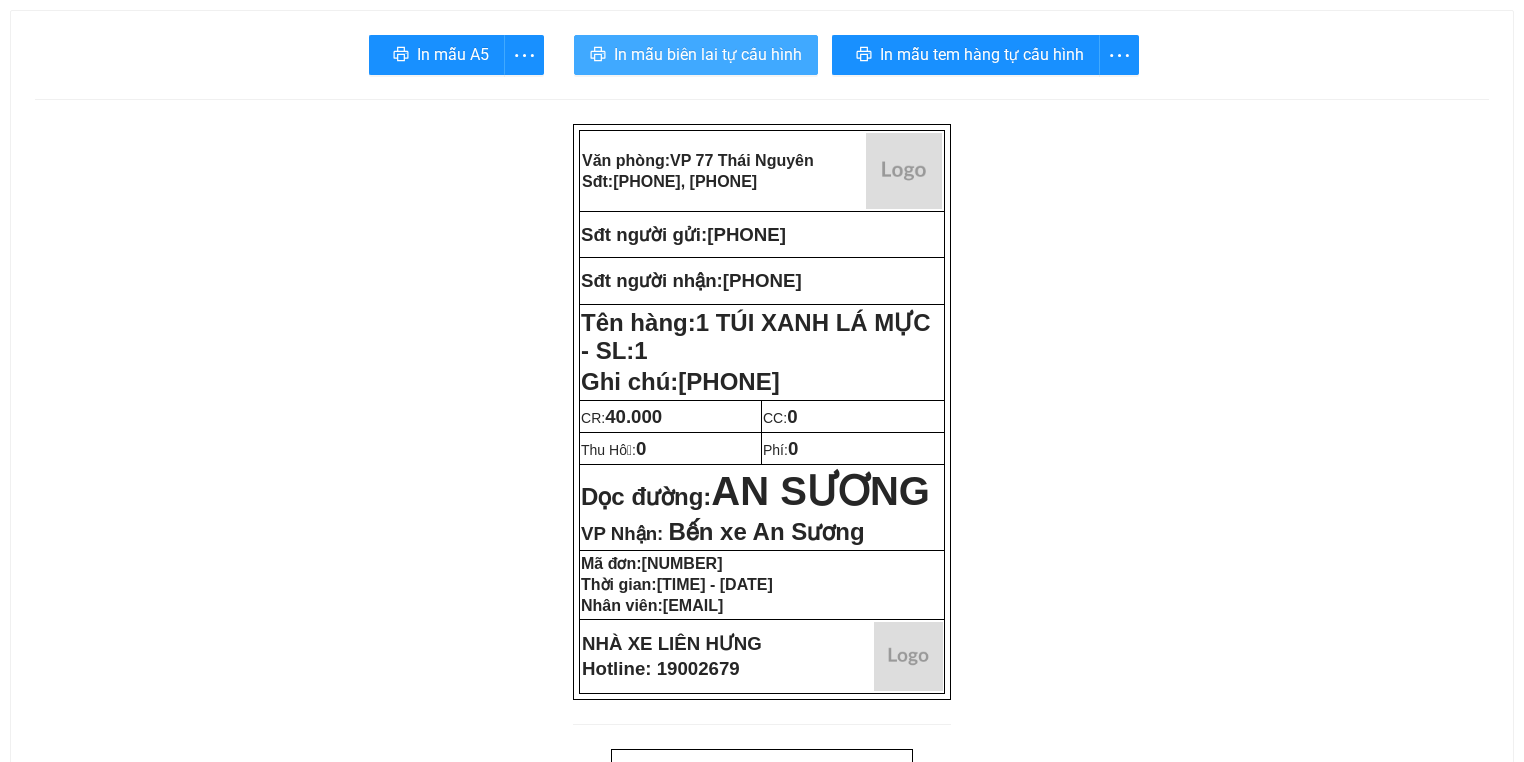 click on "In mẫu biên lai tự cấu hình" at bounding box center (708, 54) 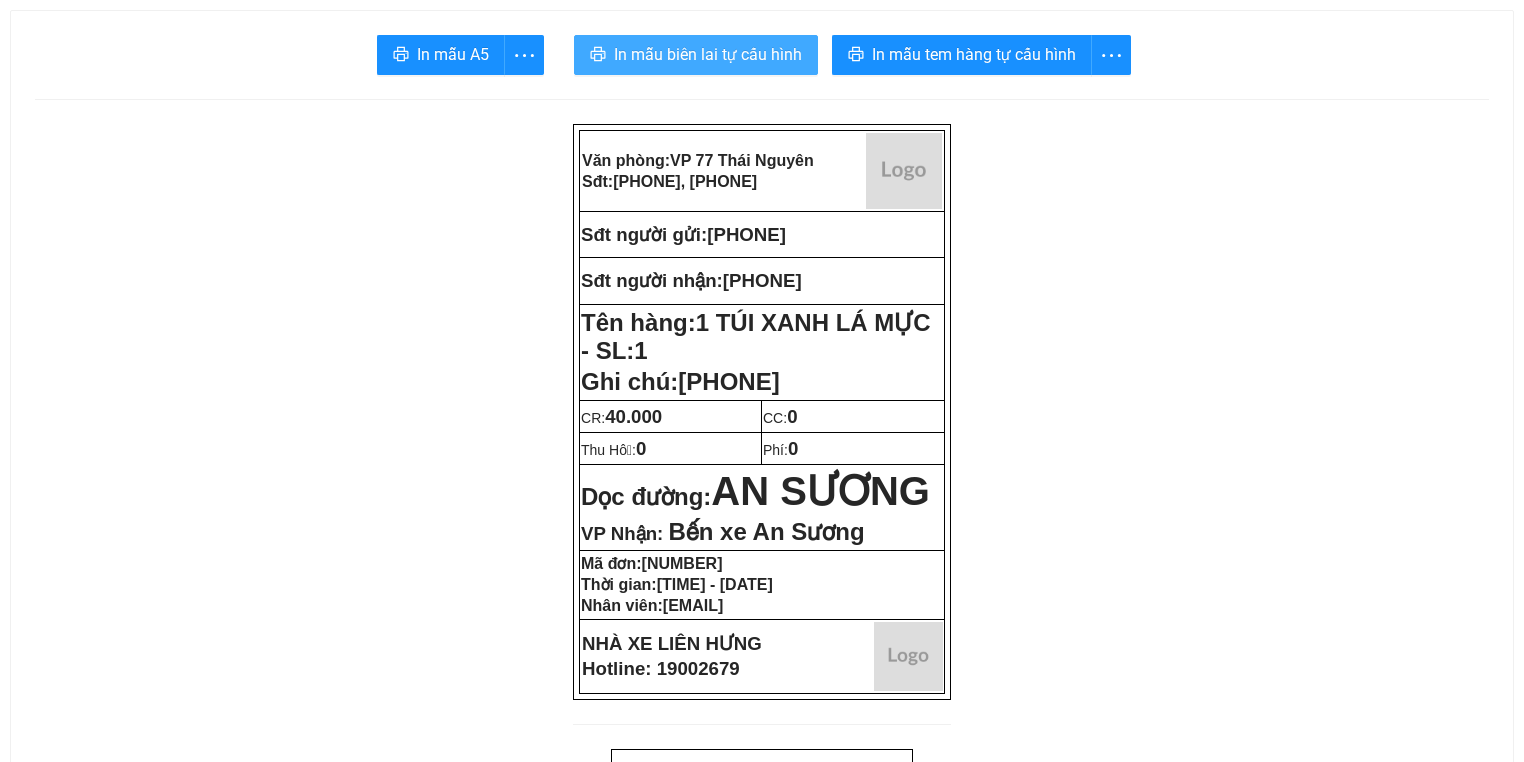 scroll, scrollTop: 0, scrollLeft: 0, axis: both 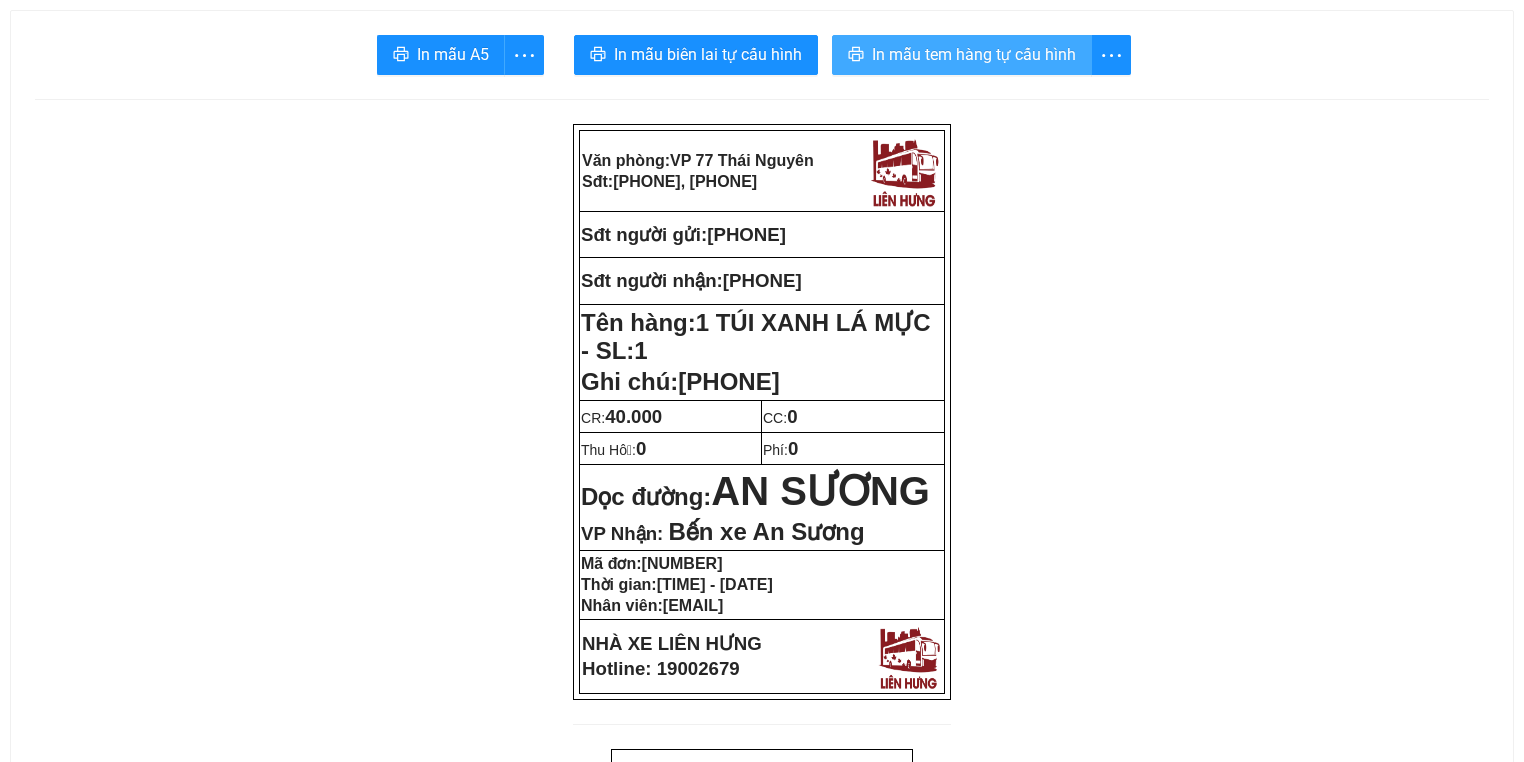 click on "In mẫu tem hàng tự cấu hình" at bounding box center (974, 54) 